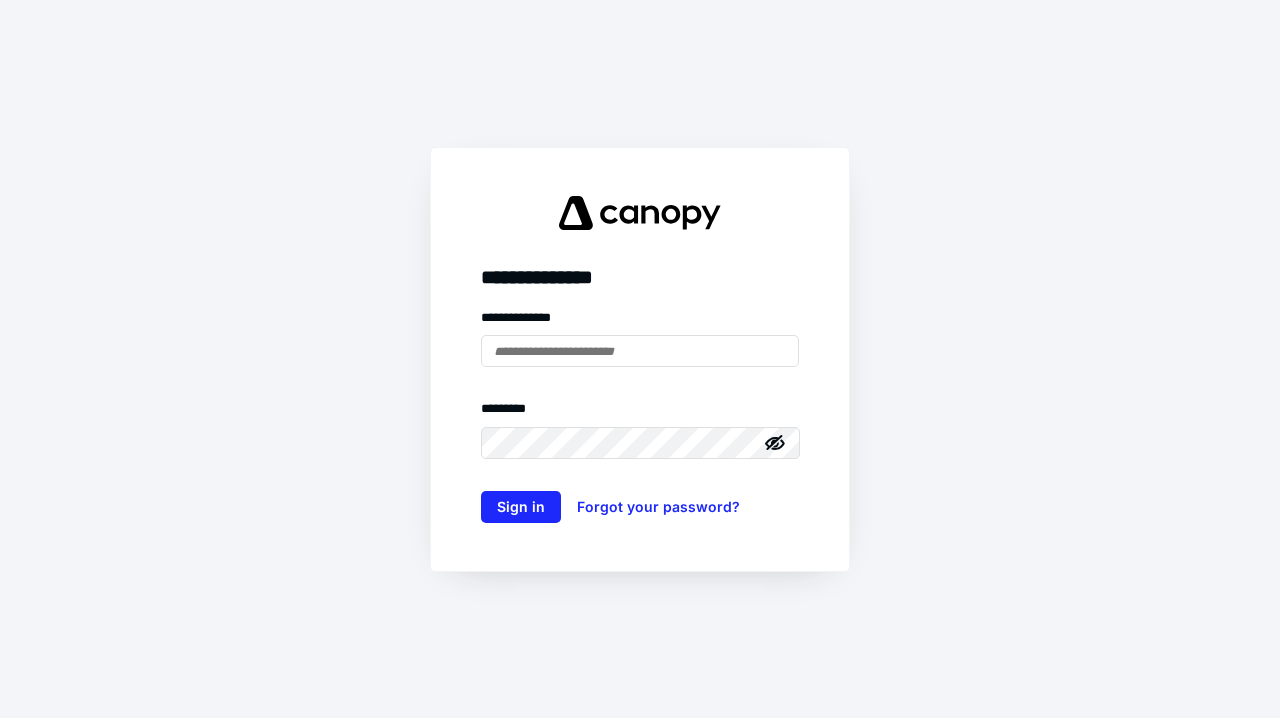 scroll, scrollTop: 0, scrollLeft: 0, axis: both 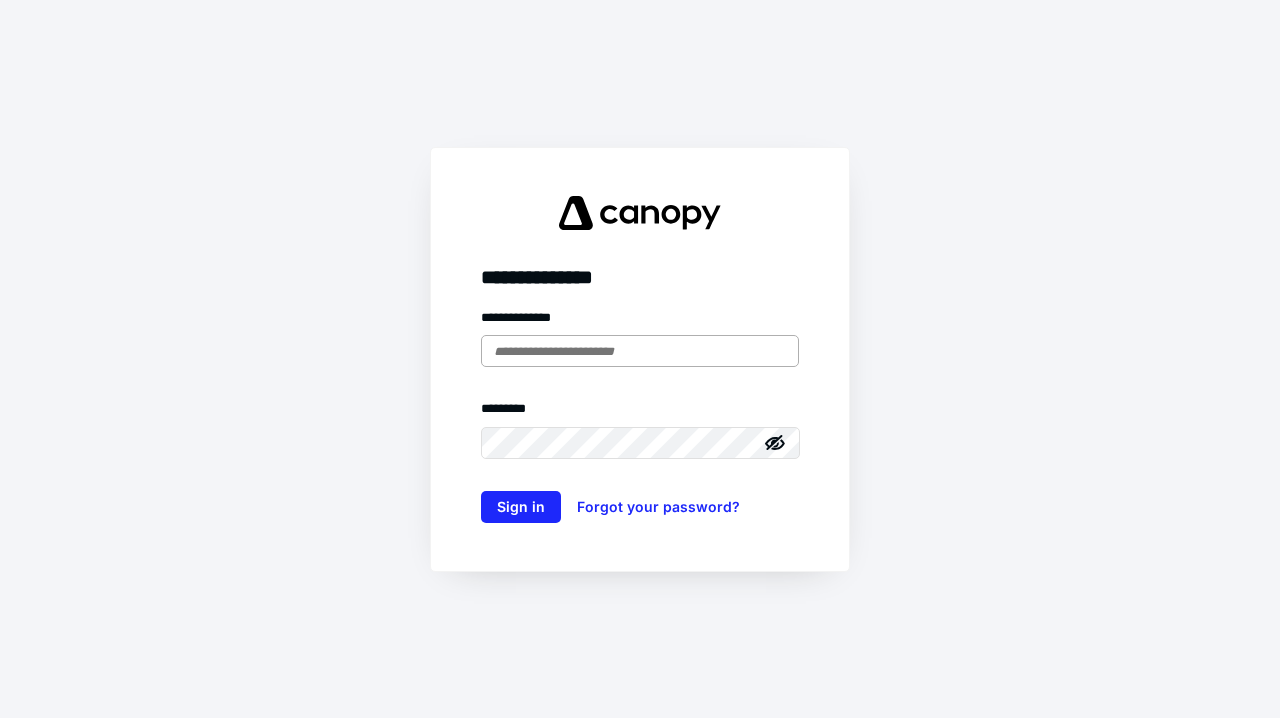click at bounding box center (640, 351) 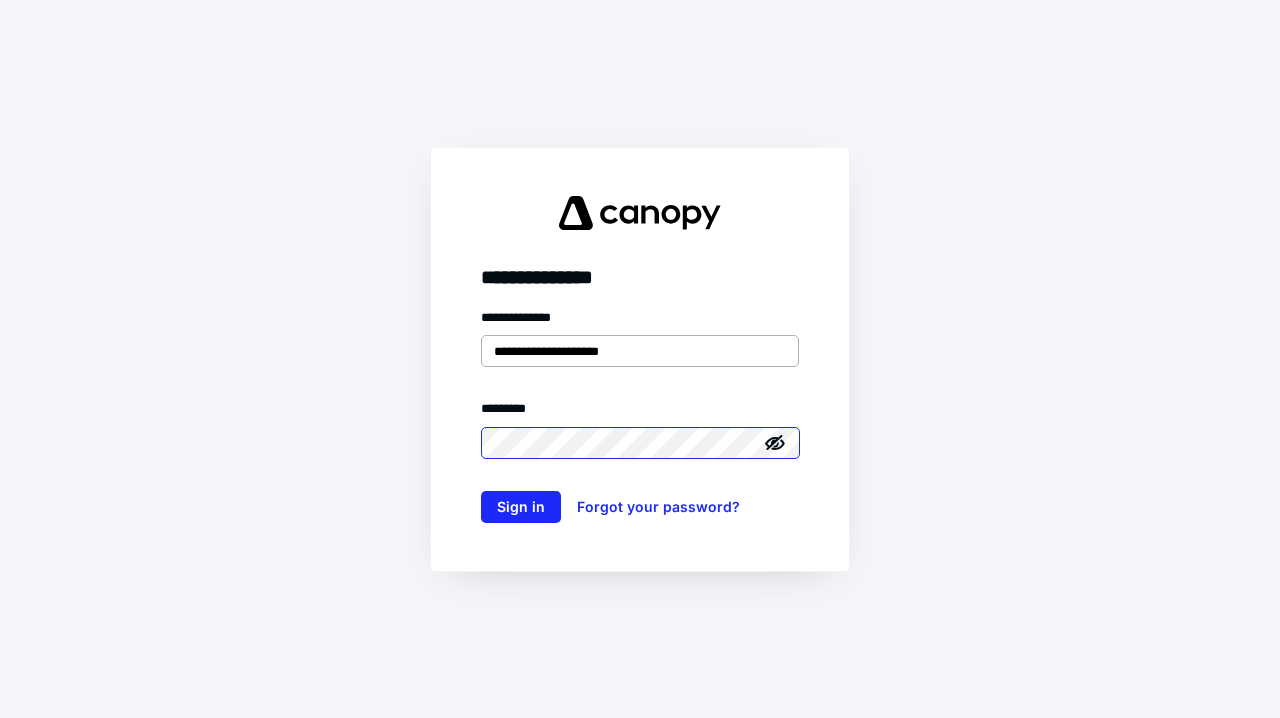 click on "Sign in" at bounding box center [521, 507] 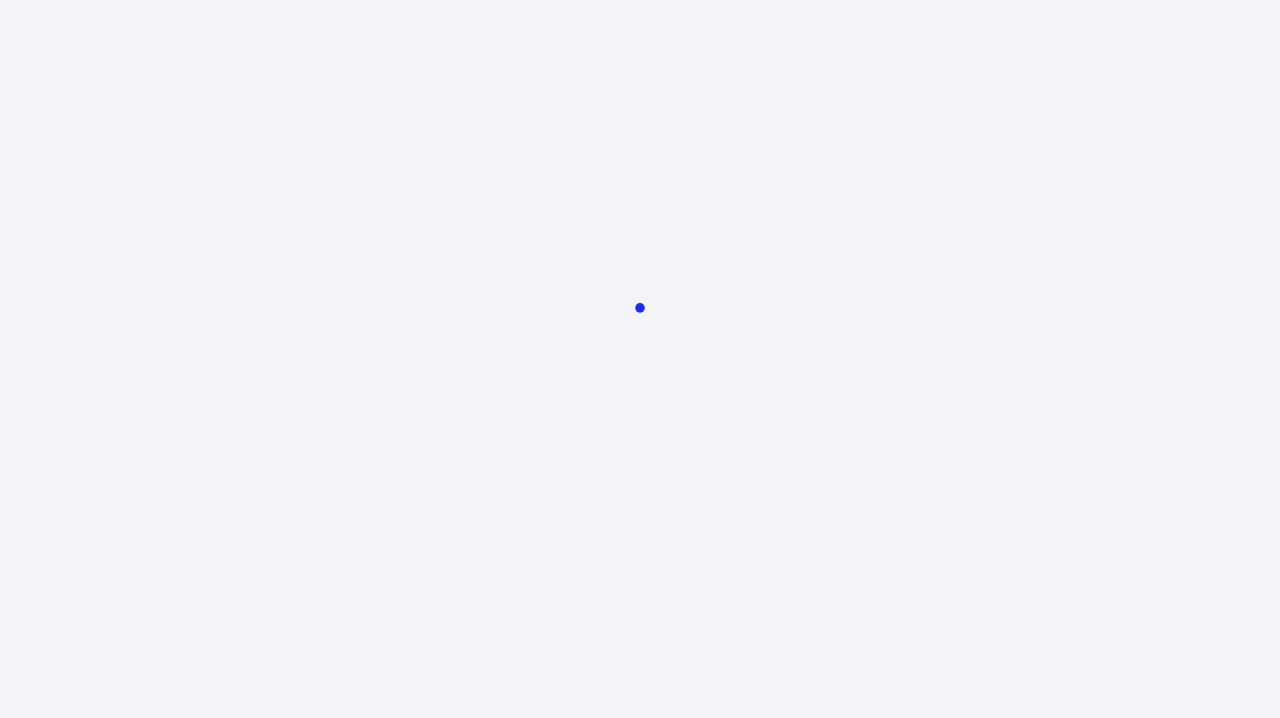 scroll, scrollTop: 0, scrollLeft: 0, axis: both 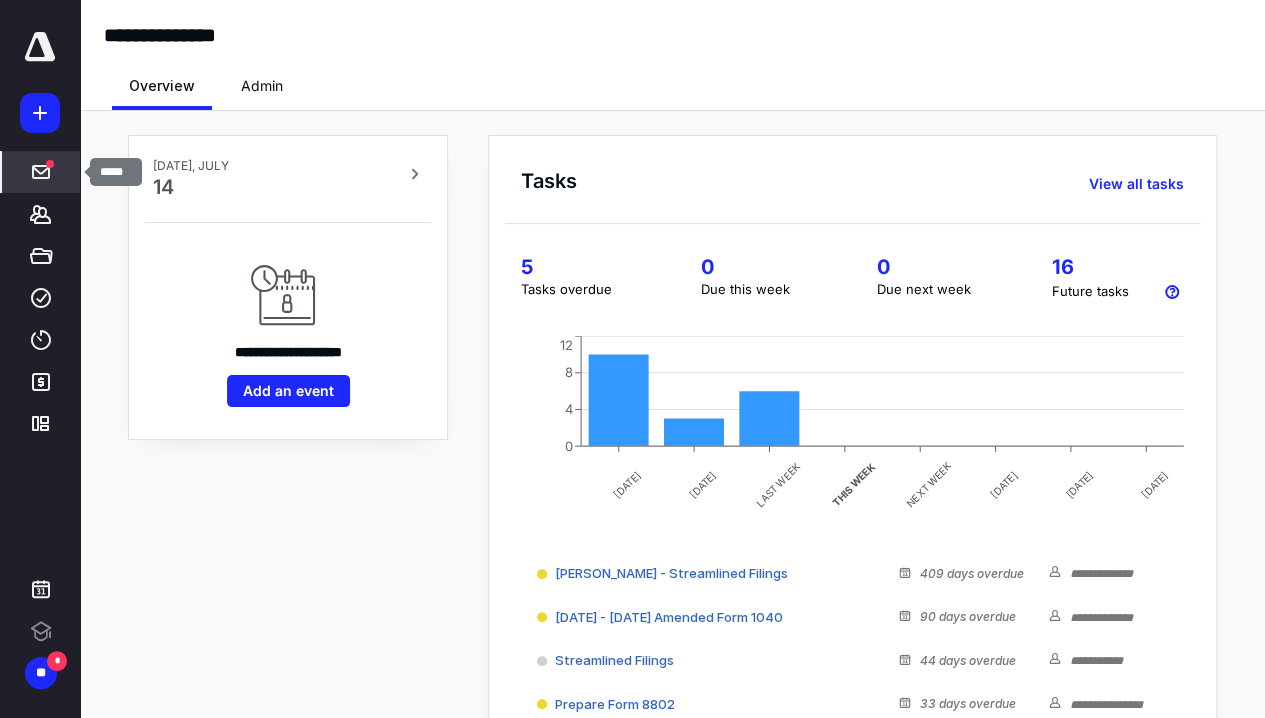 click at bounding box center (41, 172) 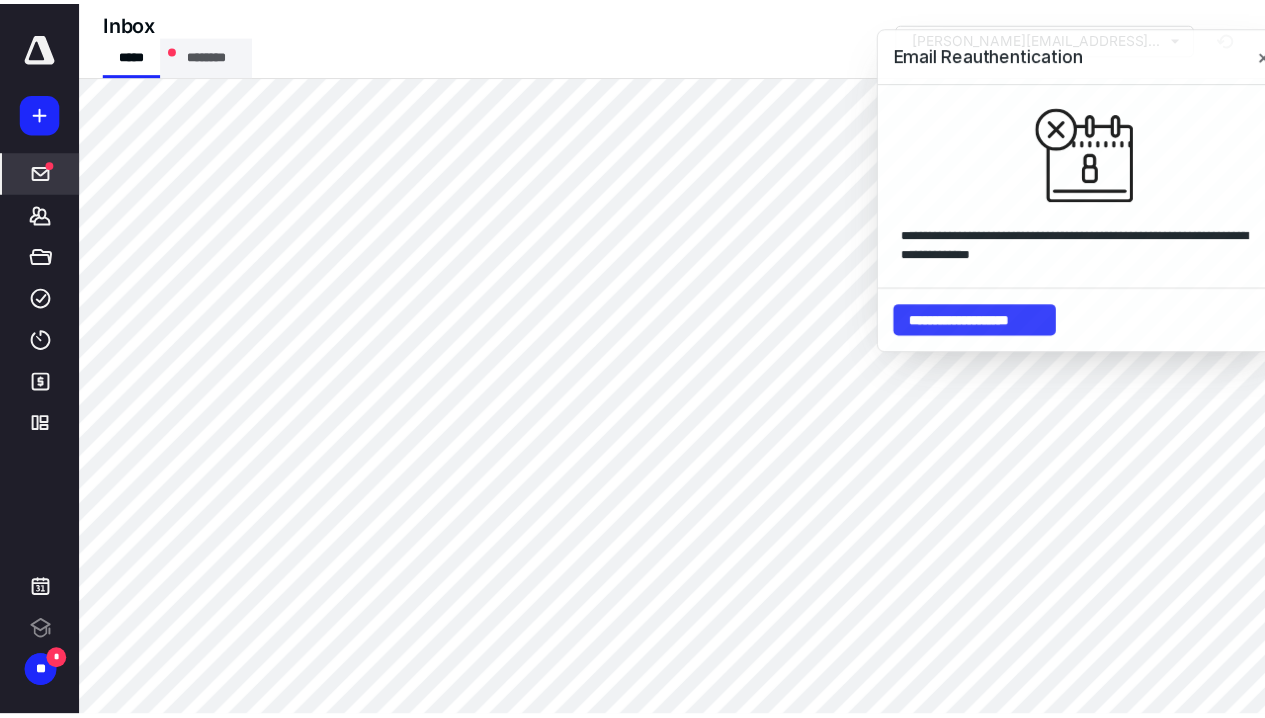 scroll, scrollTop: 0, scrollLeft: 0, axis: both 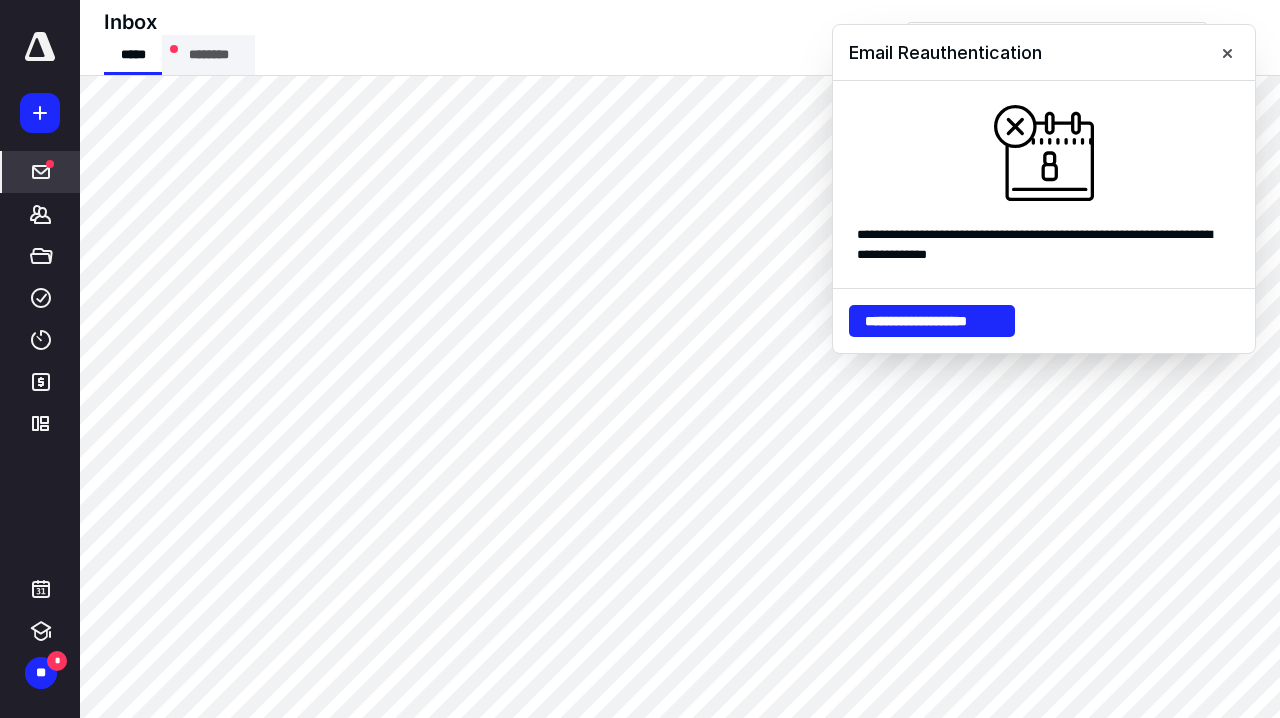 click on "********" at bounding box center (208, 55) 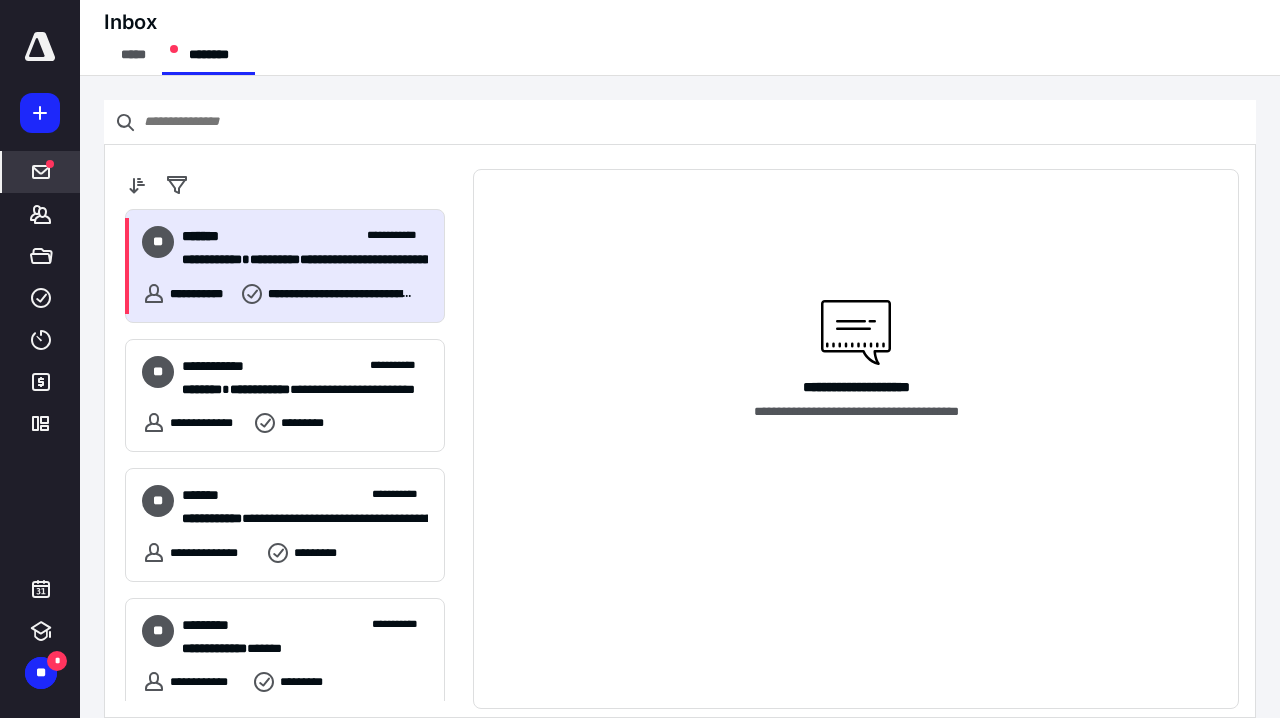 click on "**********" at bounding box center (275, 259) 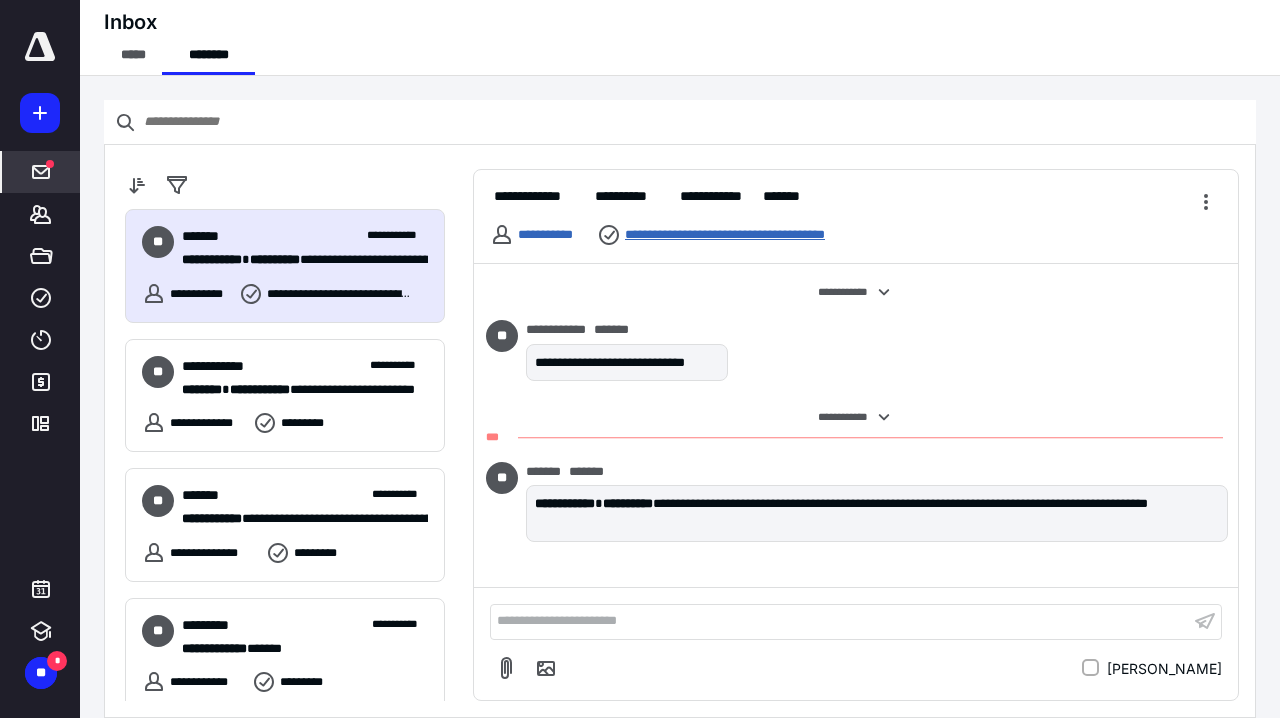 click on "**********" at bounding box center (751, 235) 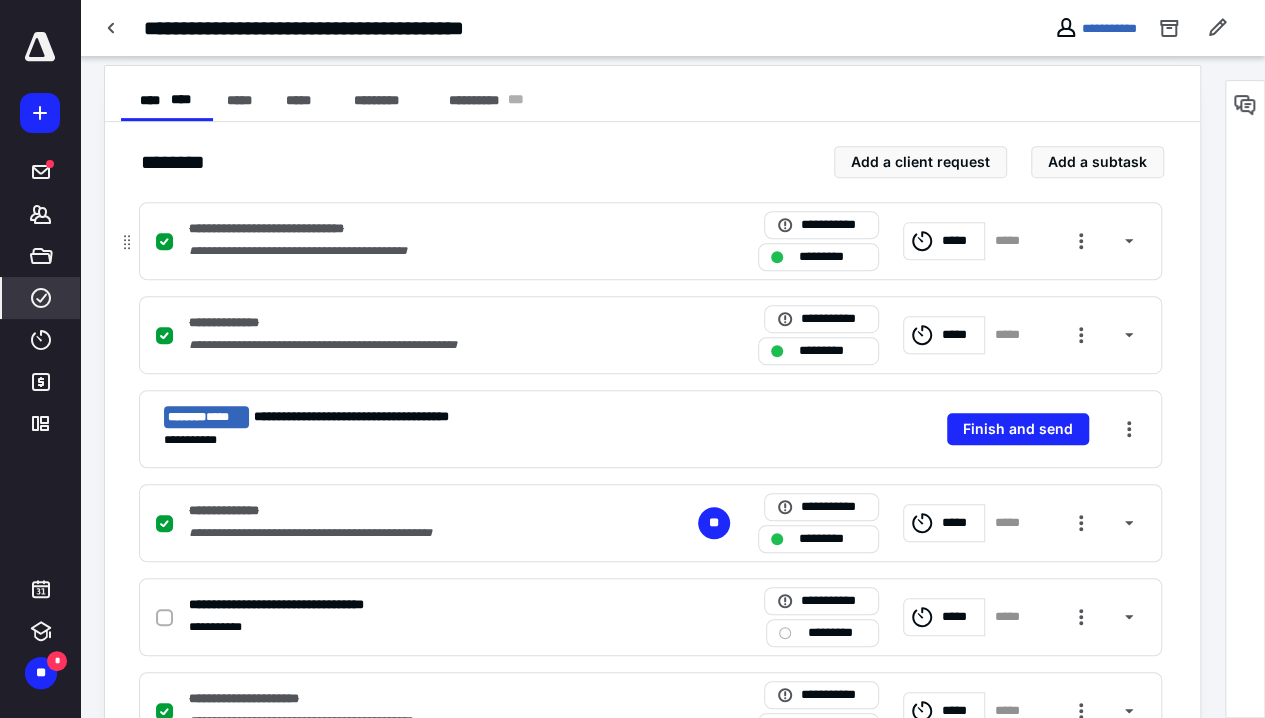 scroll, scrollTop: 0, scrollLeft: 0, axis: both 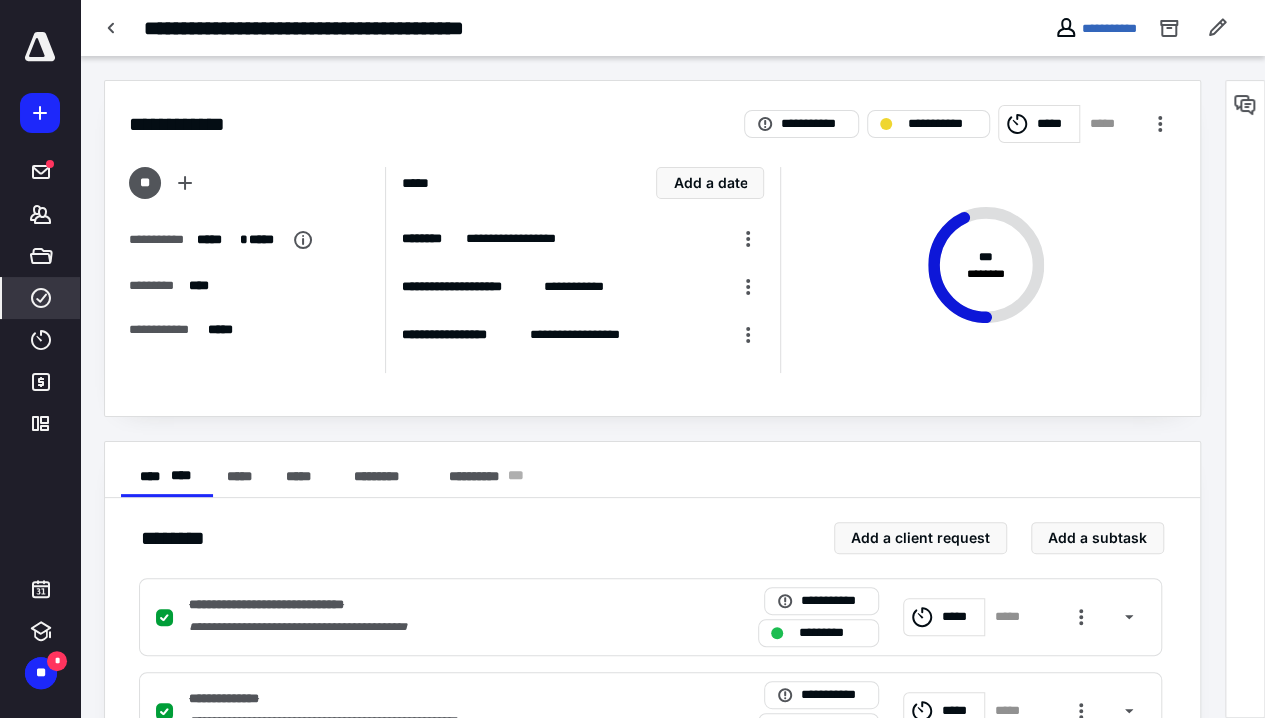 click 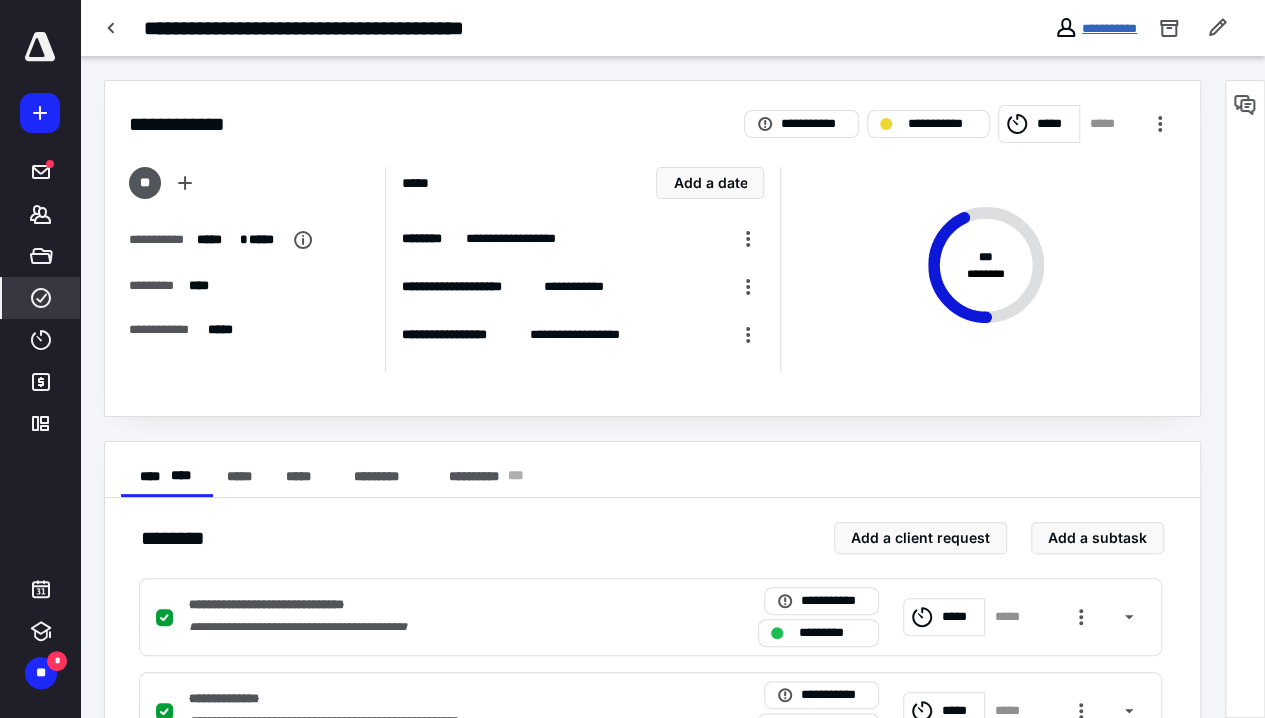 click on "**********" at bounding box center (1109, 28) 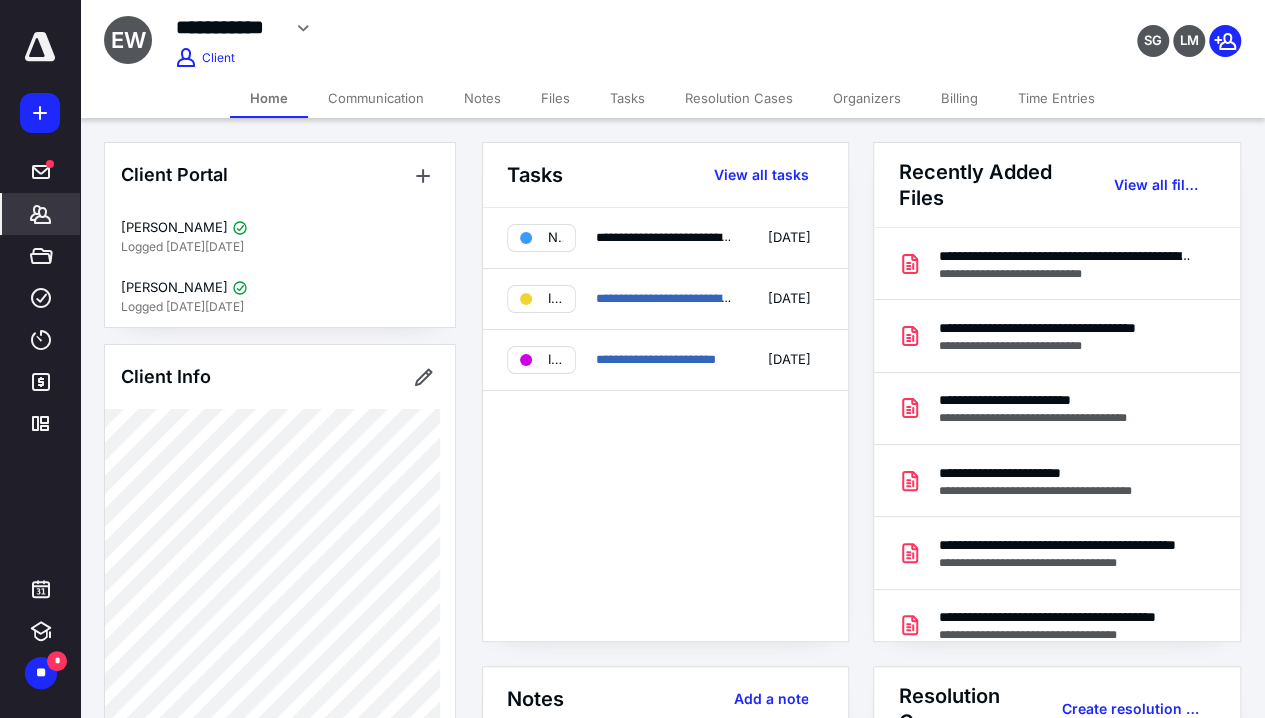 click on "Billing" at bounding box center (959, 98) 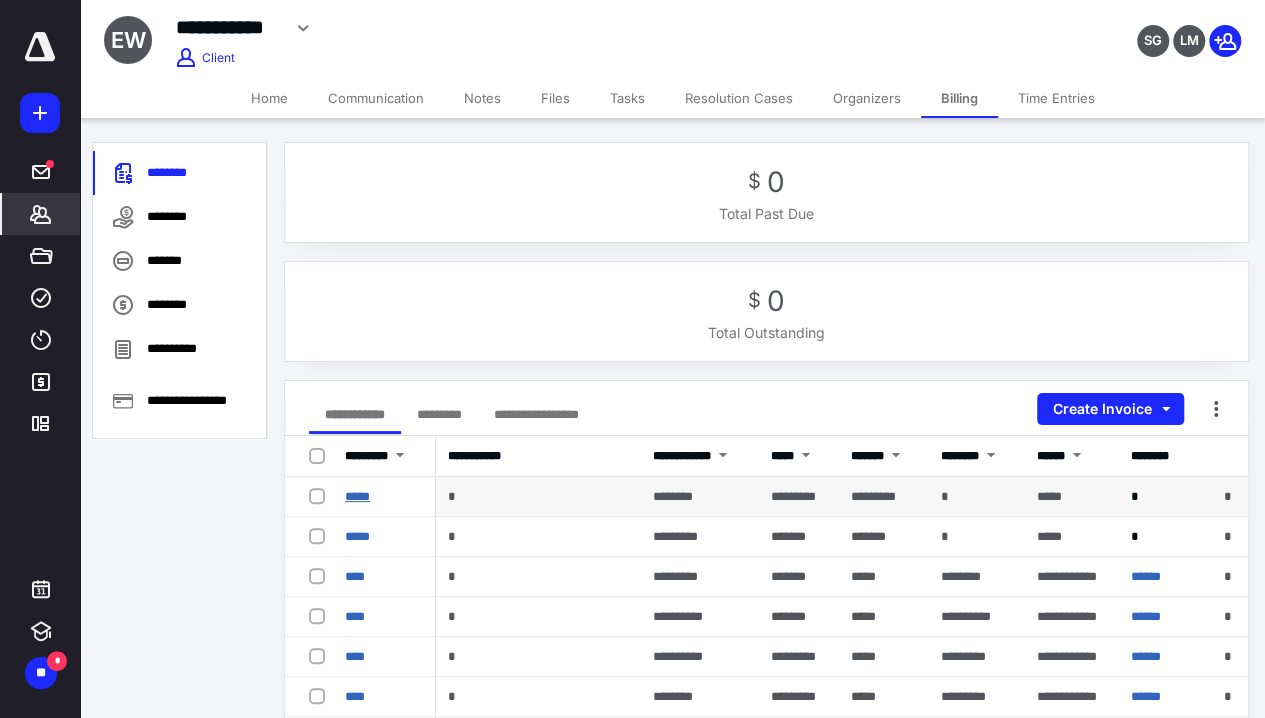 click on "*****" at bounding box center (357, 496) 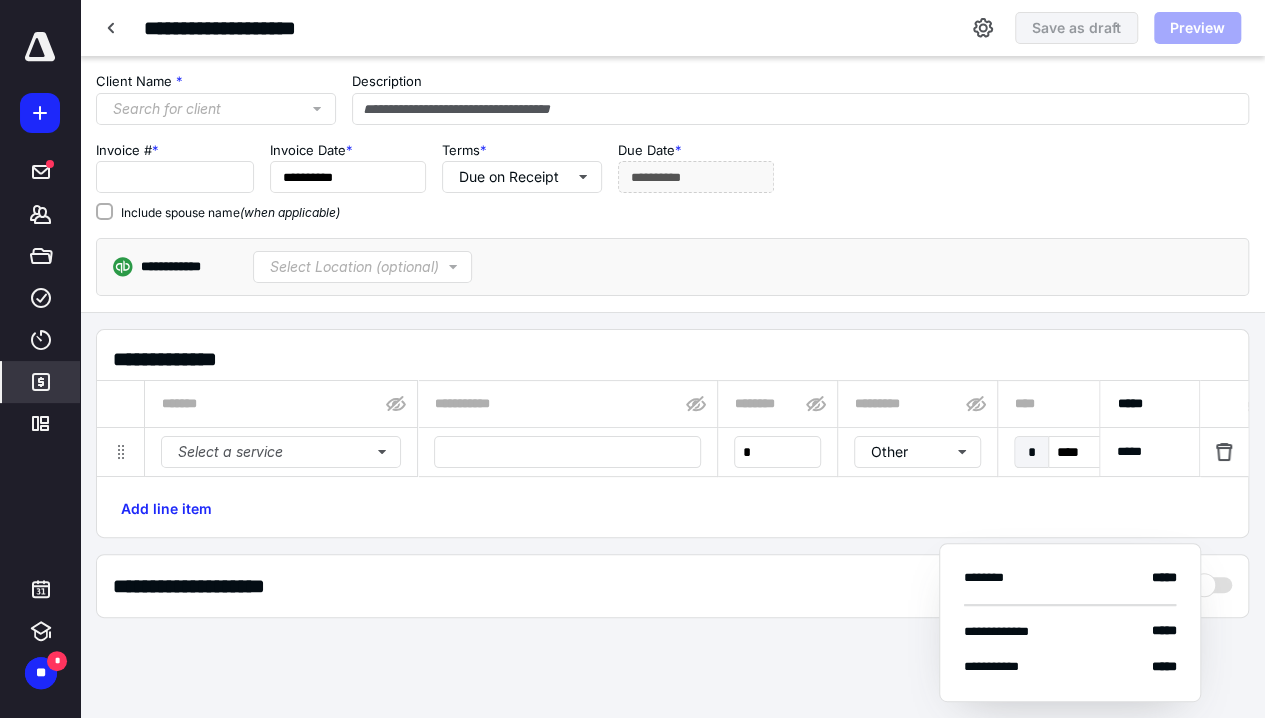 type on "*****" 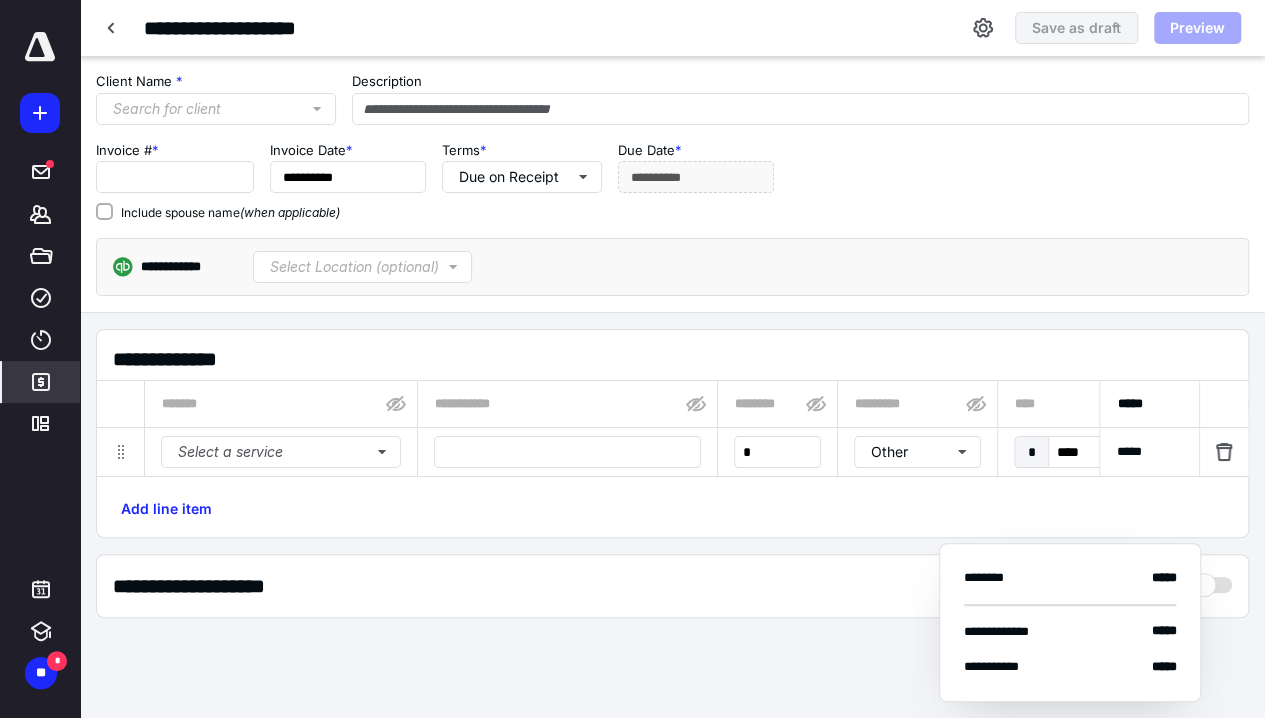type on "**********" 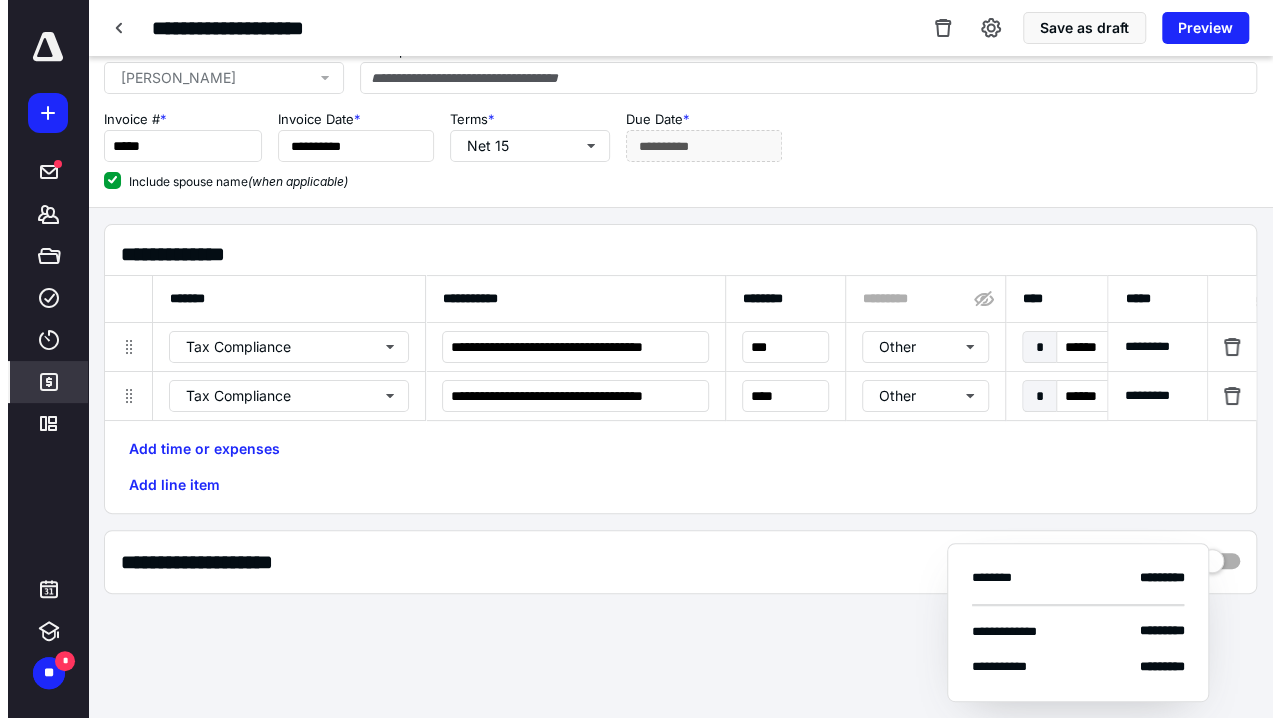 scroll, scrollTop: 0, scrollLeft: 0, axis: both 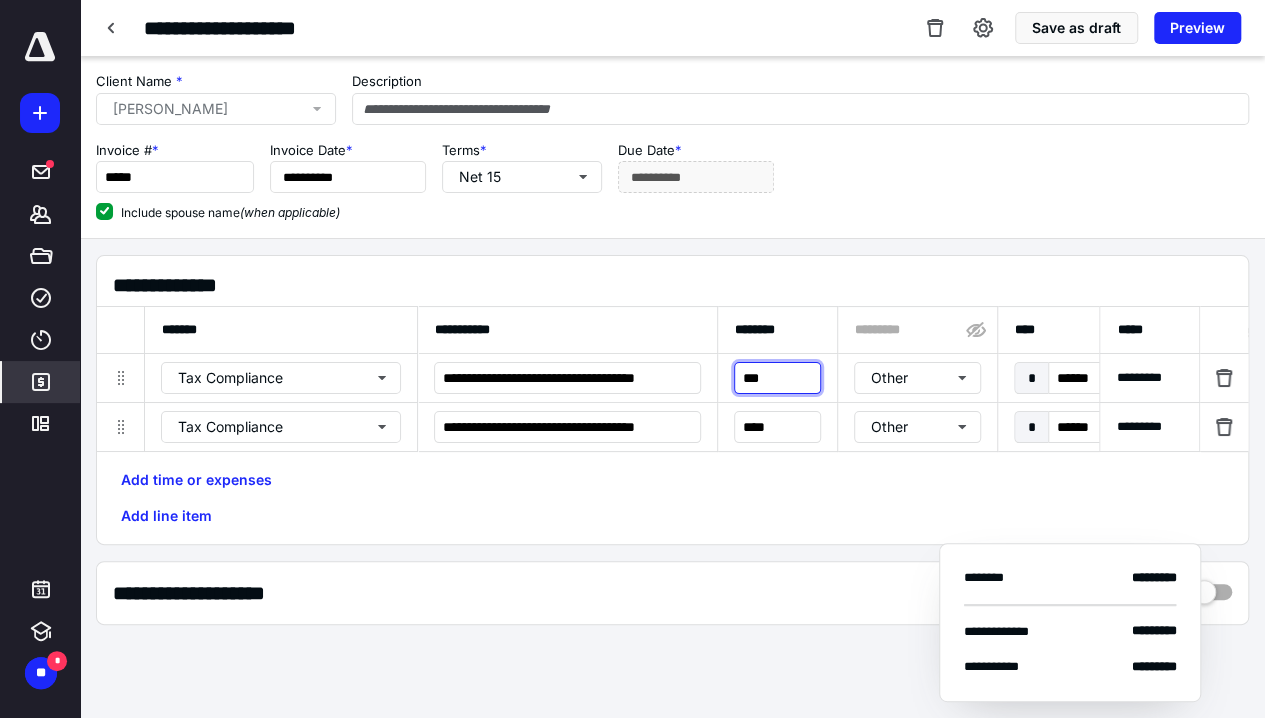 click on "***" at bounding box center [777, 378] 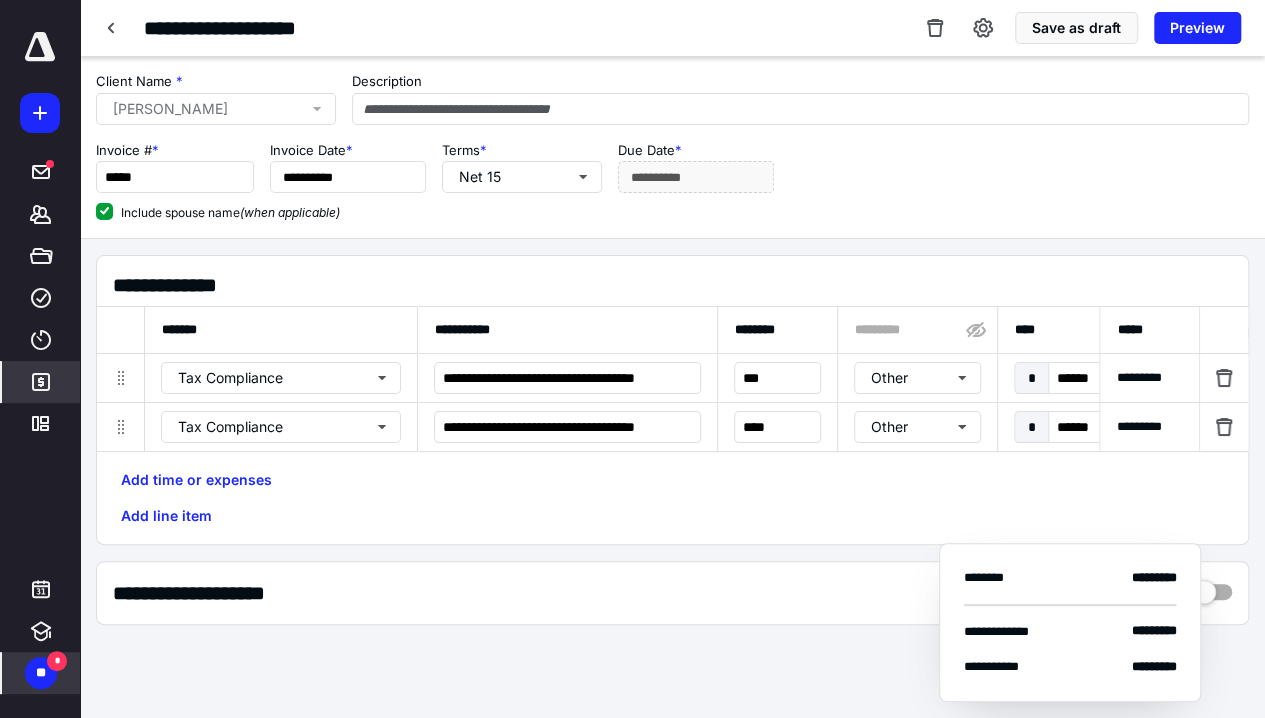 click on "** *" at bounding box center [41, 673] 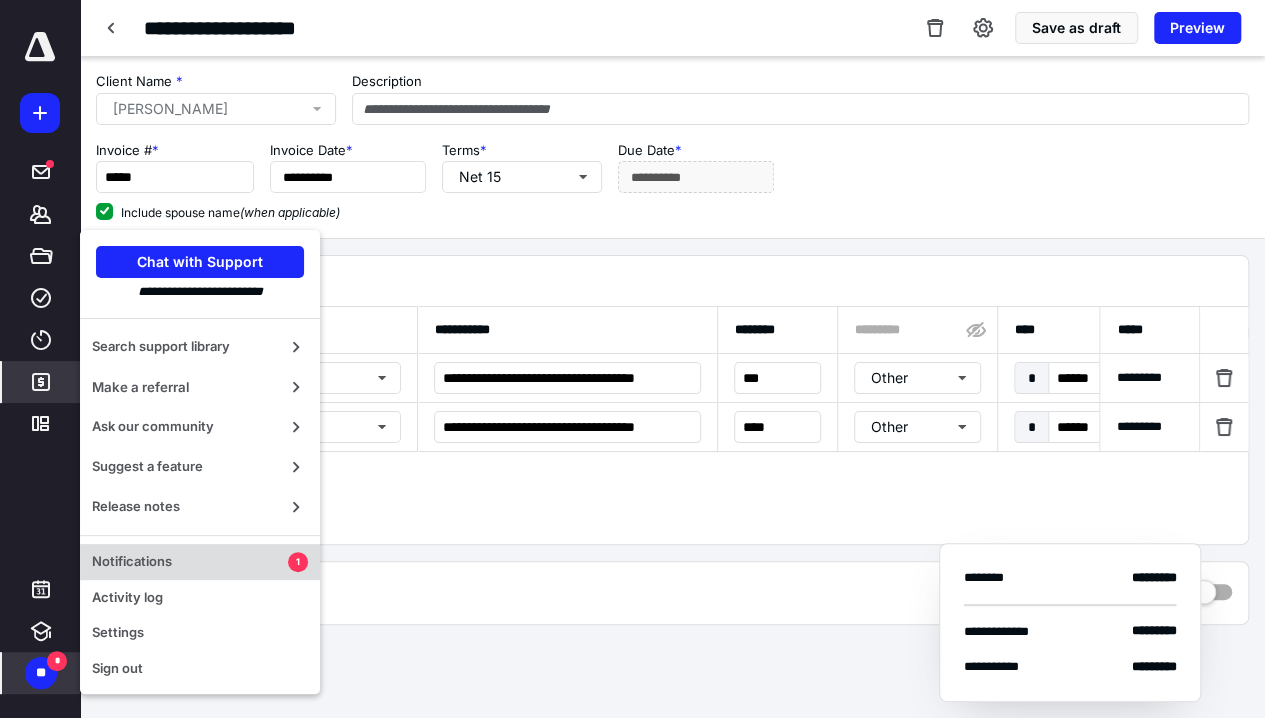click on "Notifications 1" at bounding box center [200, 562] 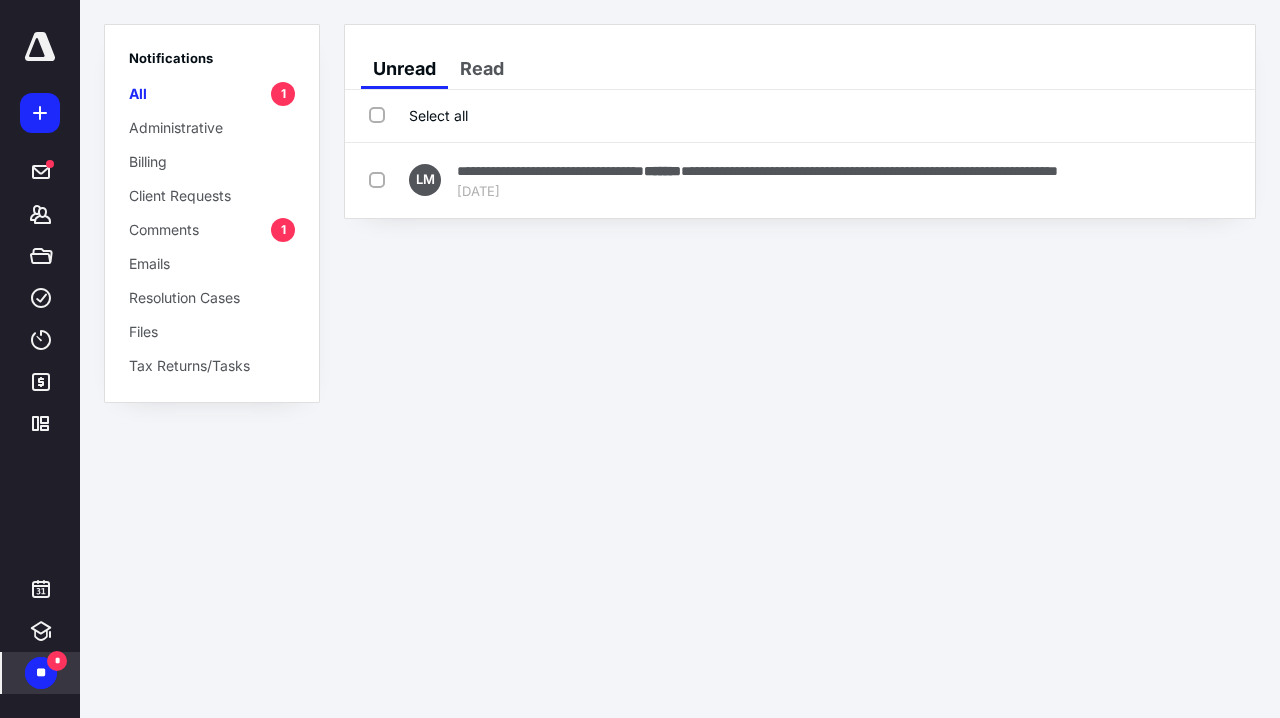 click on "Select all" at bounding box center (800, 116) 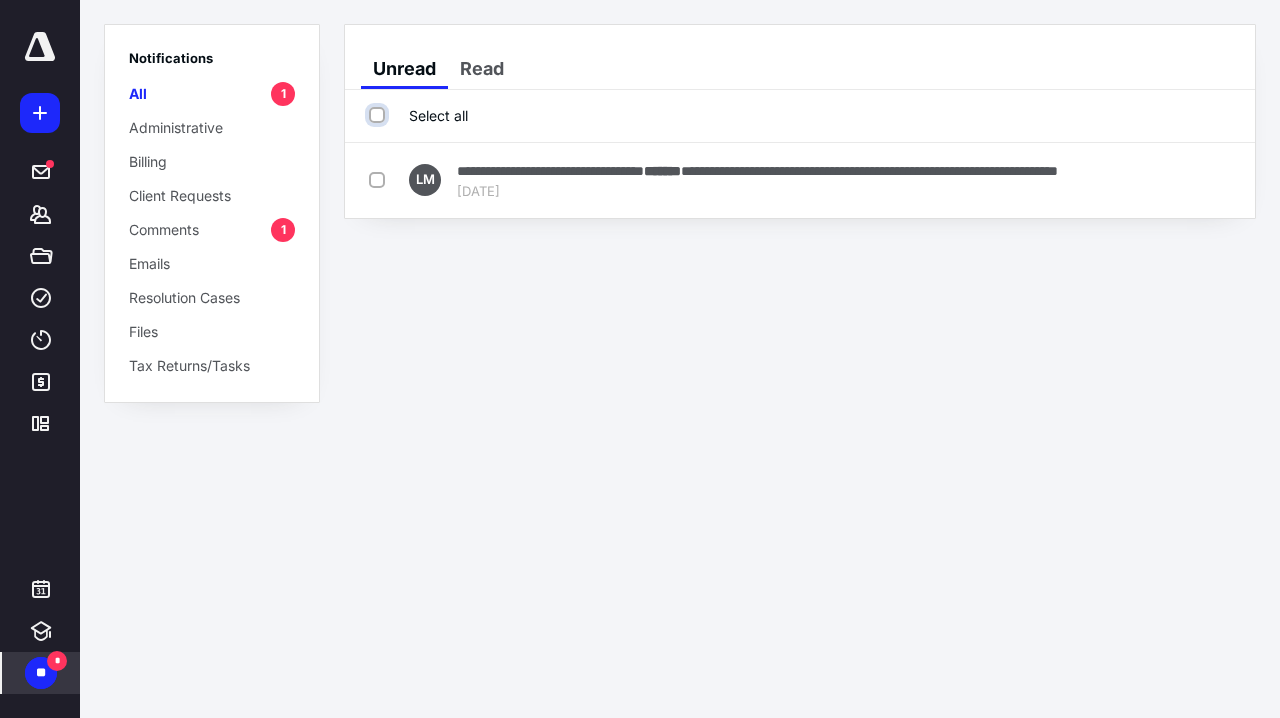 checkbox on "true" 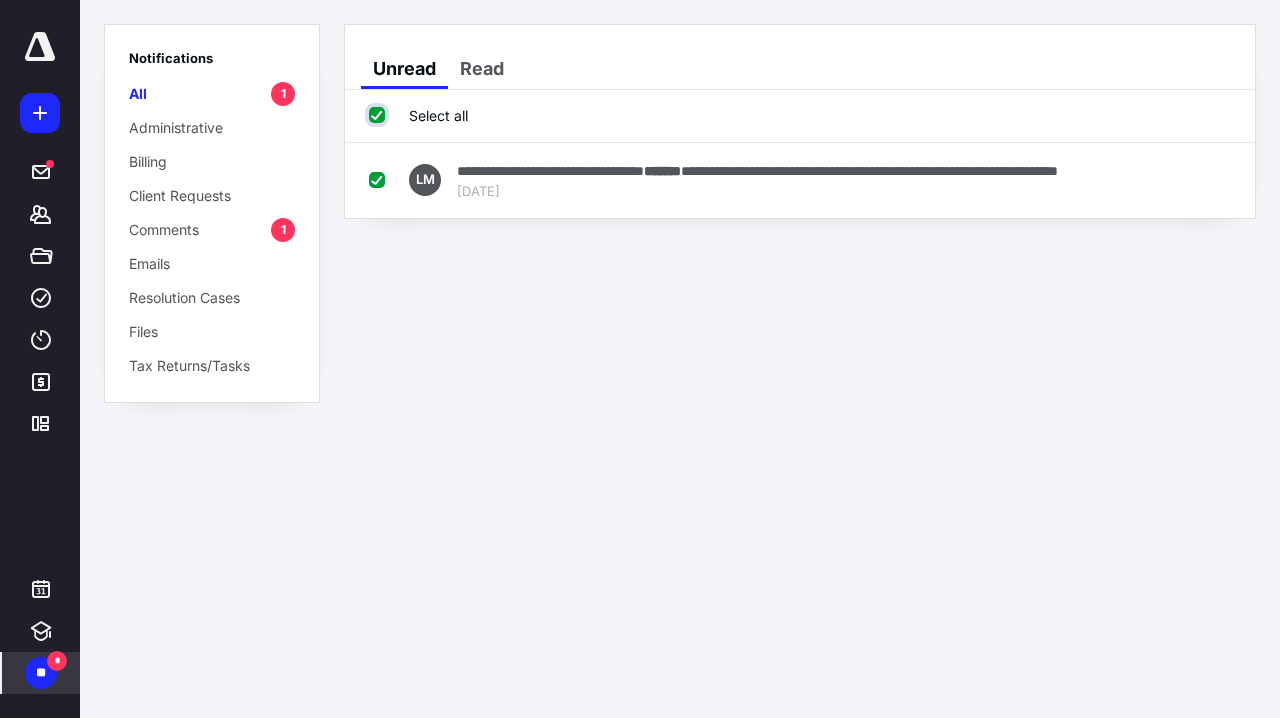 checkbox on "true" 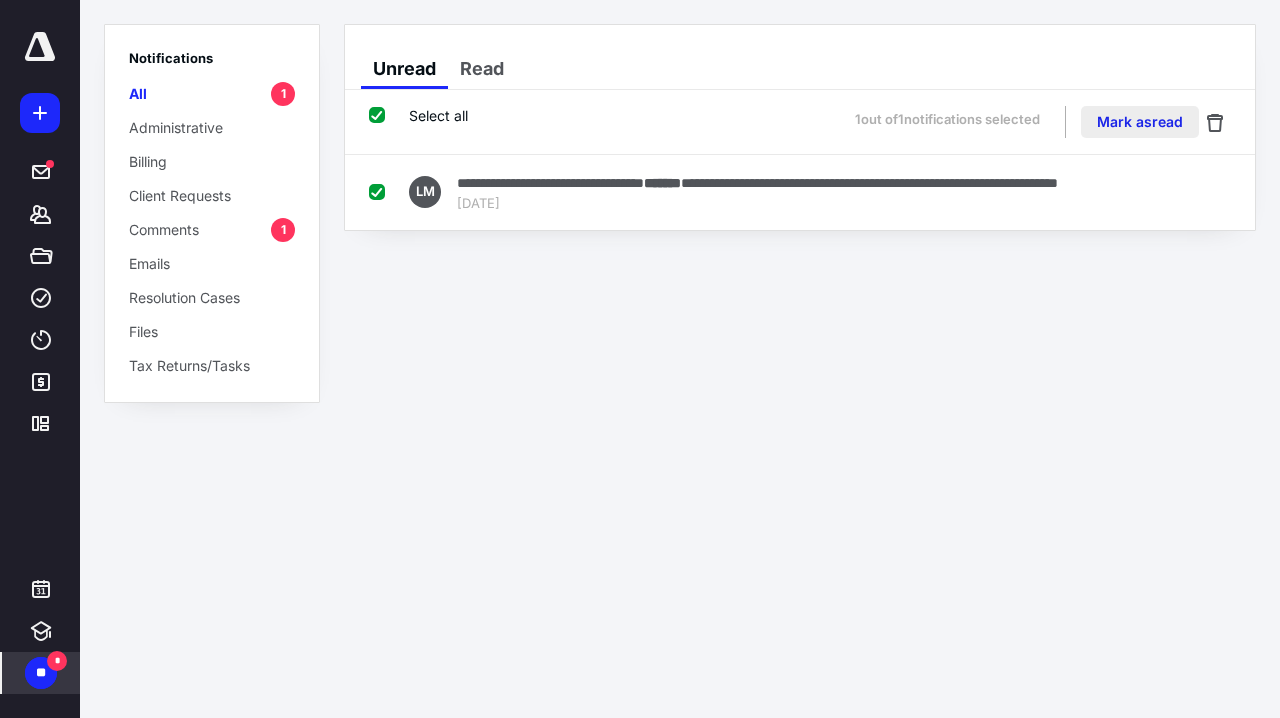 click on "Mark as  read" at bounding box center (1140, 122) 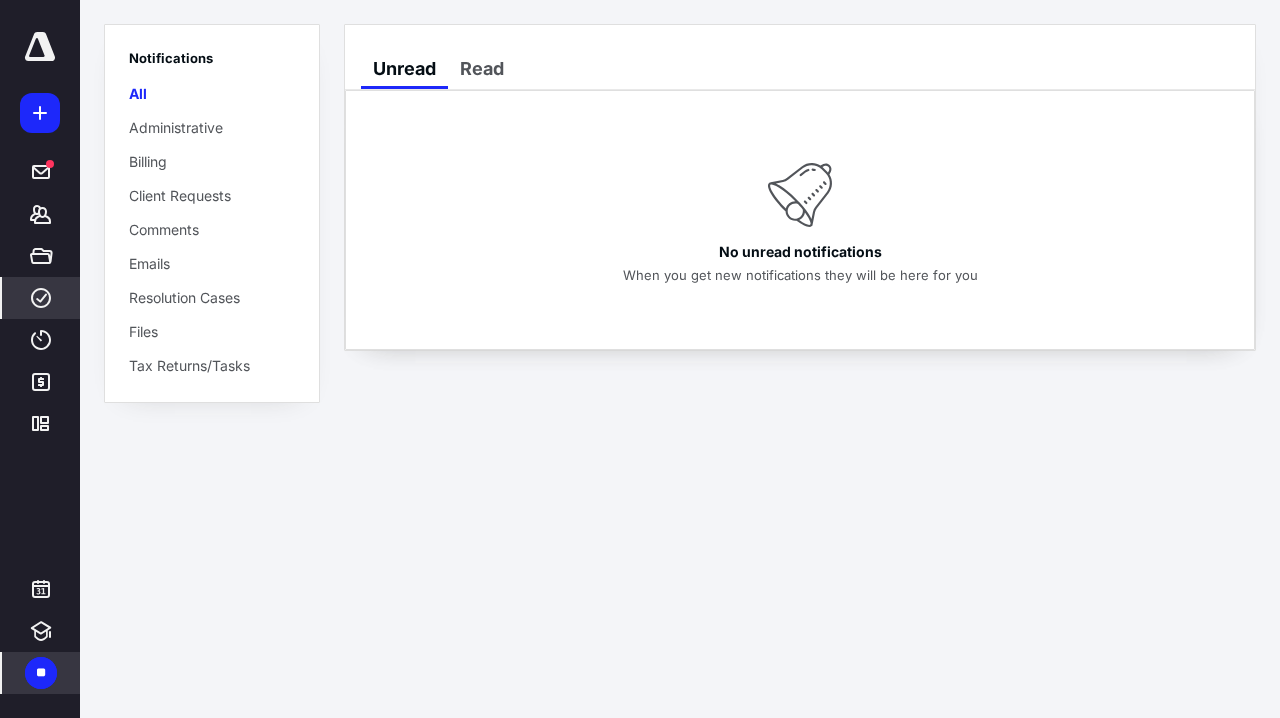 click on "****" at bounding box center [41, 298] 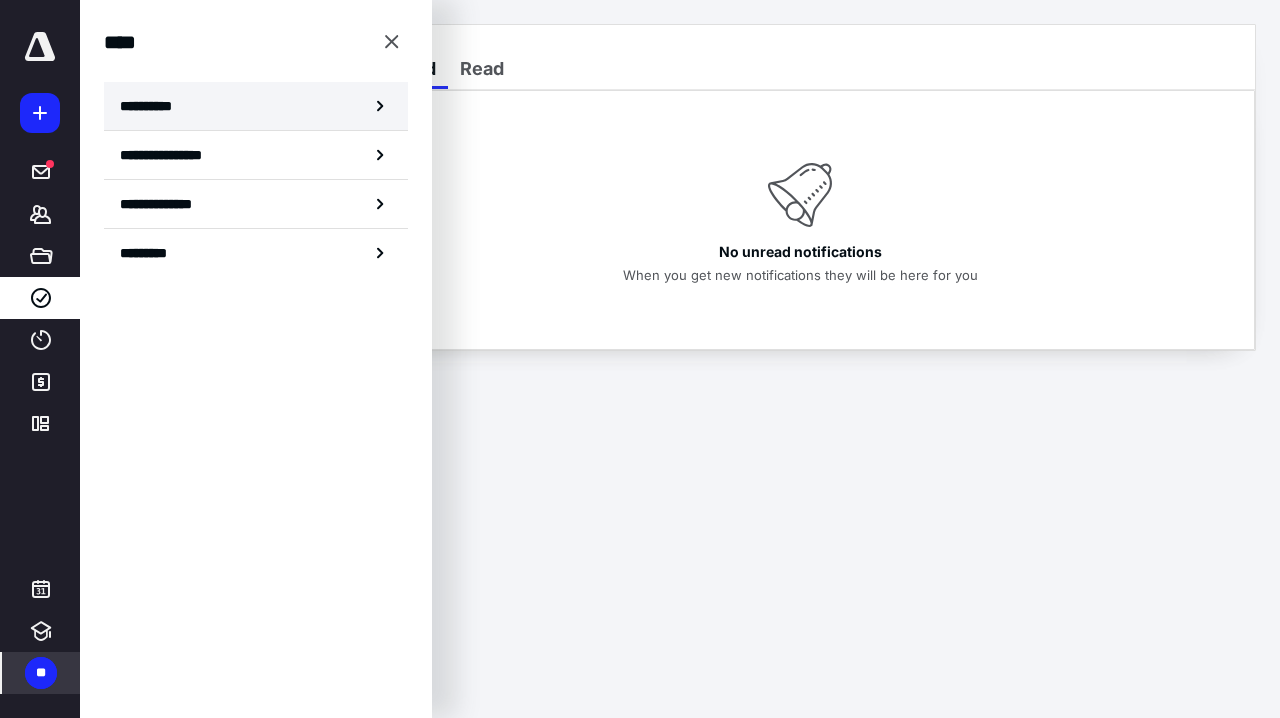 click on "**********" at bounding box center (256, 106) 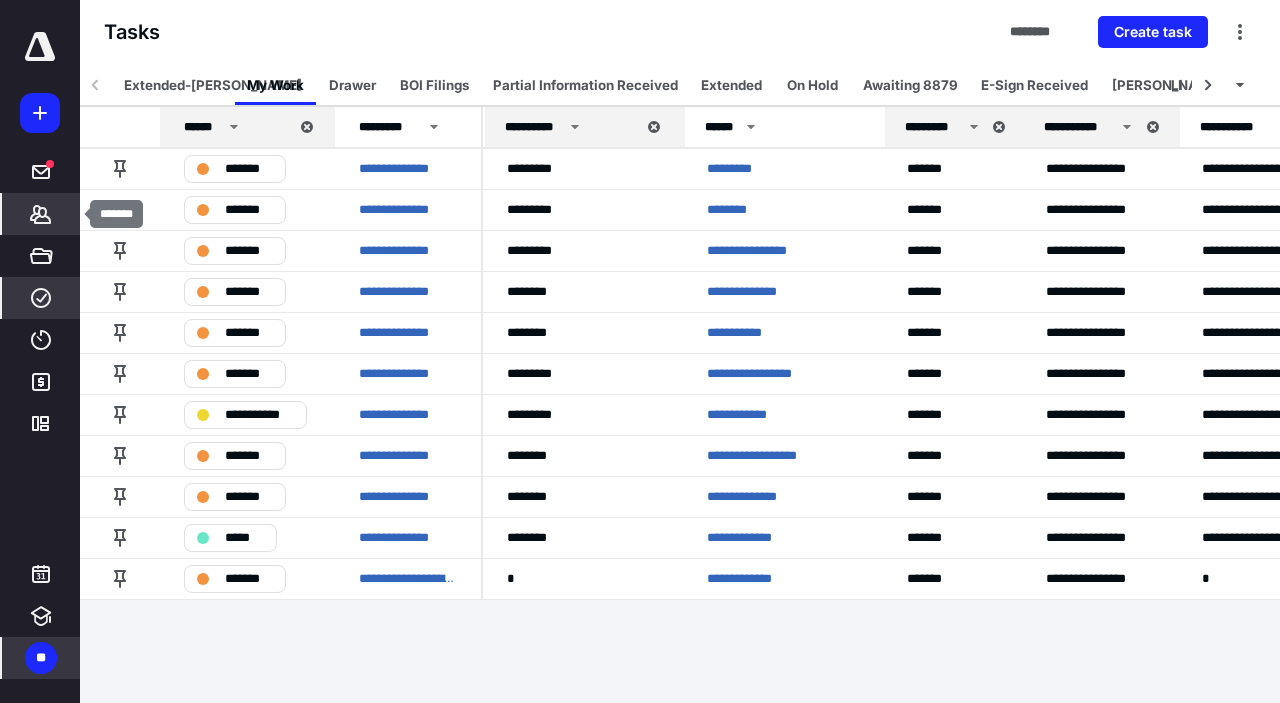click 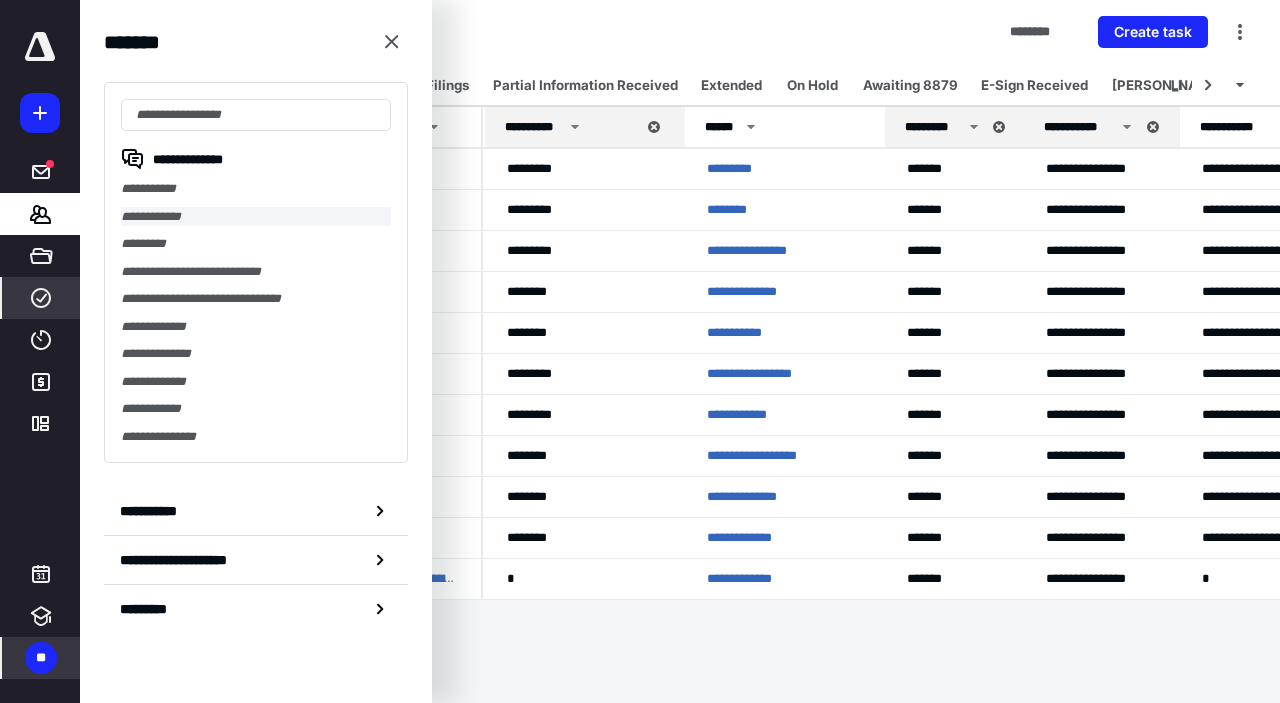 click on "**********" at bounding box center [256, 217] 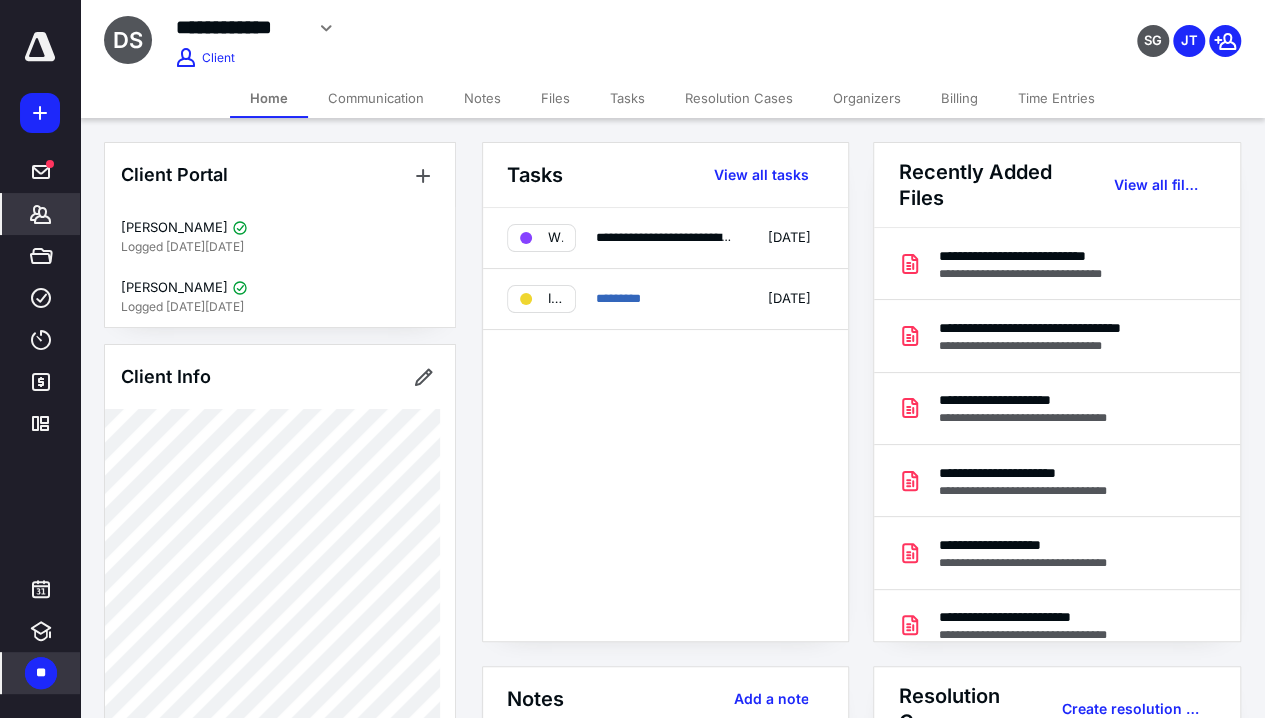 click on "Files" at bounding box center [555, 98] 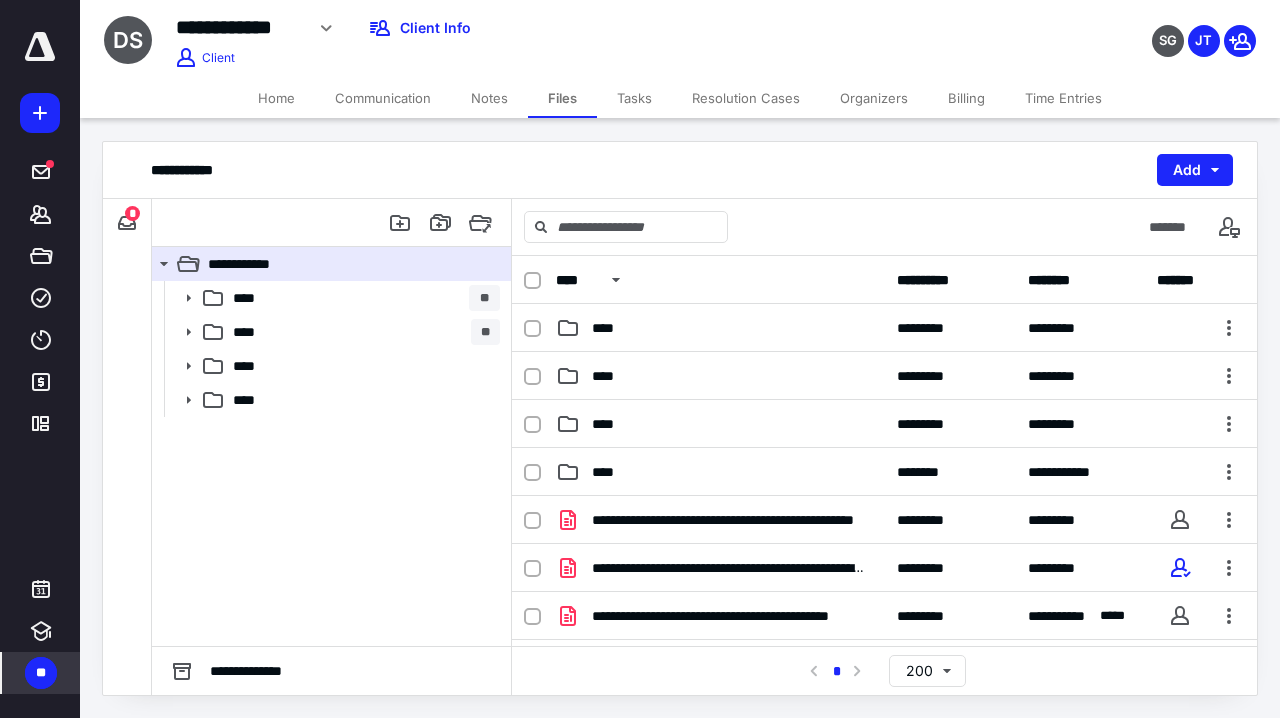 click on "**********" at bounding box center [127, 223] 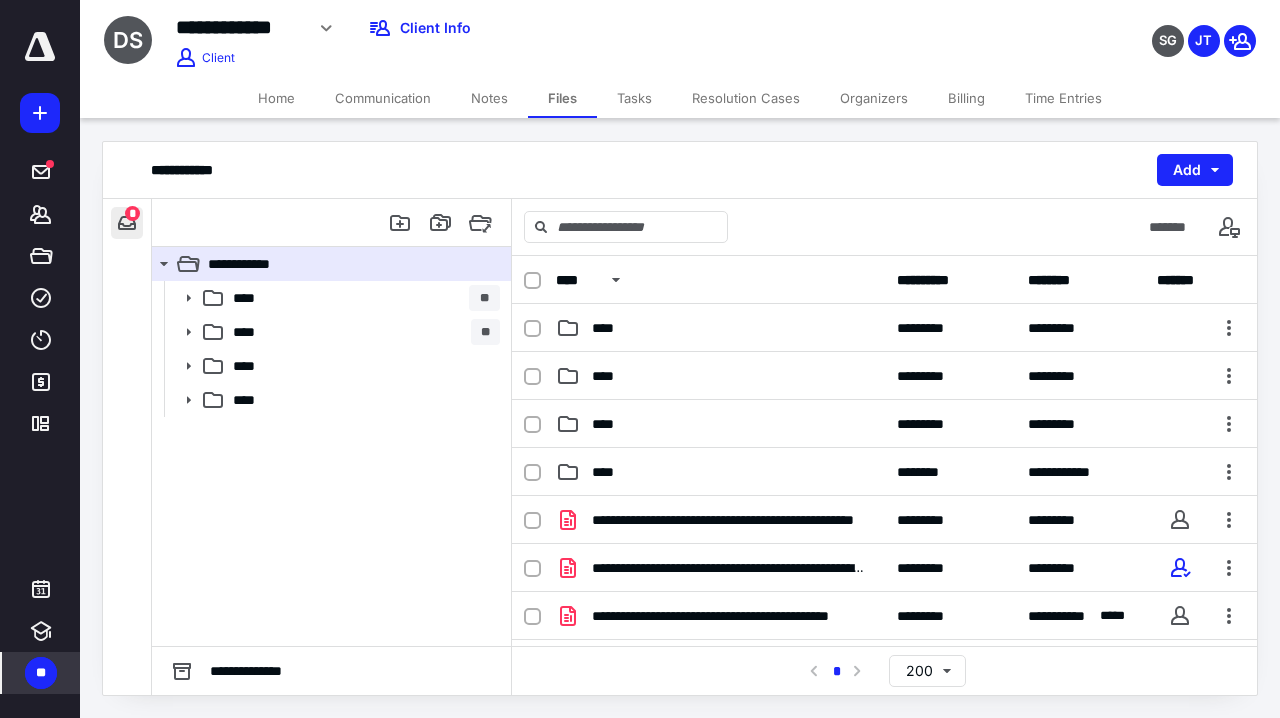 click at bounding box center [127, 223] 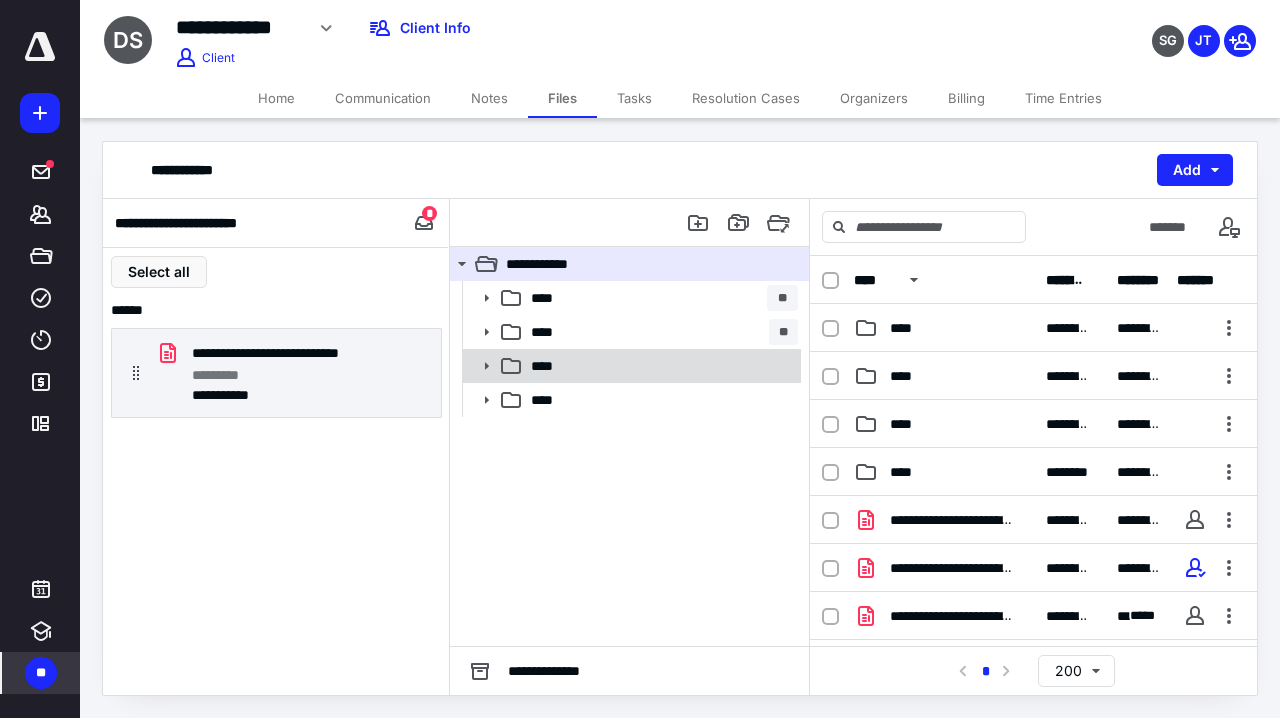 click 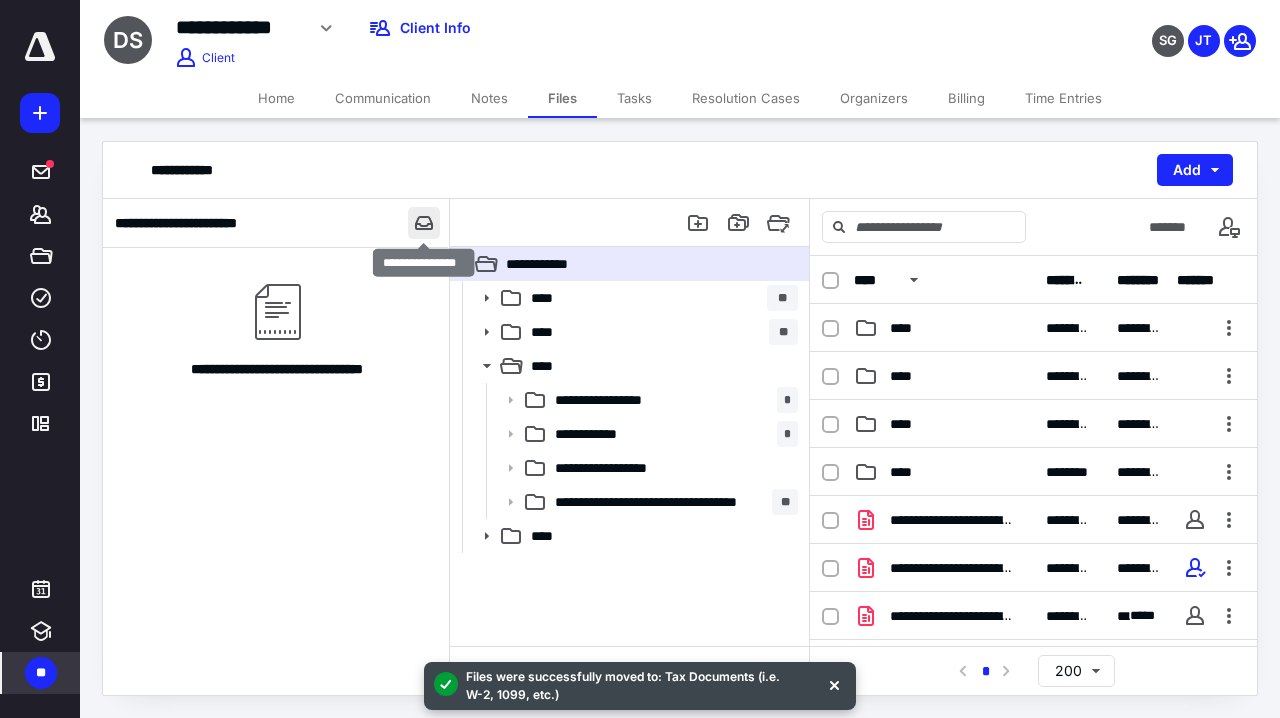 click at bounding box center (424, 223) 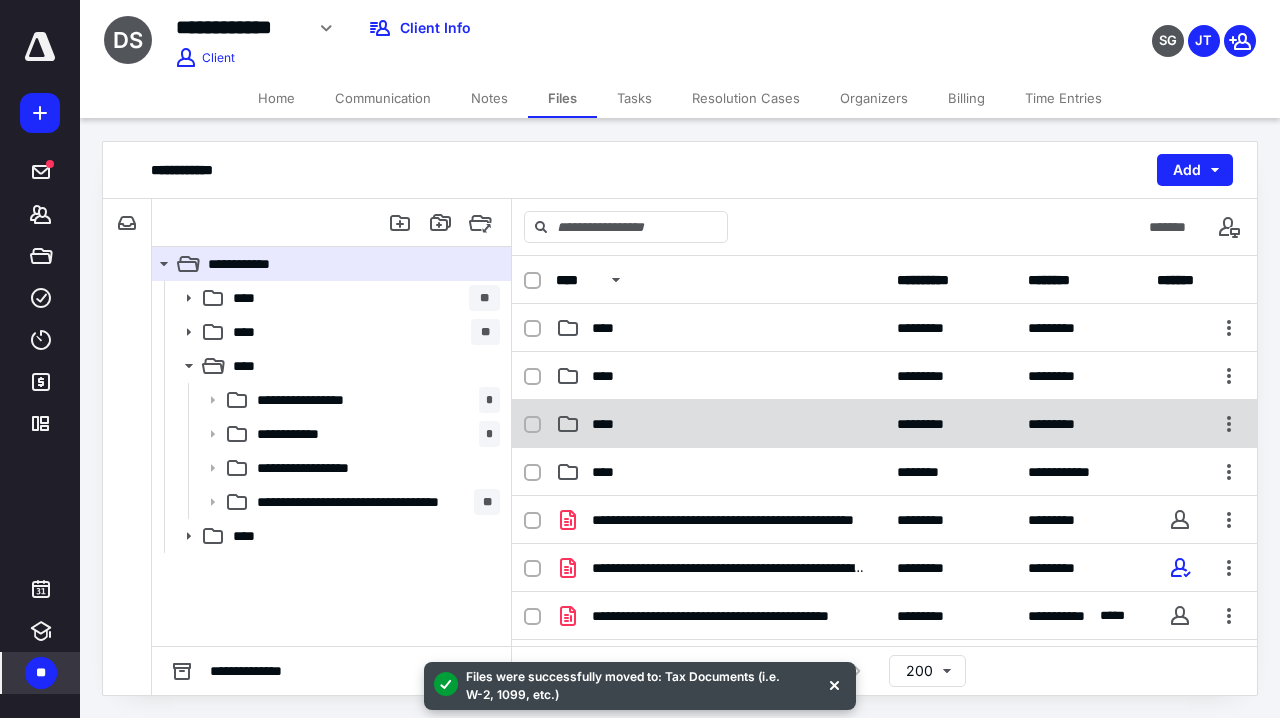 click at bounding box center (540, 424) 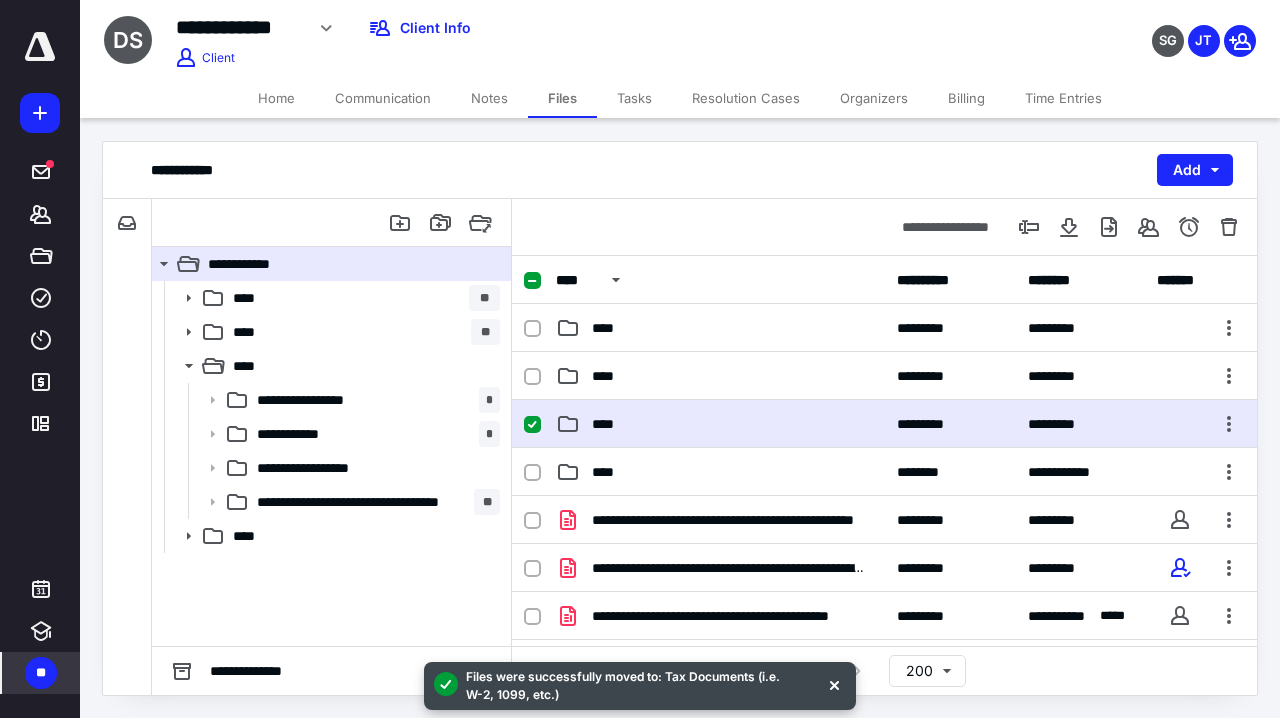 checkbox on "true" 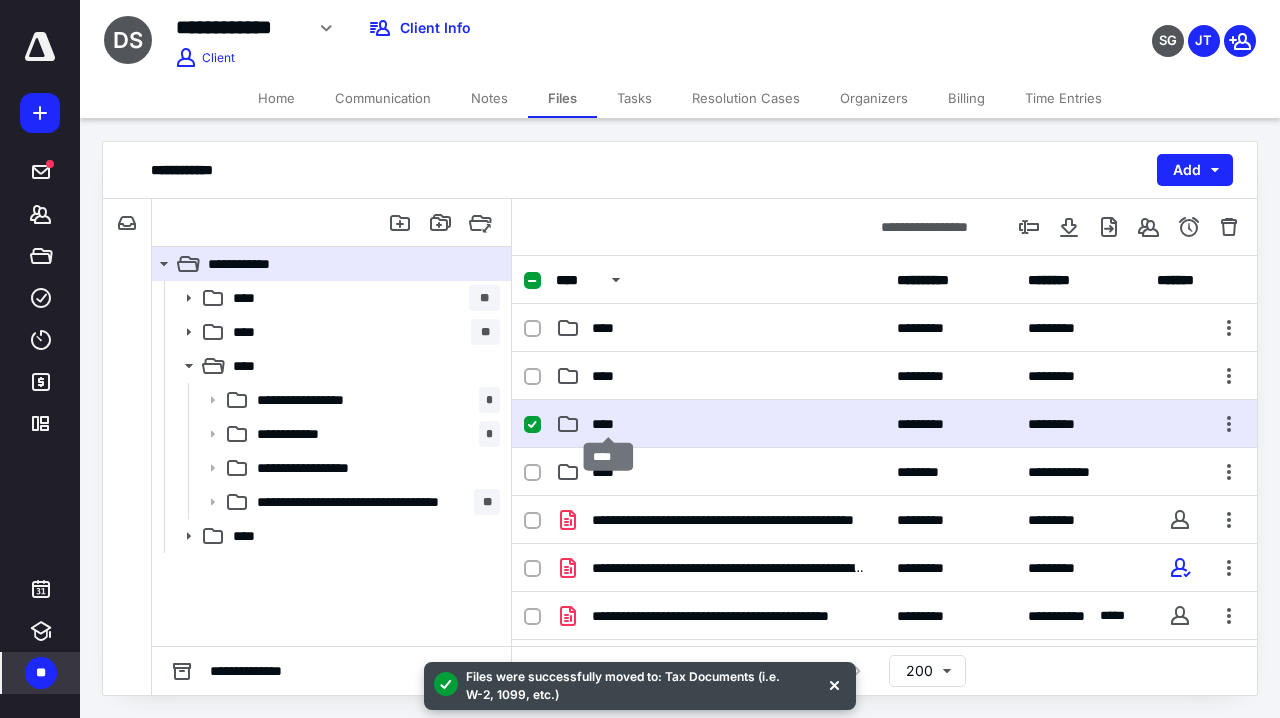 click on "****" at bounding box center [609, 424] 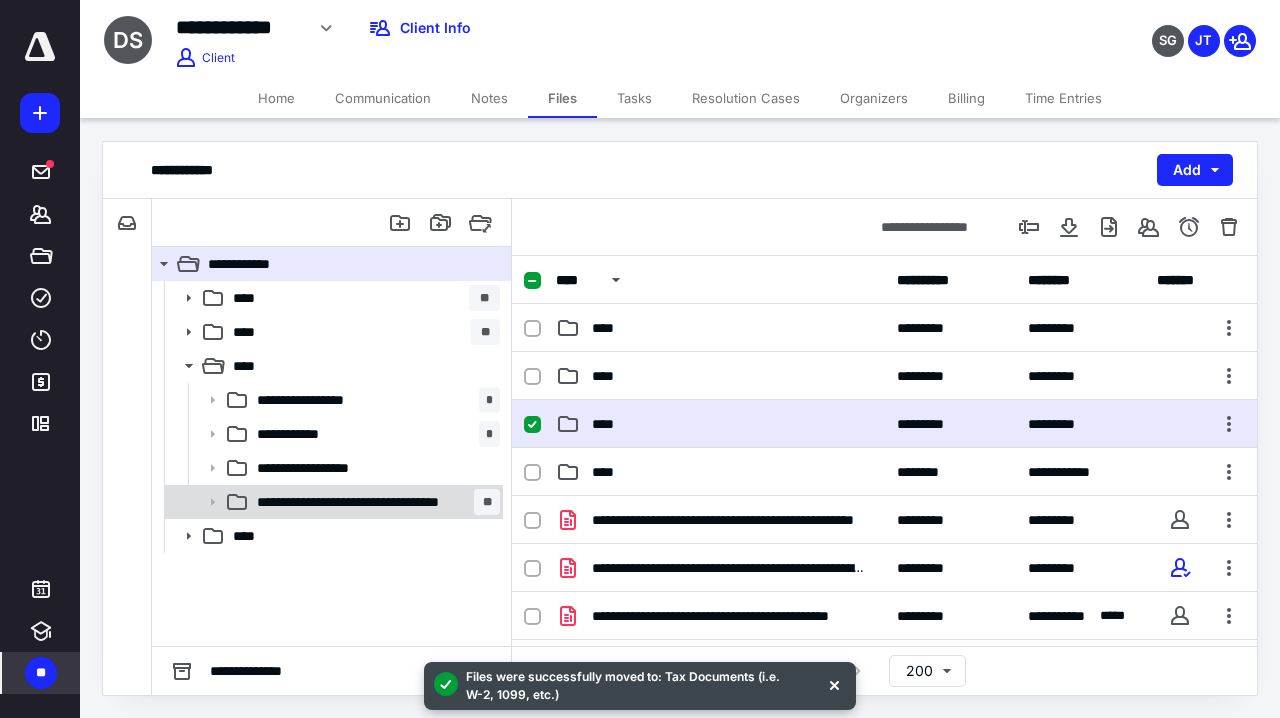 click on "**********" at bounding box center [365, 502] 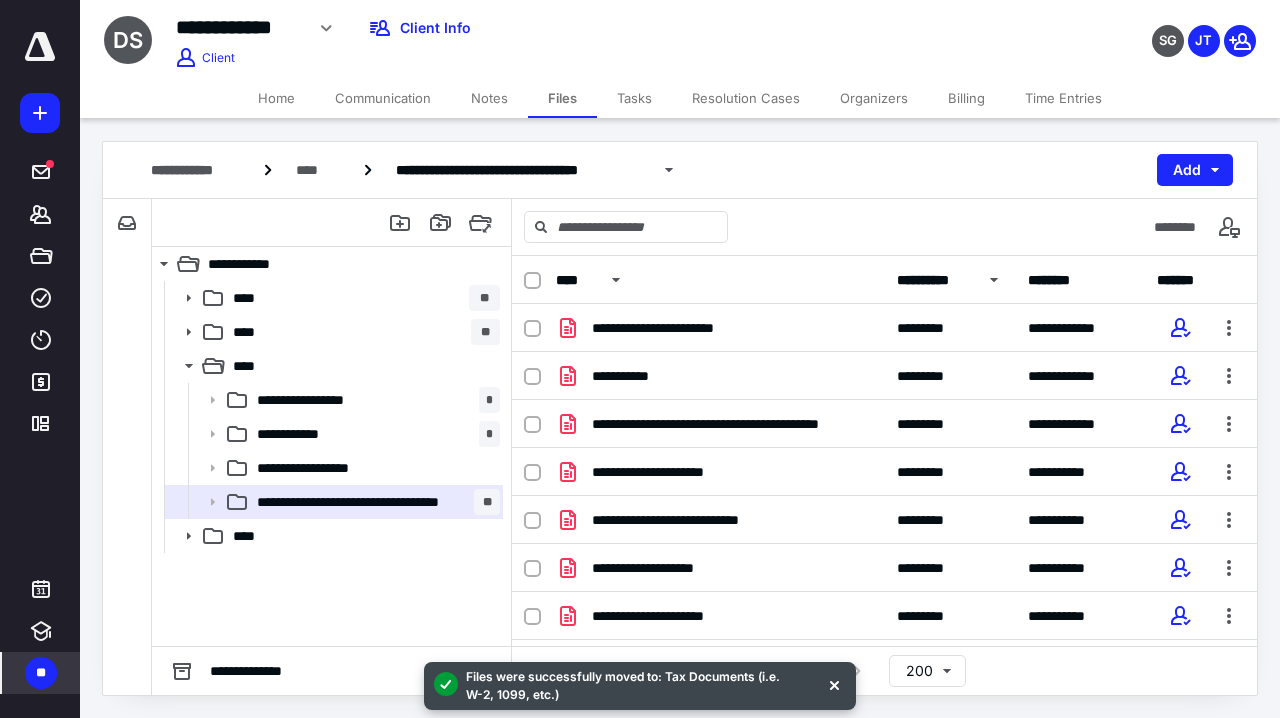 click on "**********" at bounding box center (935, 280) 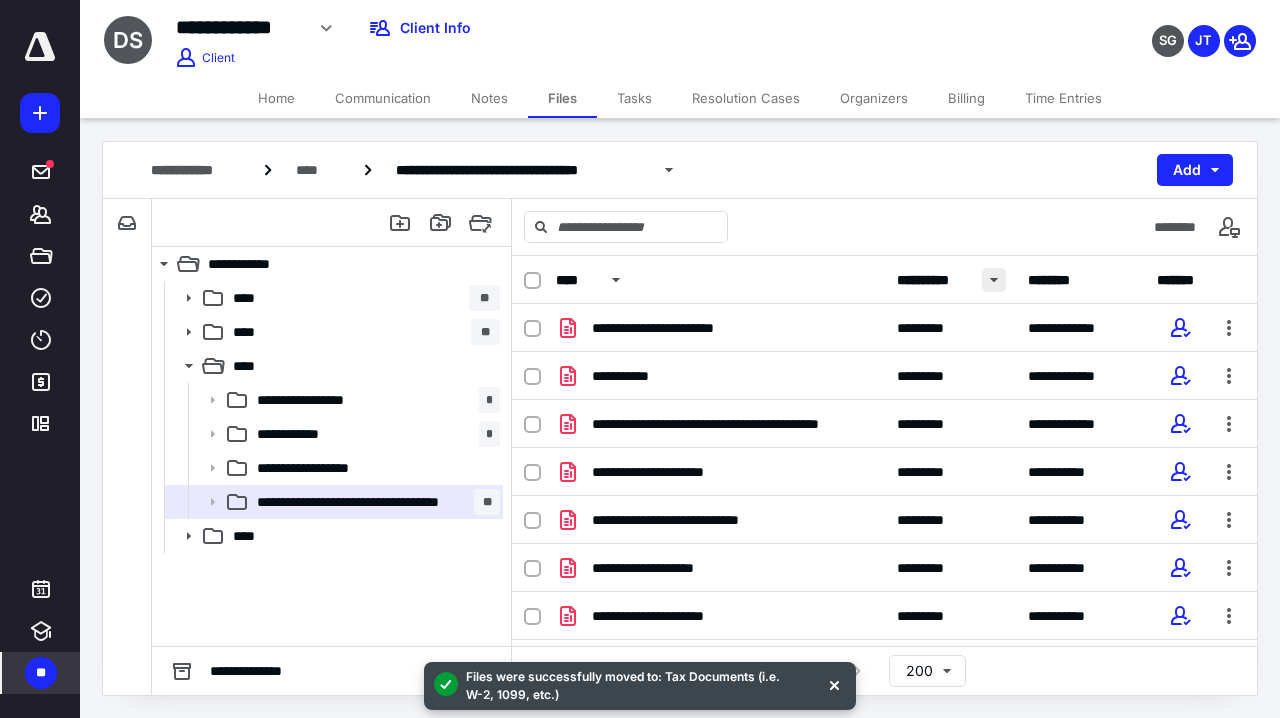 click at bounding box center (994, 280) 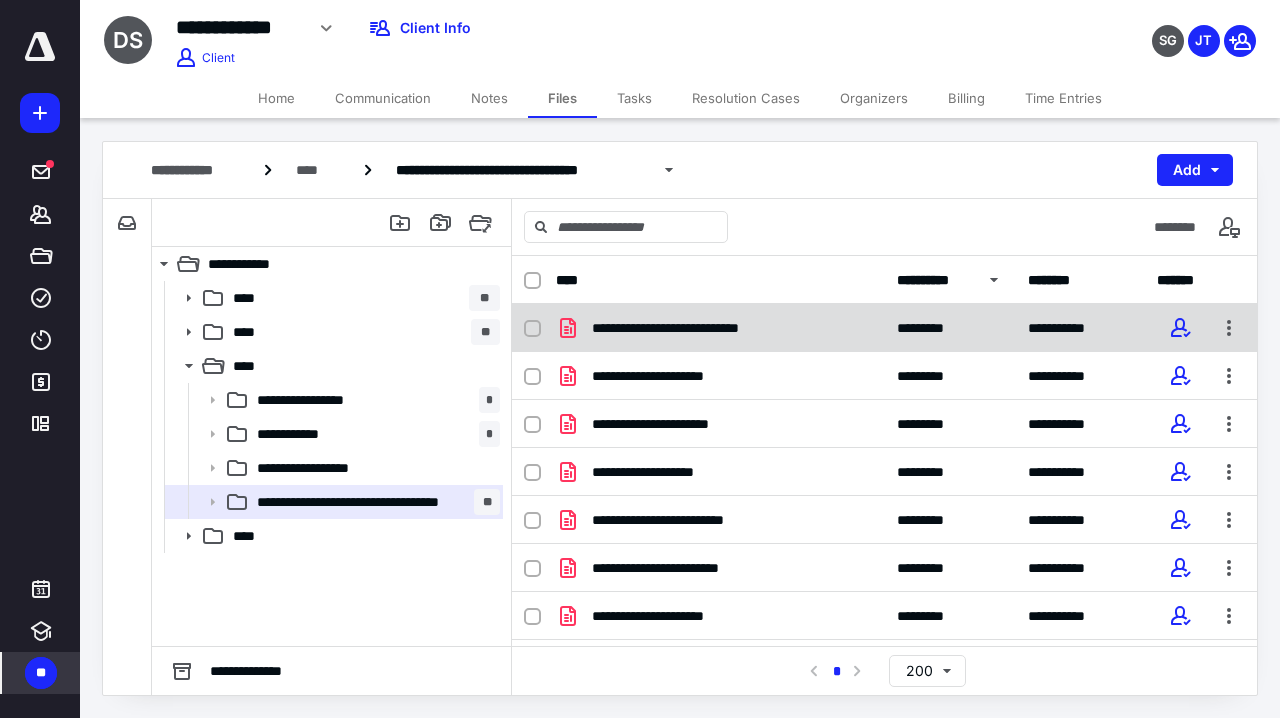 click 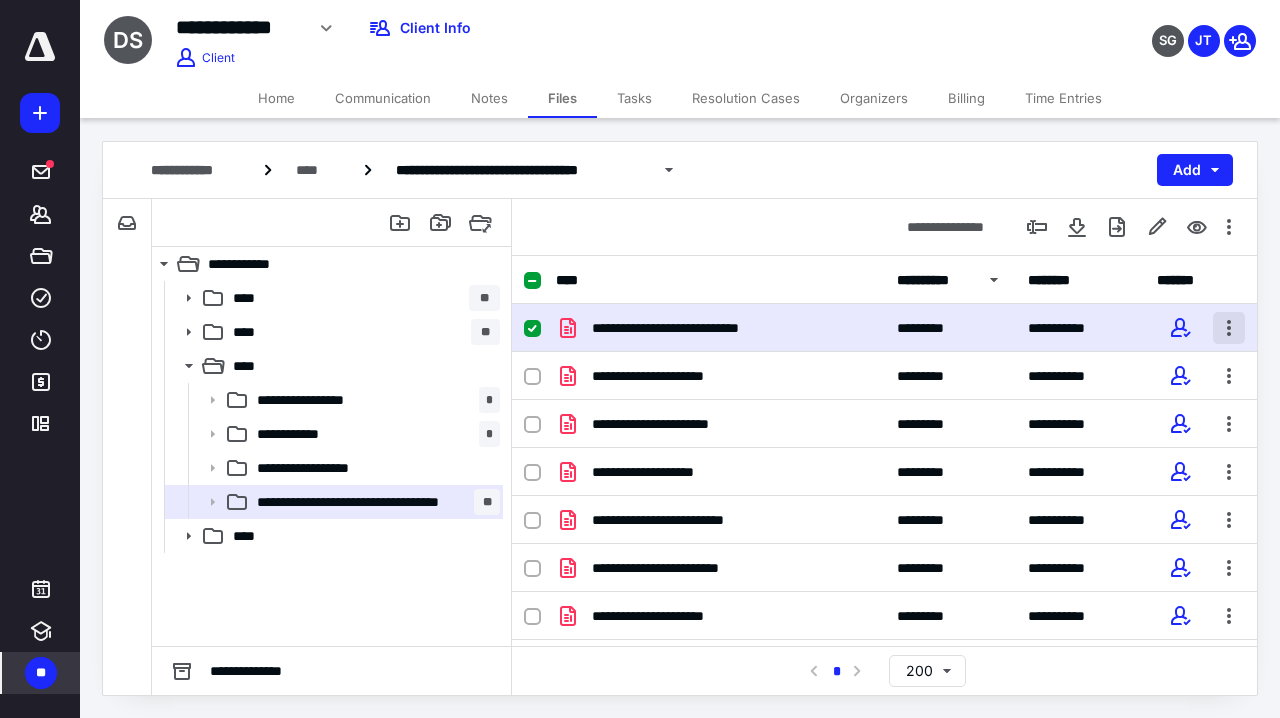 click at bounding box center [1229, 328] 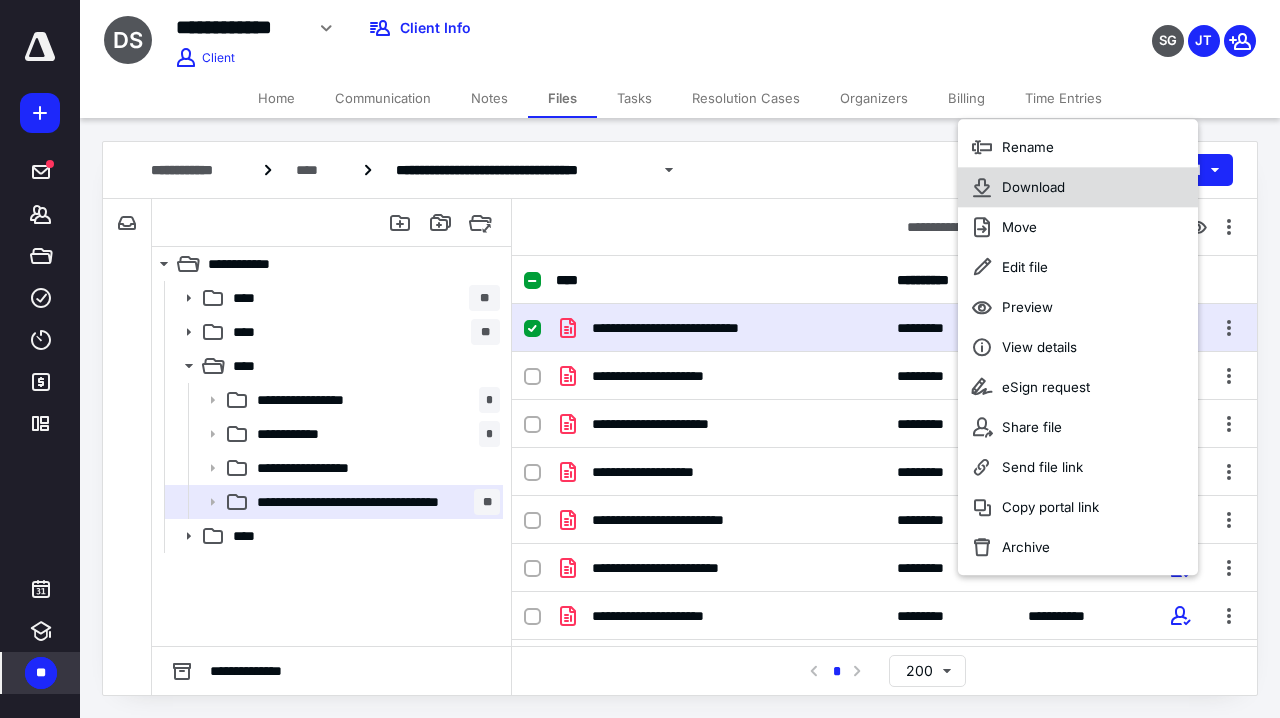 click on "Download" at bounding box center [1033, 187] 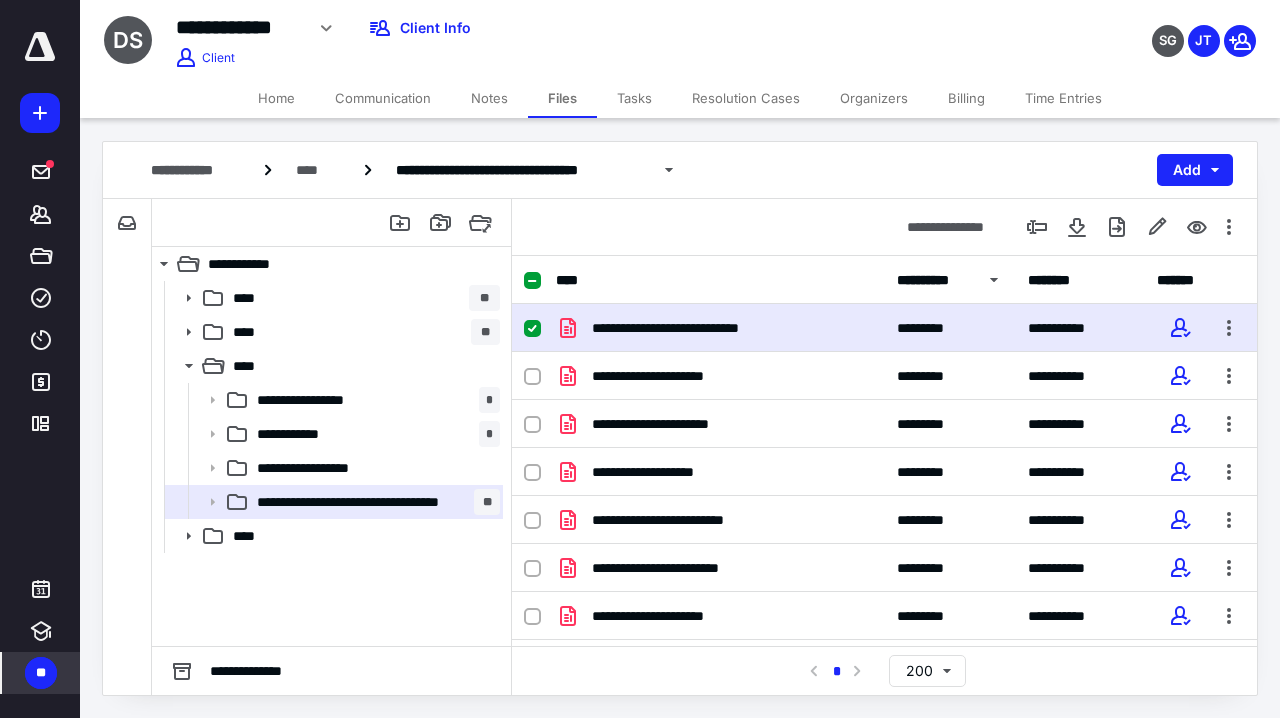 click on "**********" at bounding box center (521, 28) 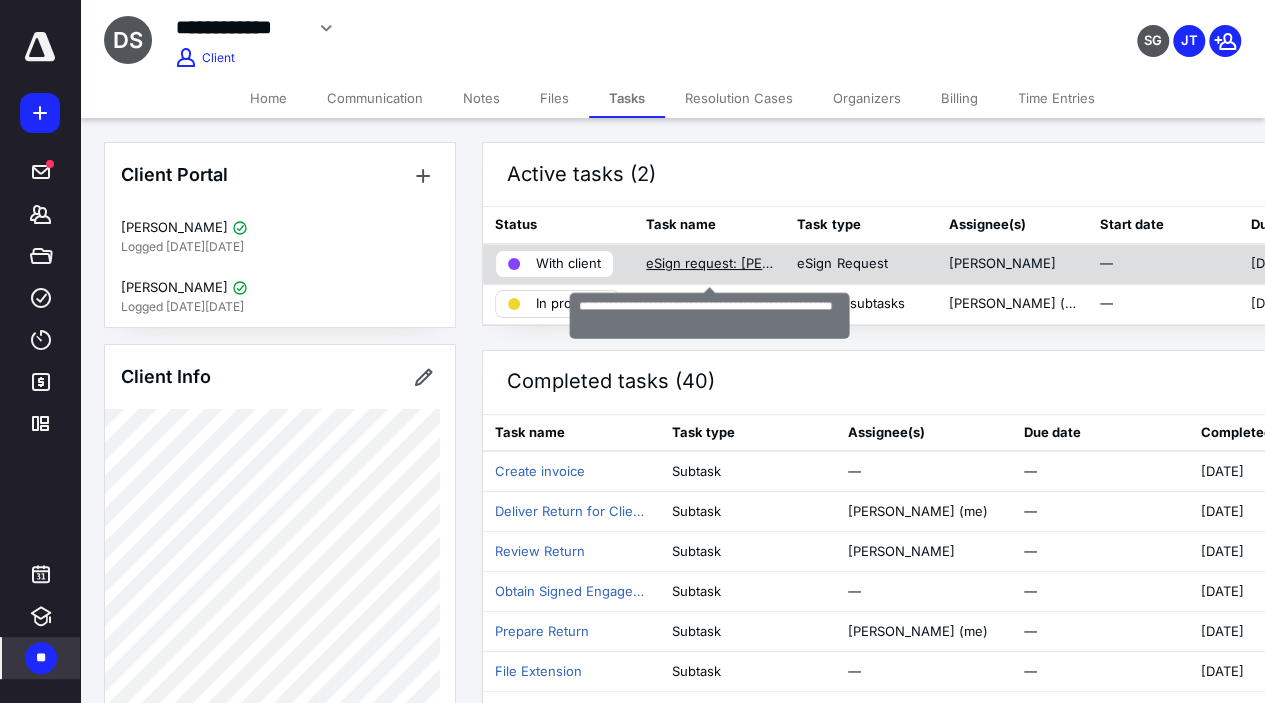 click on "eSign request: [PERSON_NAME] and Kathryn_2024 Tax Return.pdf" at bounding box center [709, 264] 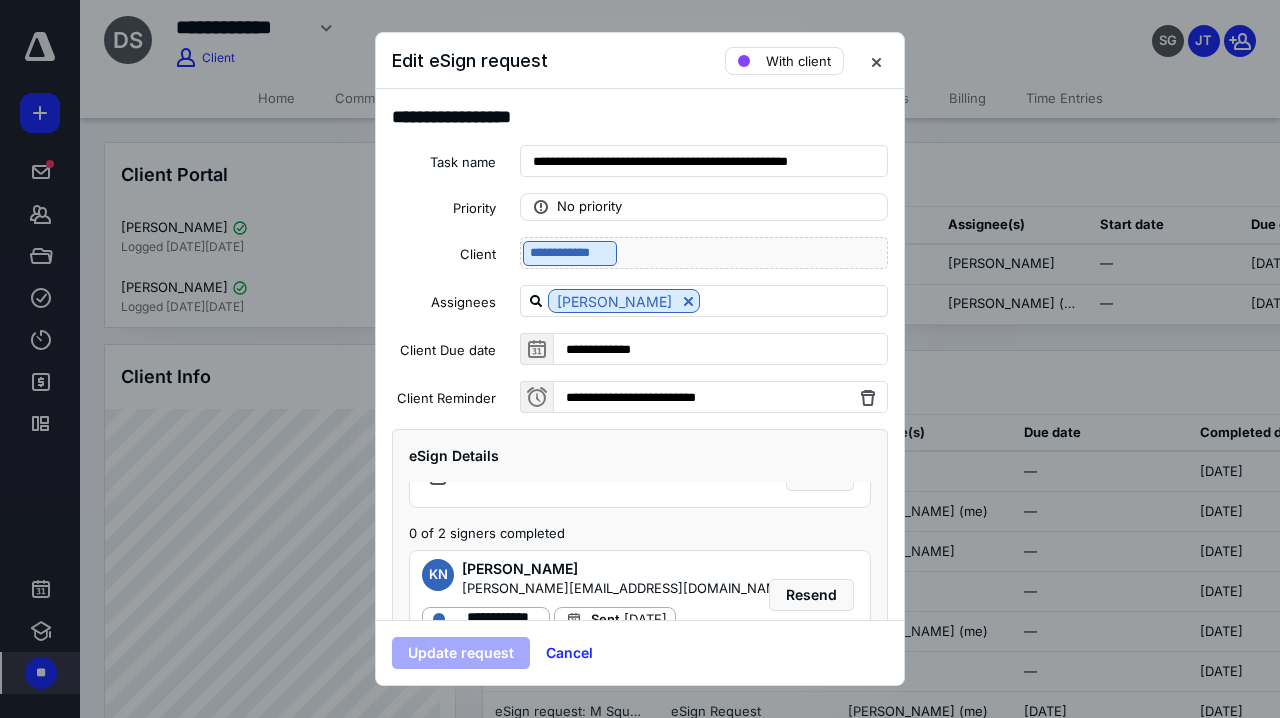 scroll, scrollTop: 123, scrollLeft: 0, axis: vertical 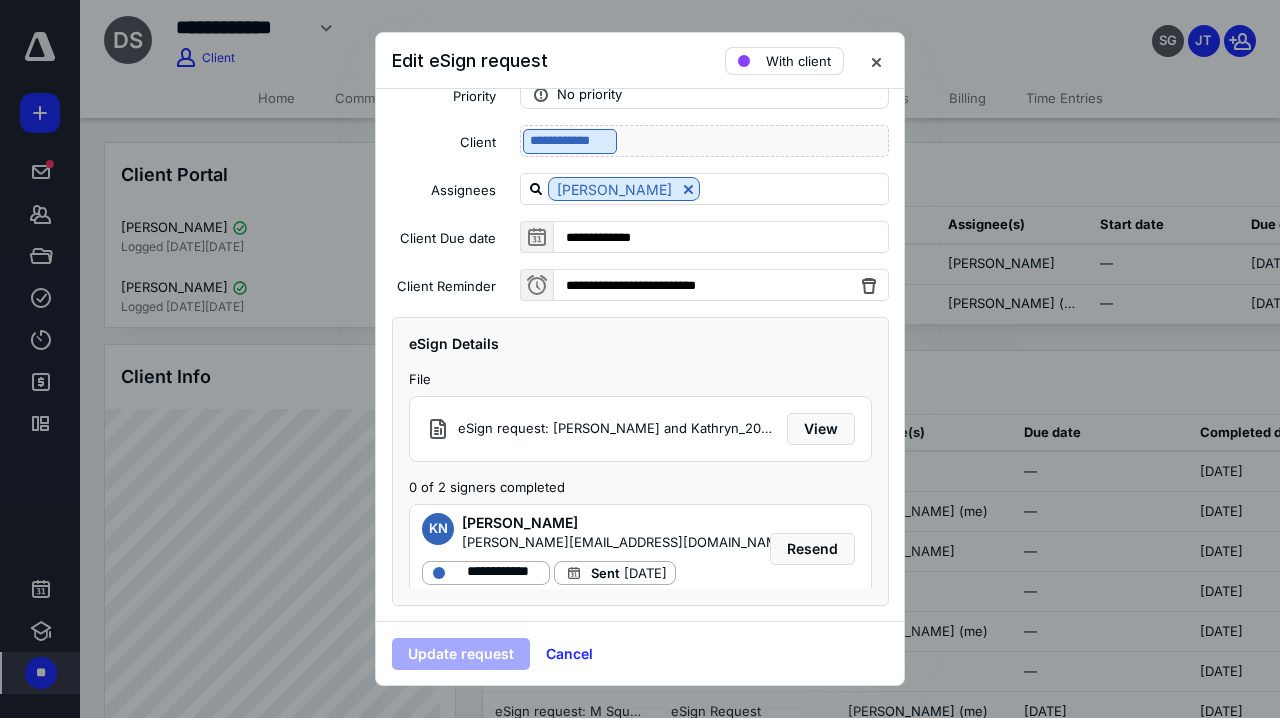 click on "With client" at bounding box center (784, 61) 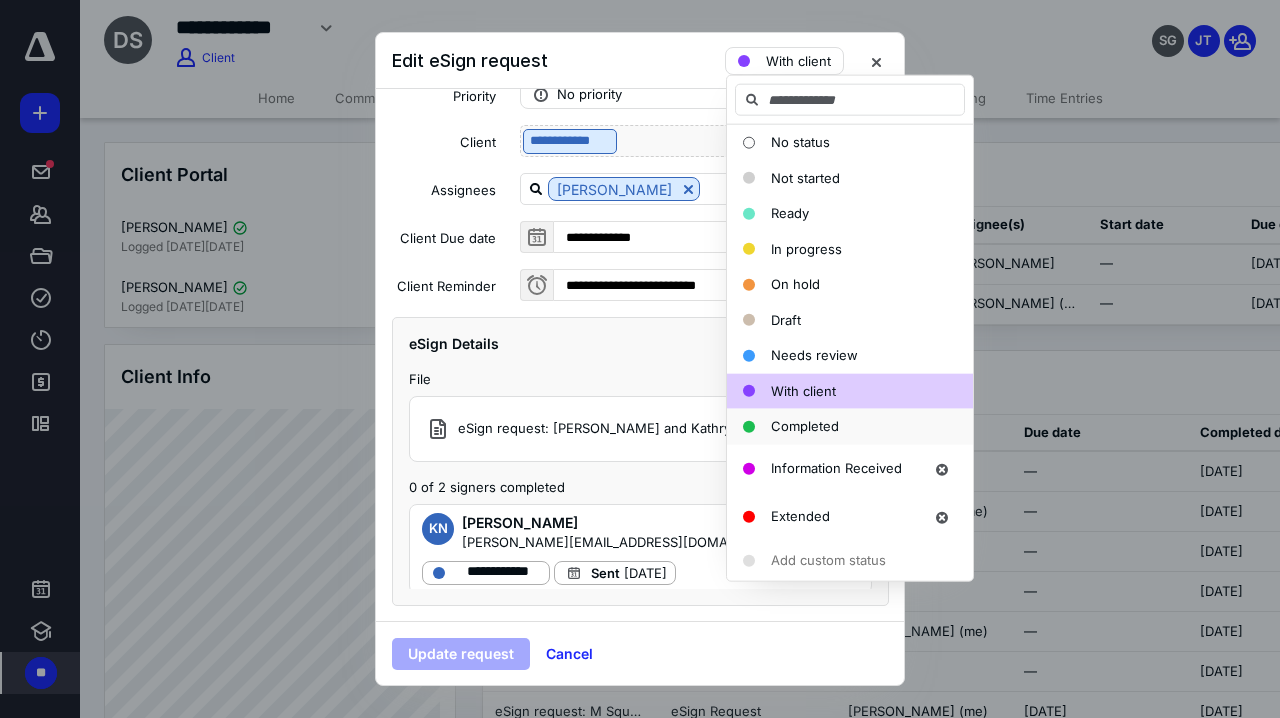 click on "Completed" at bounding box center (805, 426) 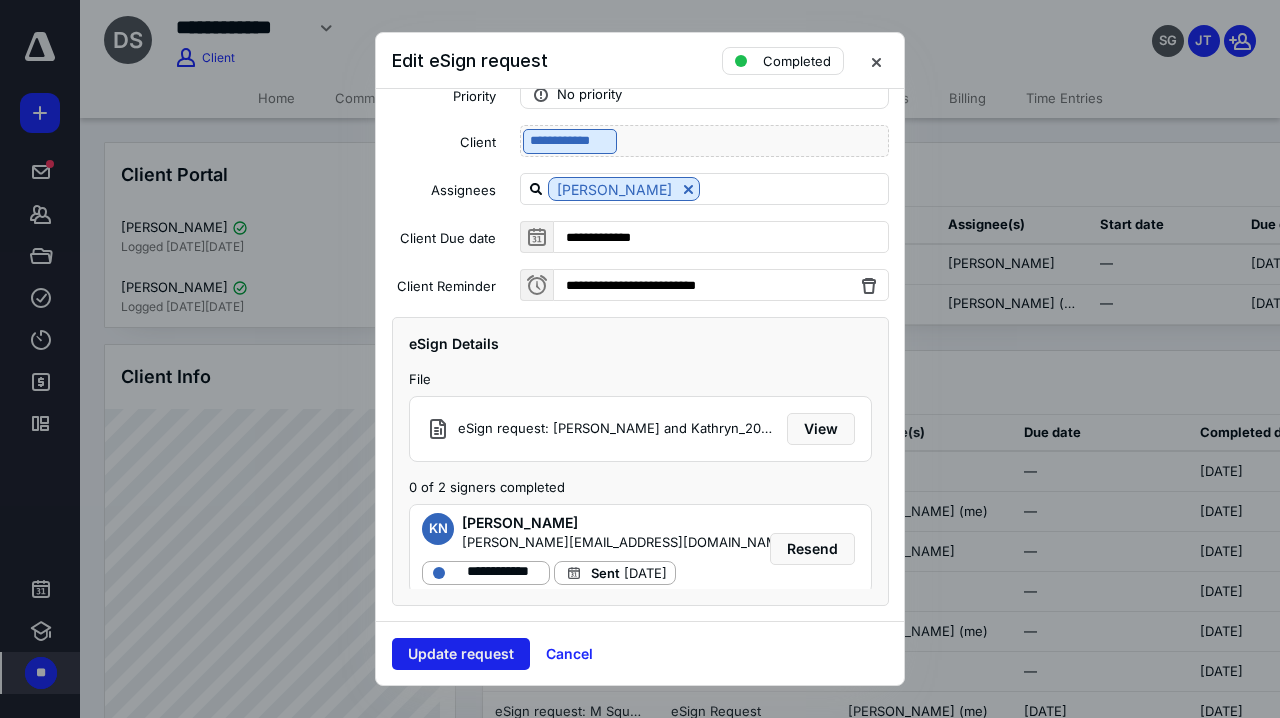 click on "Update request" at bounding box center [461, 654] 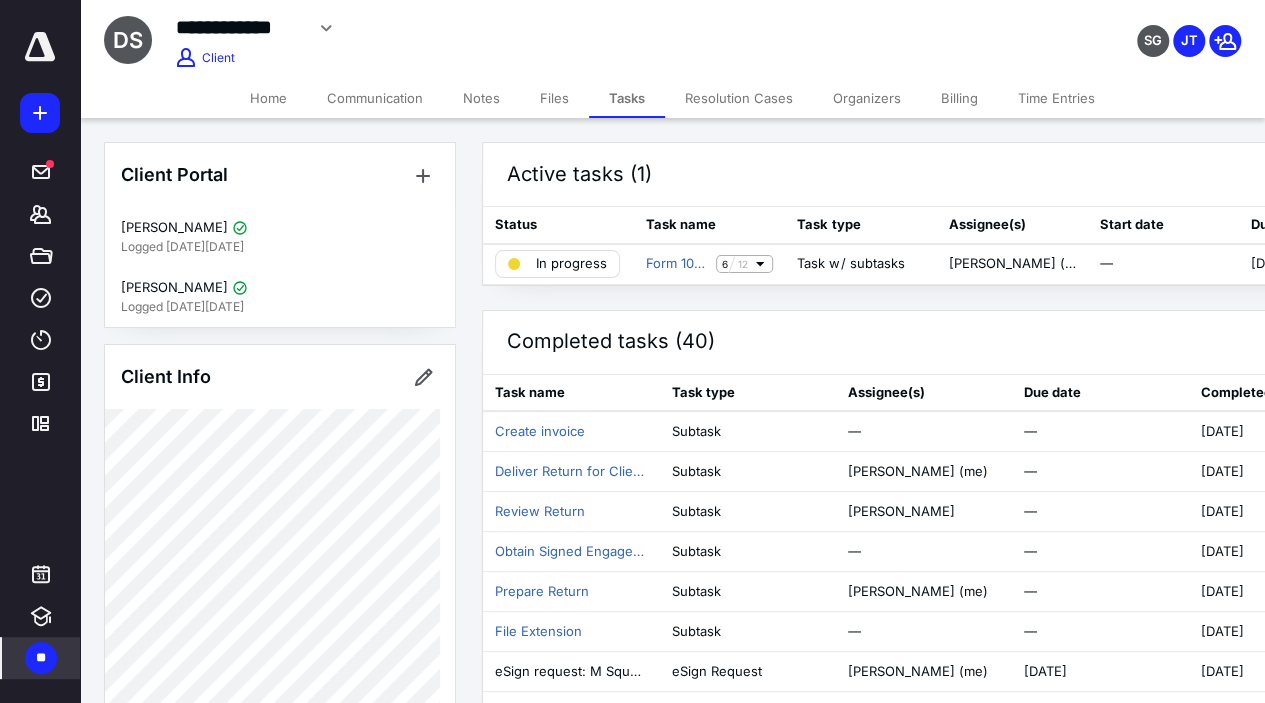 click on "Files" at bounding box center (554, 98) 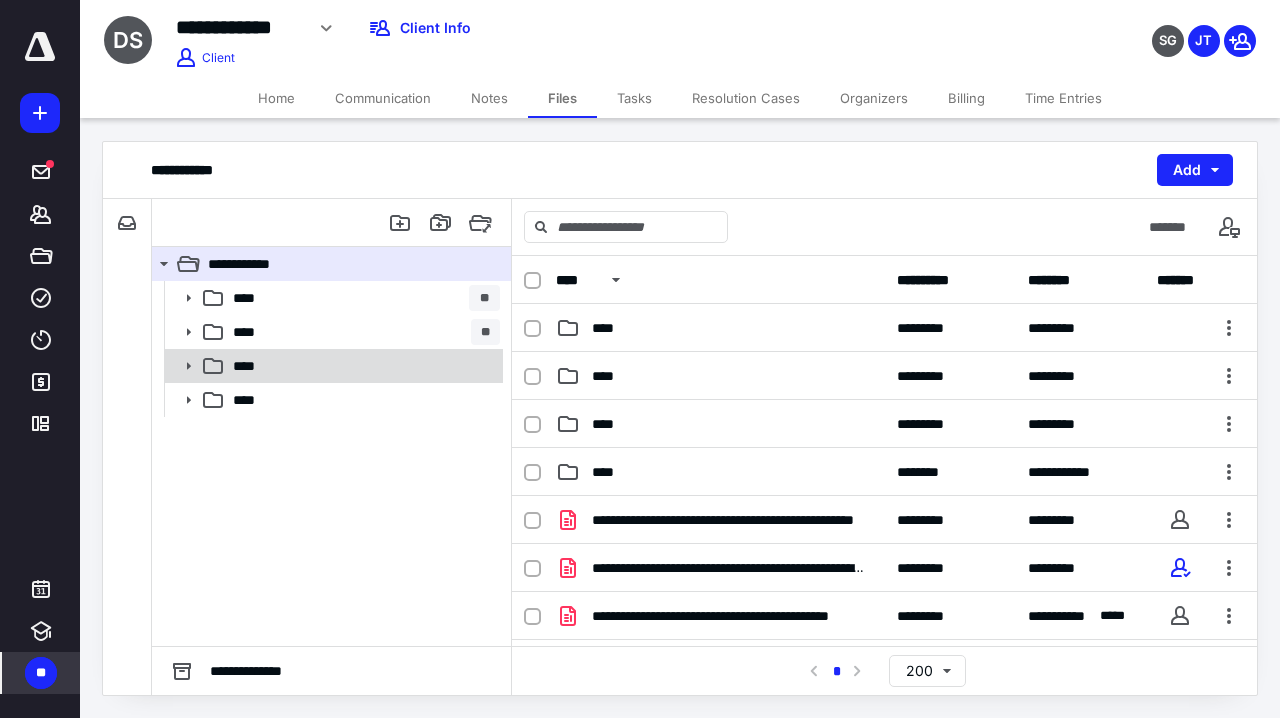 click 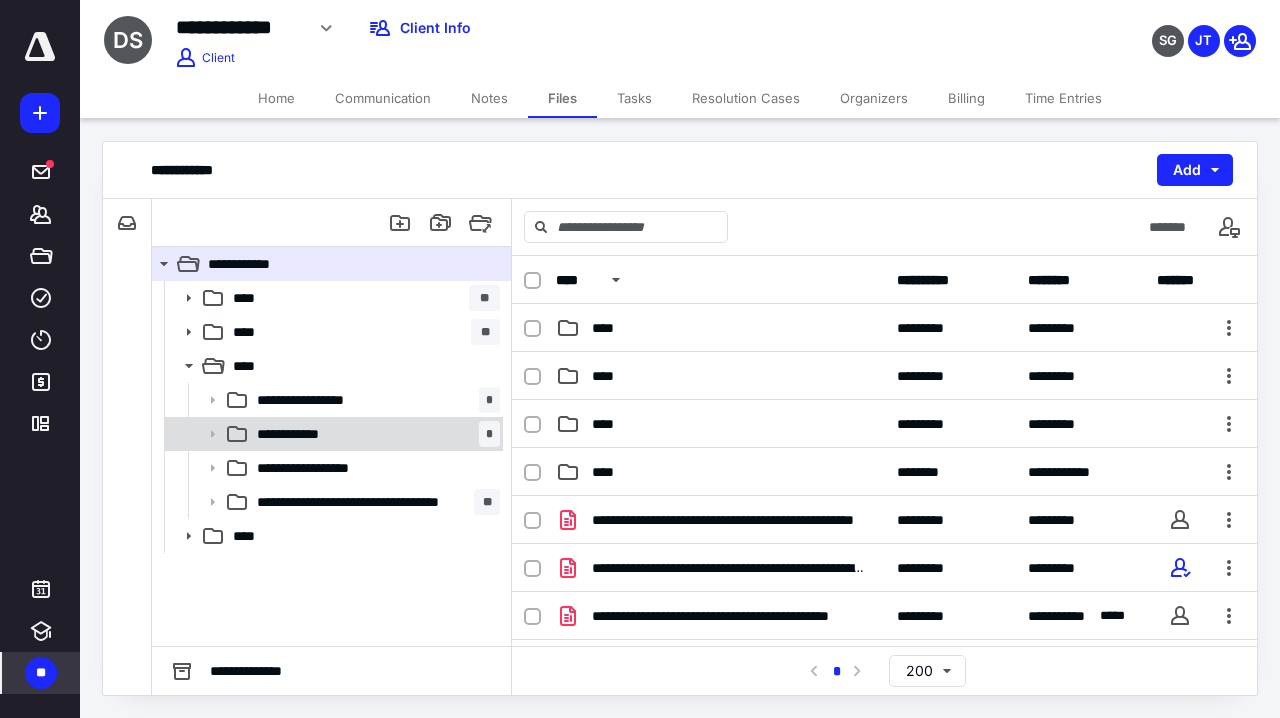 click 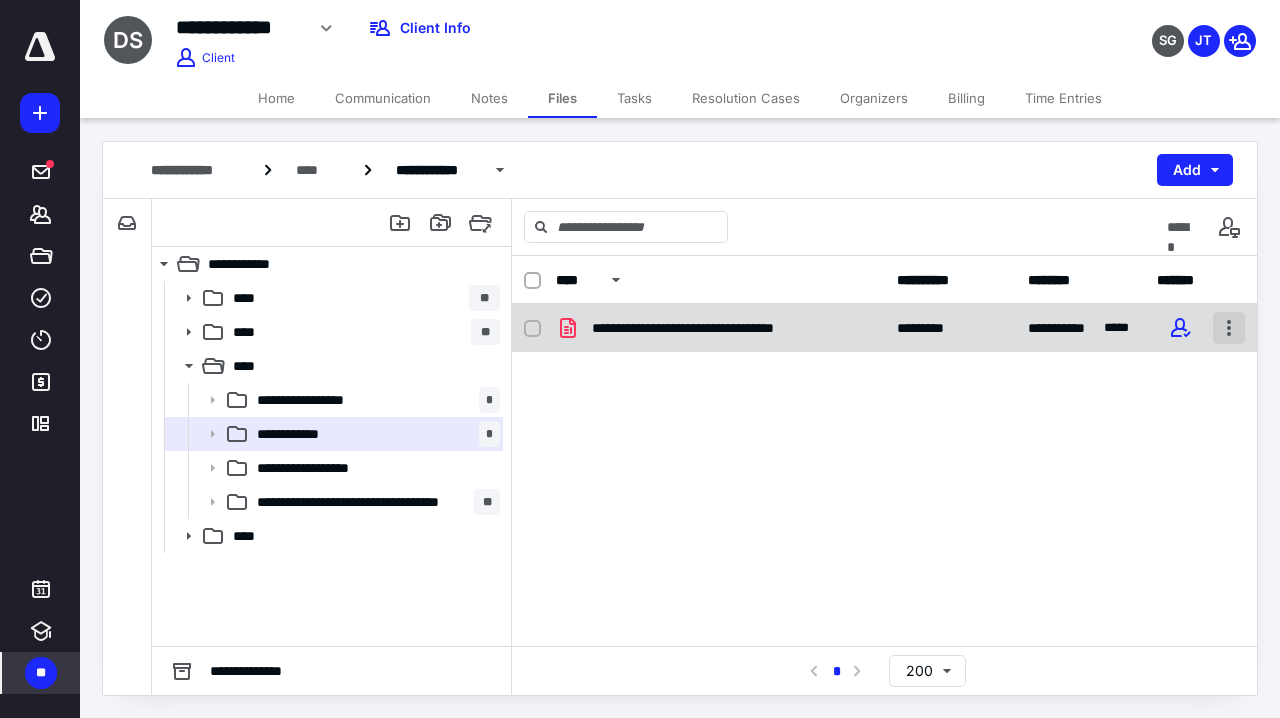 click at bounding box center [1229, 328] 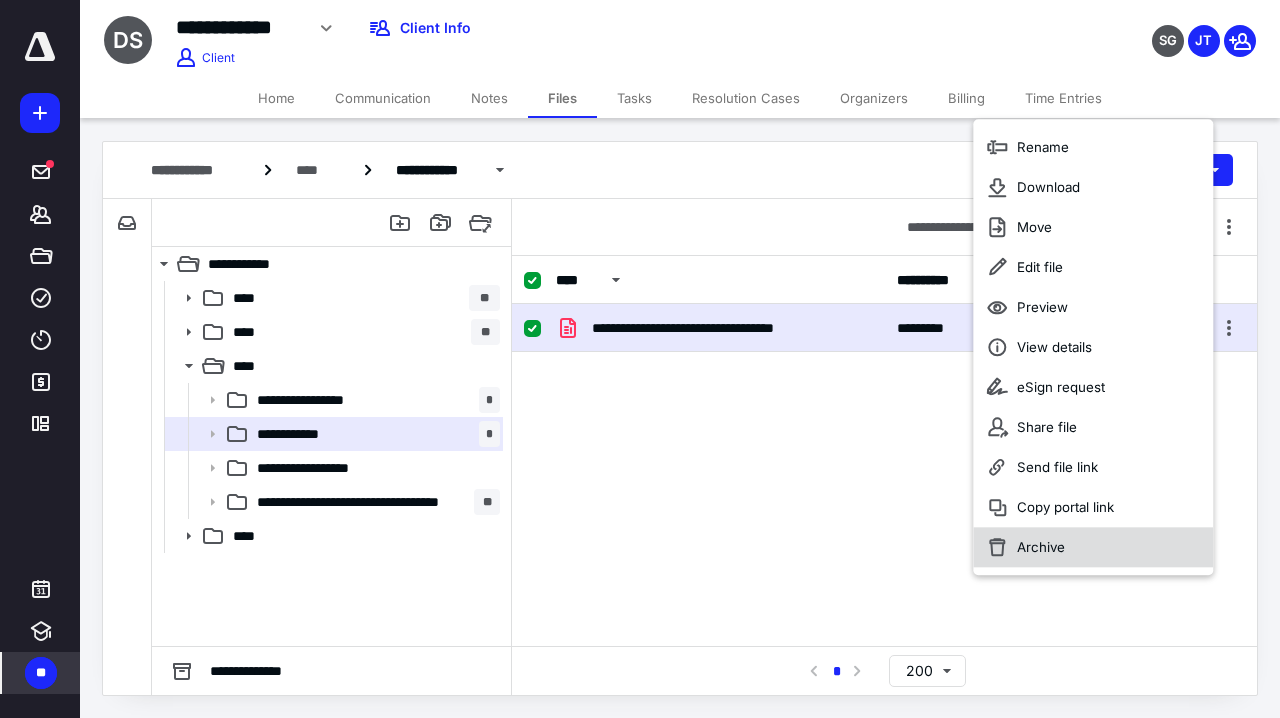 click on "Archive" at bounding box center [1093, 547] 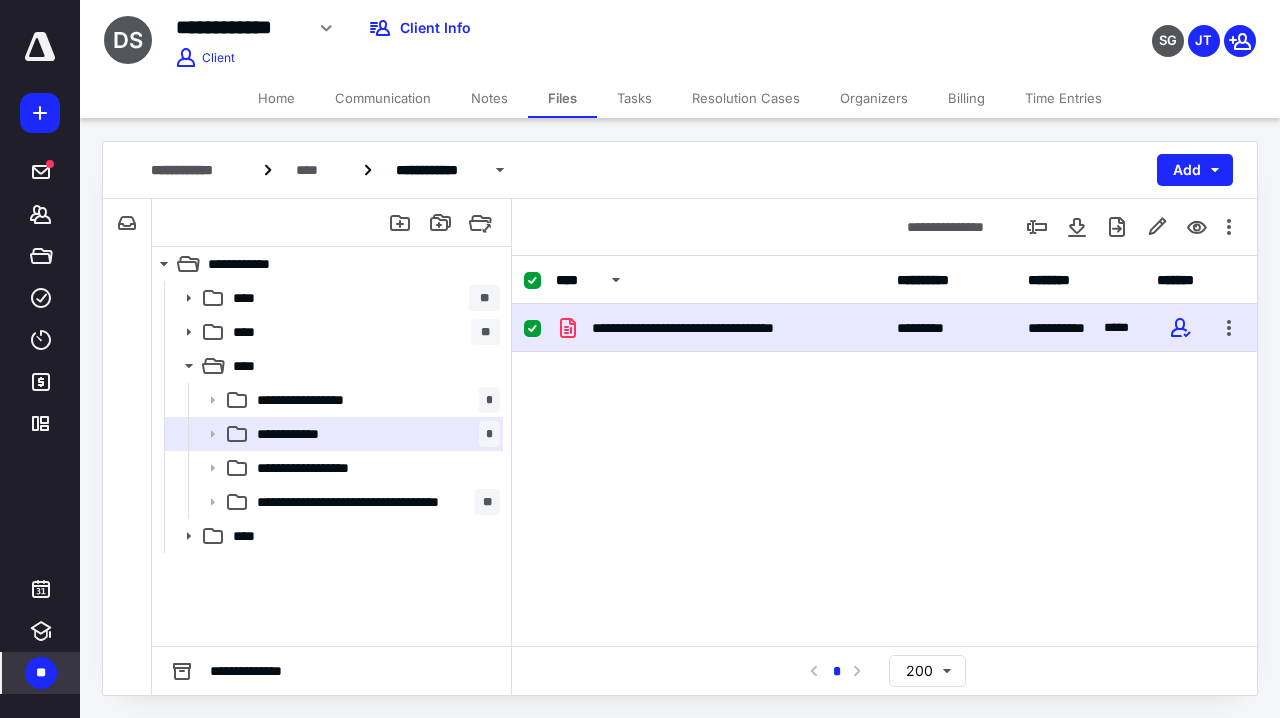 checkbox on "false" 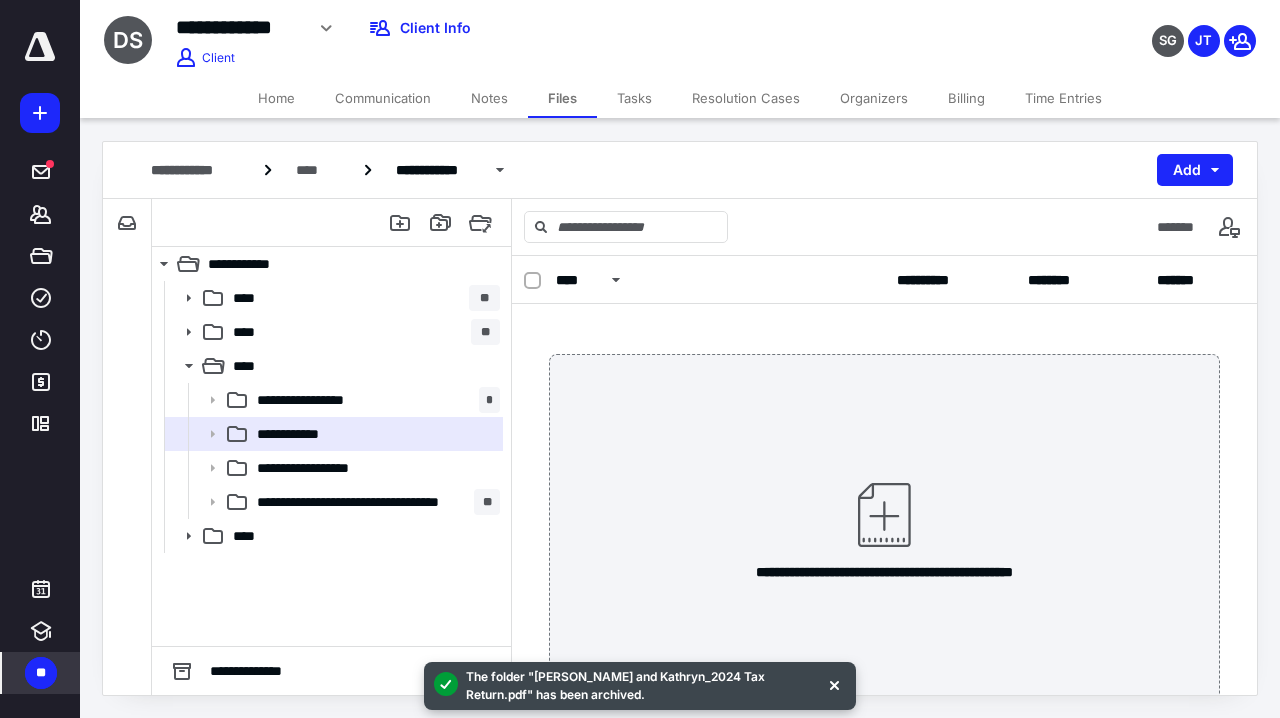 click on "**********" at bounding box center [884, 529] 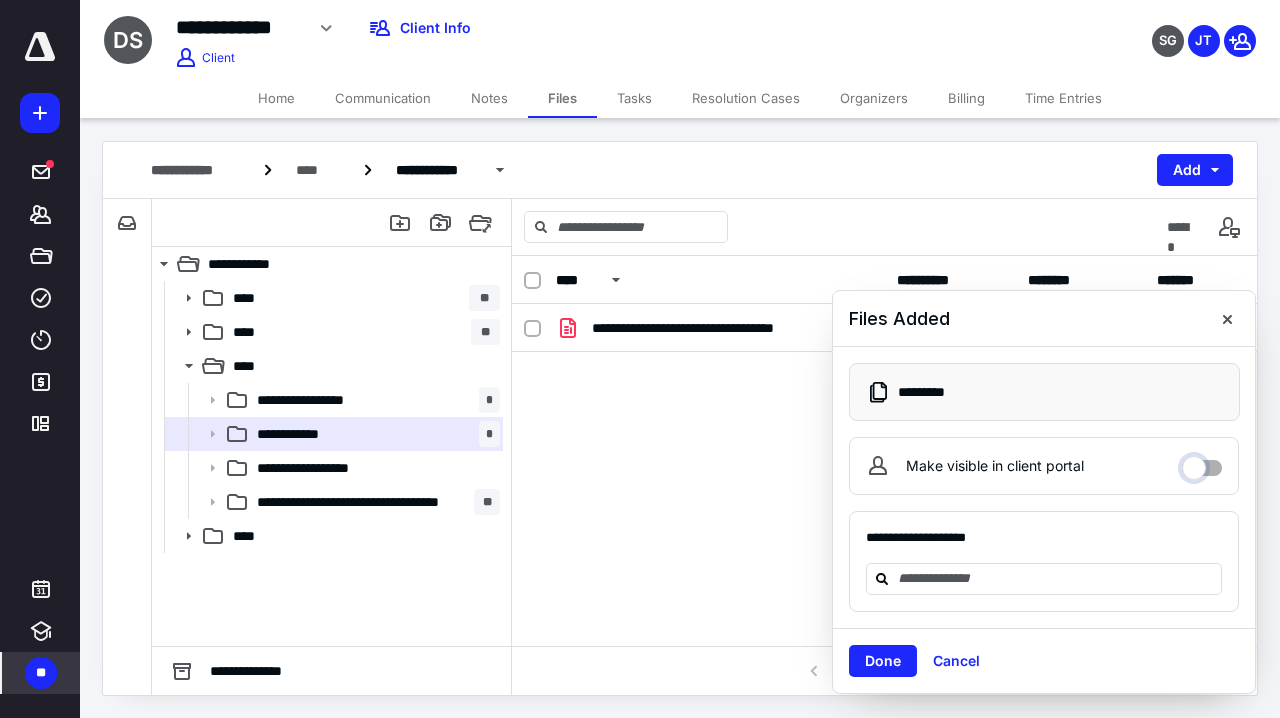 click on "Make visible in client portal" at bounding box center [1202, 463] 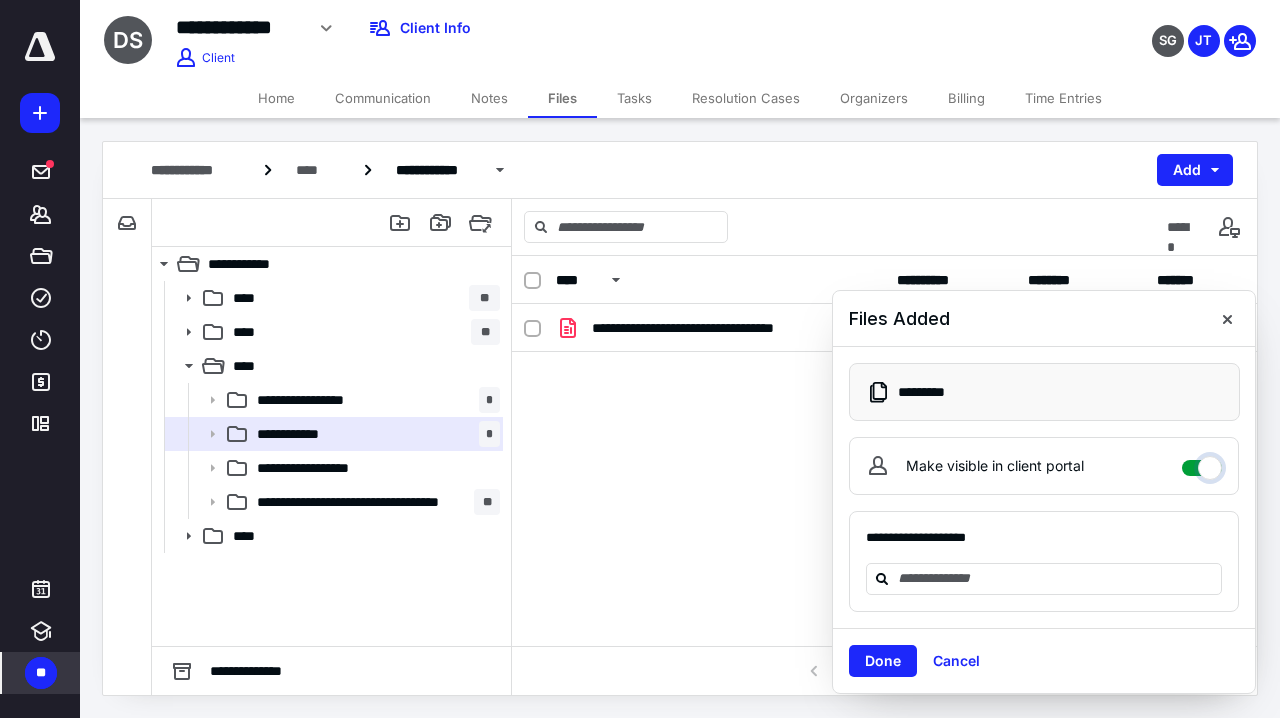 checkbox on "****" 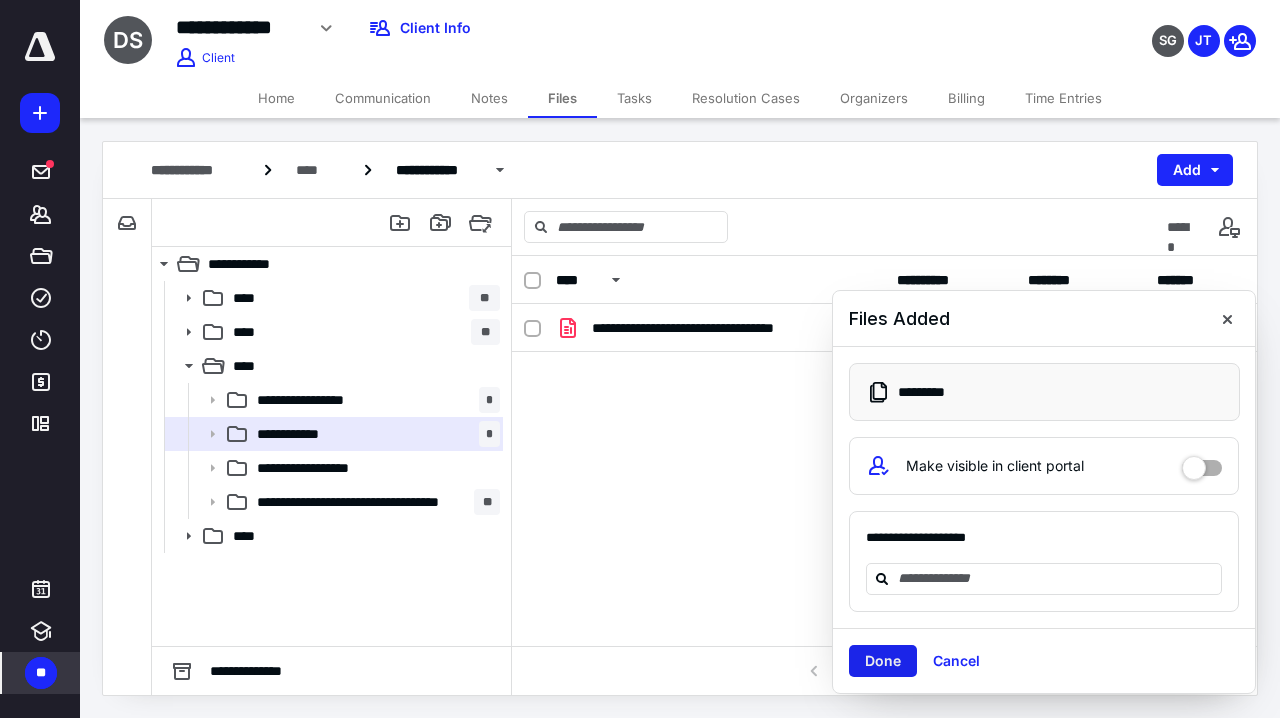 click on "Done" at bounding box center (883, 661) 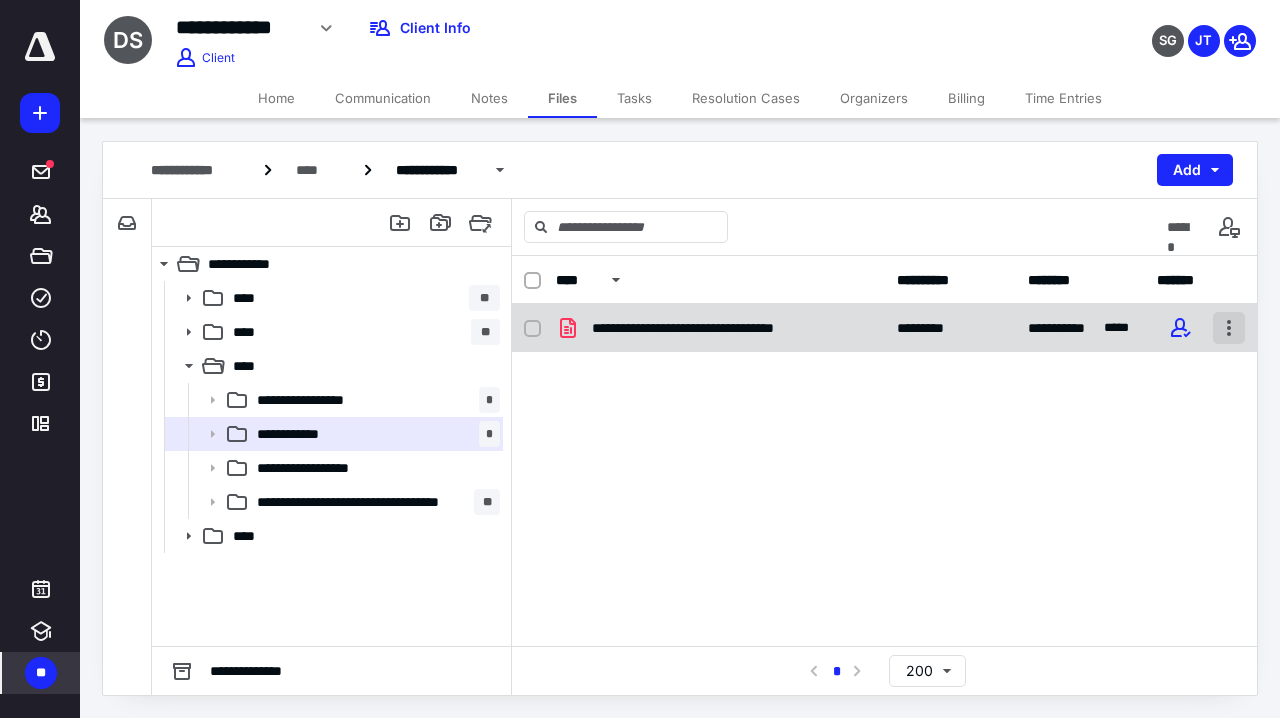 click at bounding box center (1229, 328) 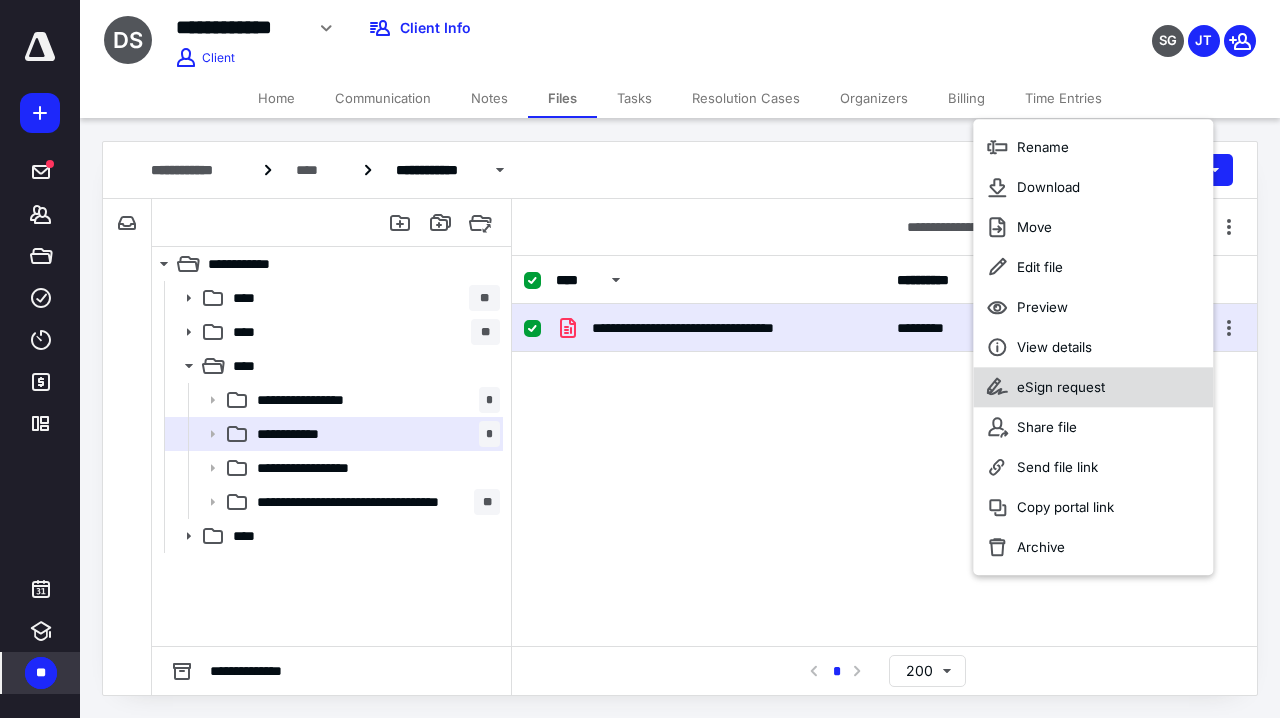 click on "eSign request" at bounding box center (1093, 387) 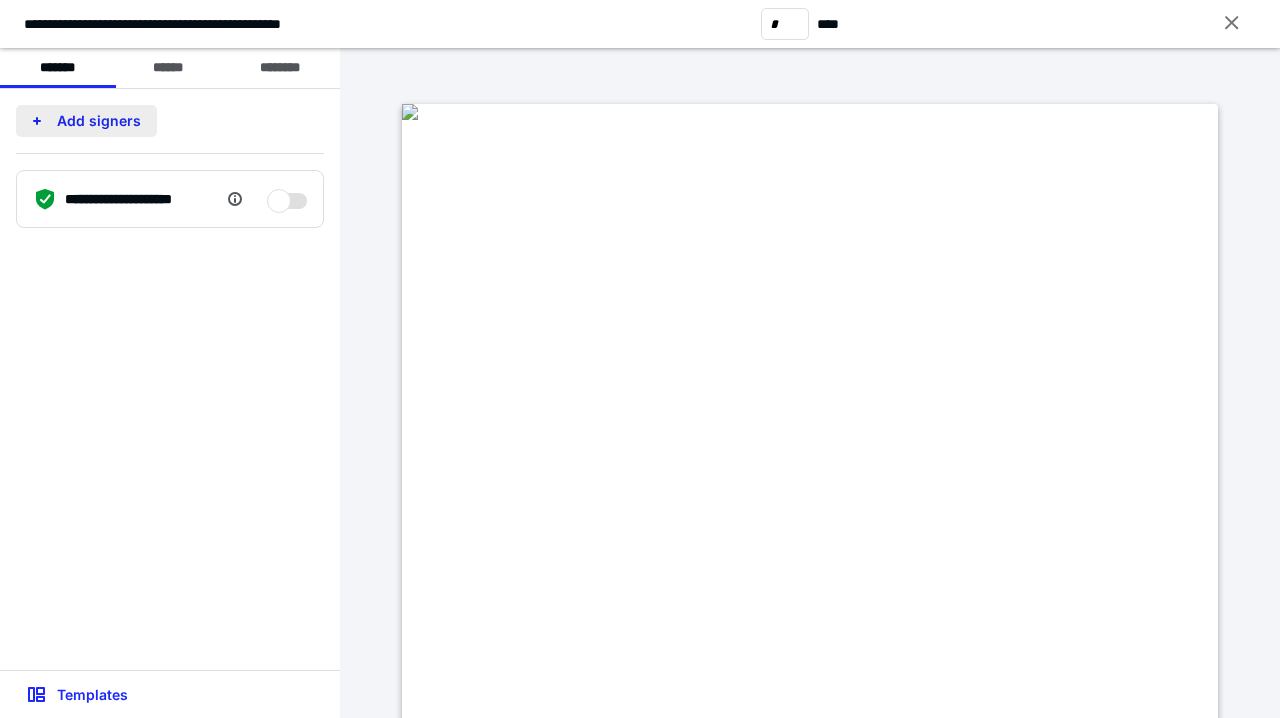 click on "Add signers" at bounding box center (86, 121) 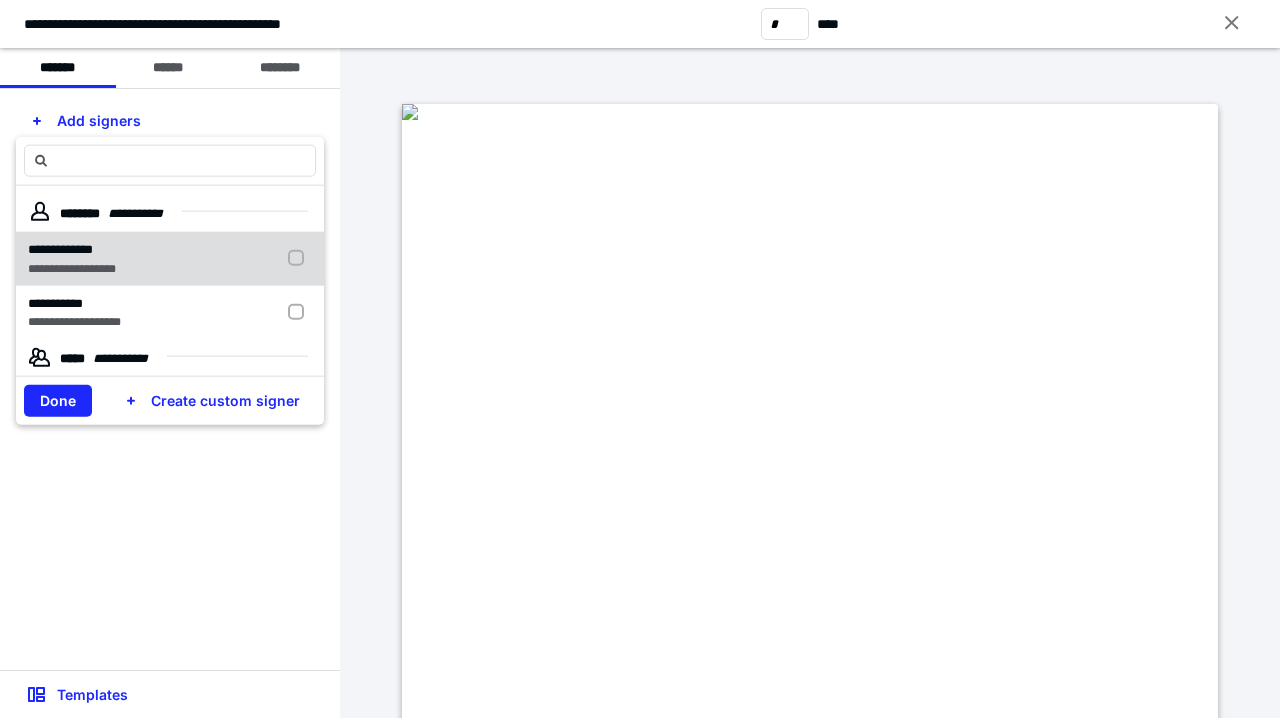 click on "**********" at bounding box center (72, 268) 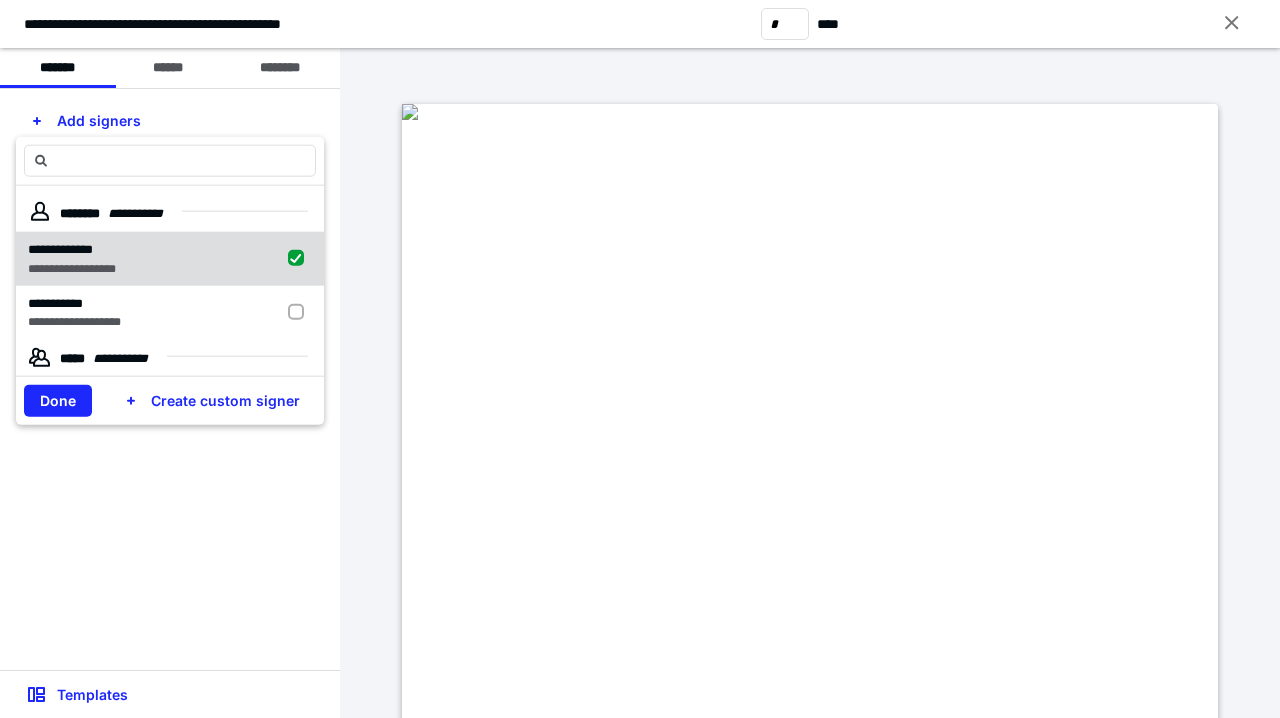 checkbox on "true" 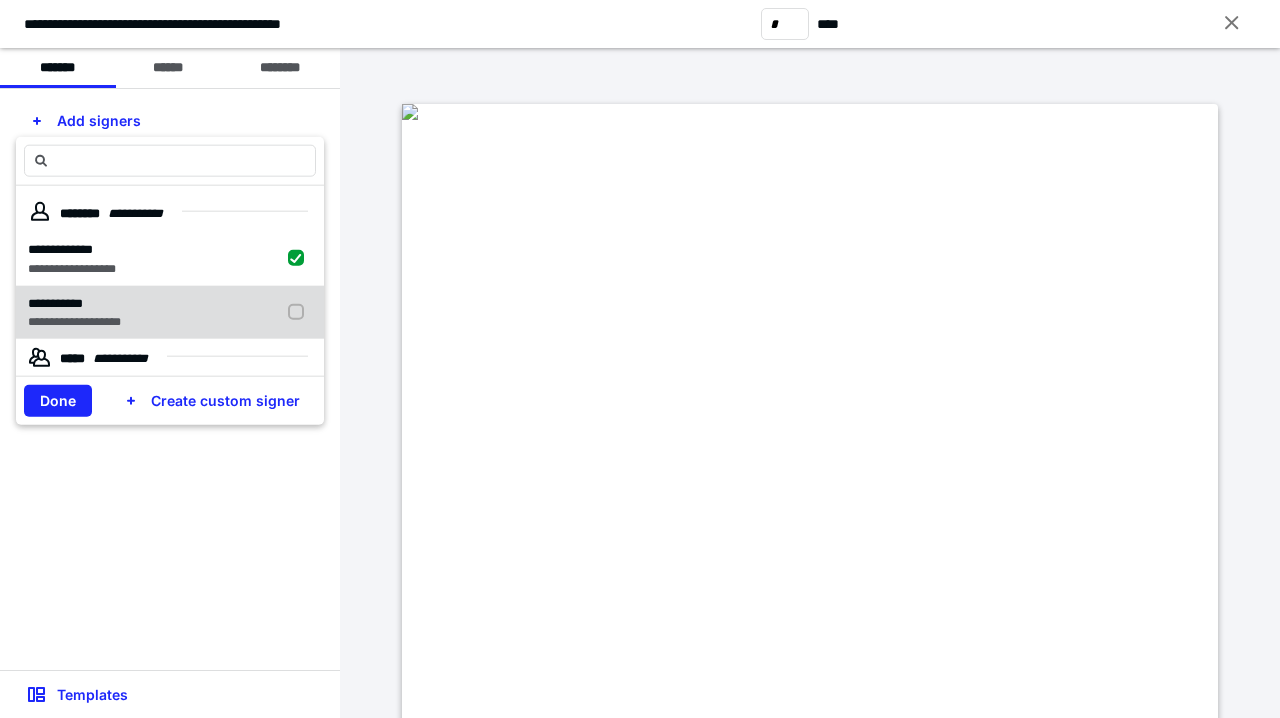 click on "**********" at bounding box center [74, 322] 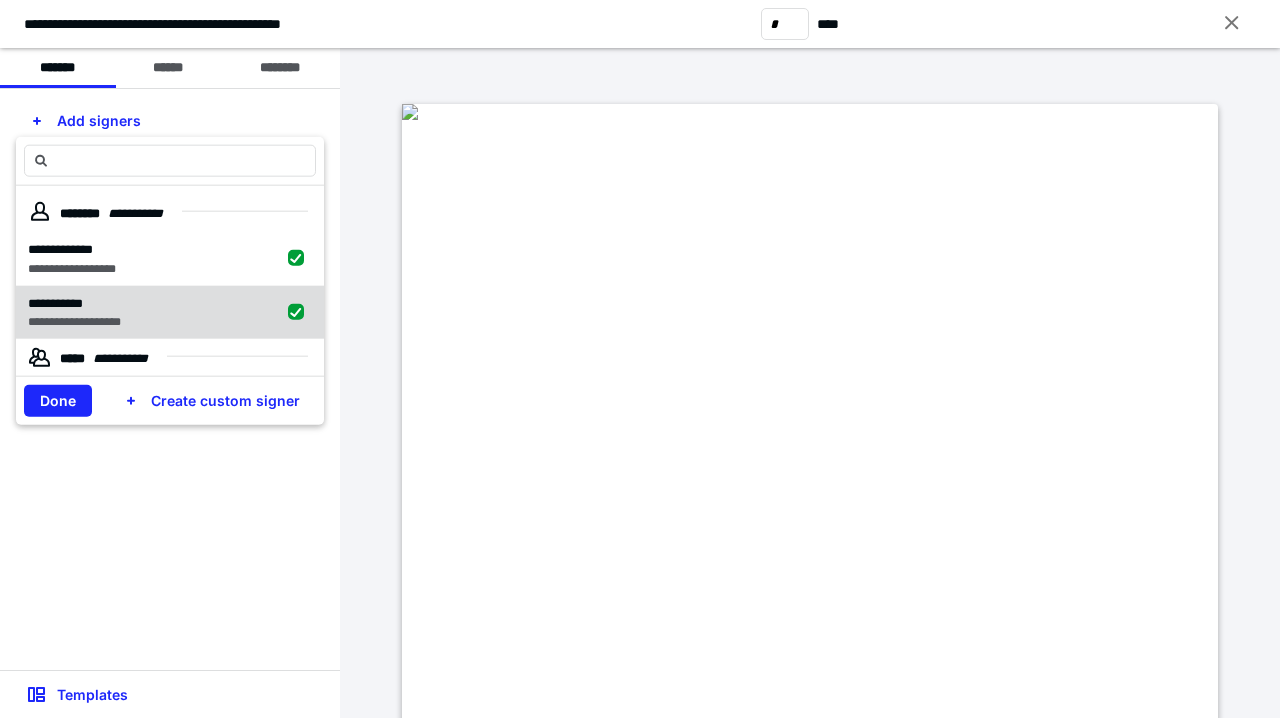 checkbox on "true" 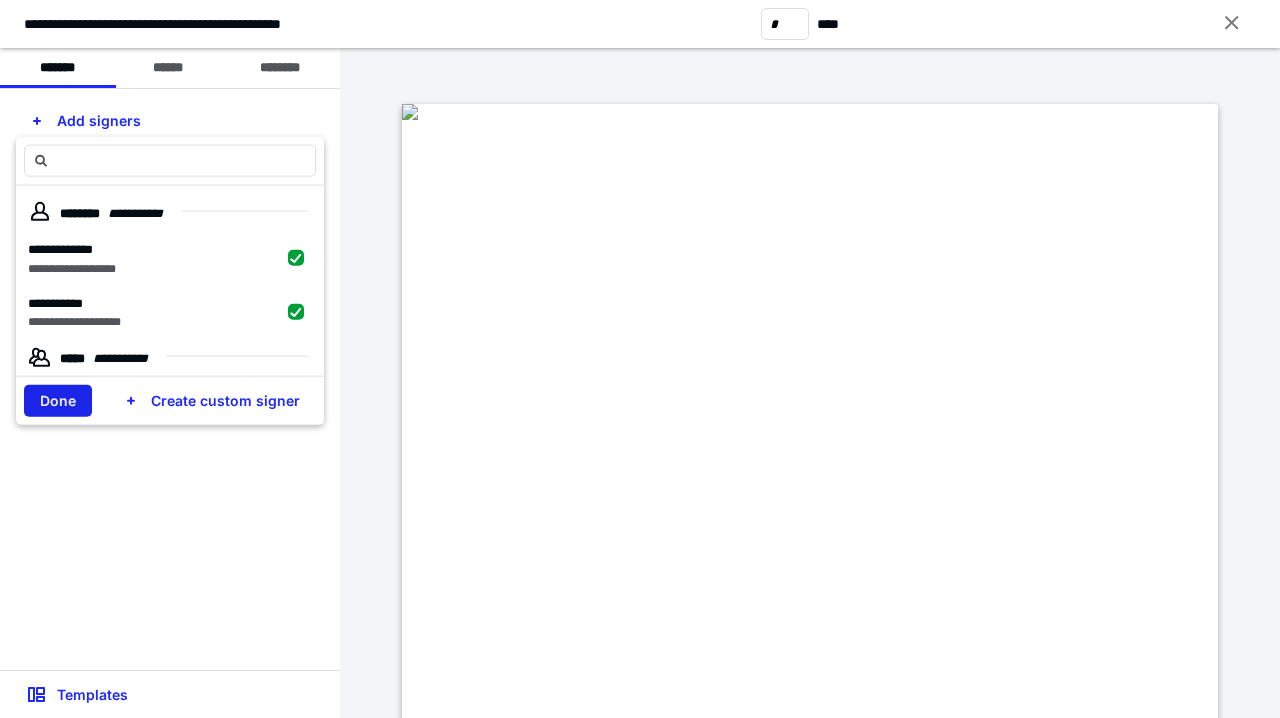 click on "Done" at bounding box center [58, 401] 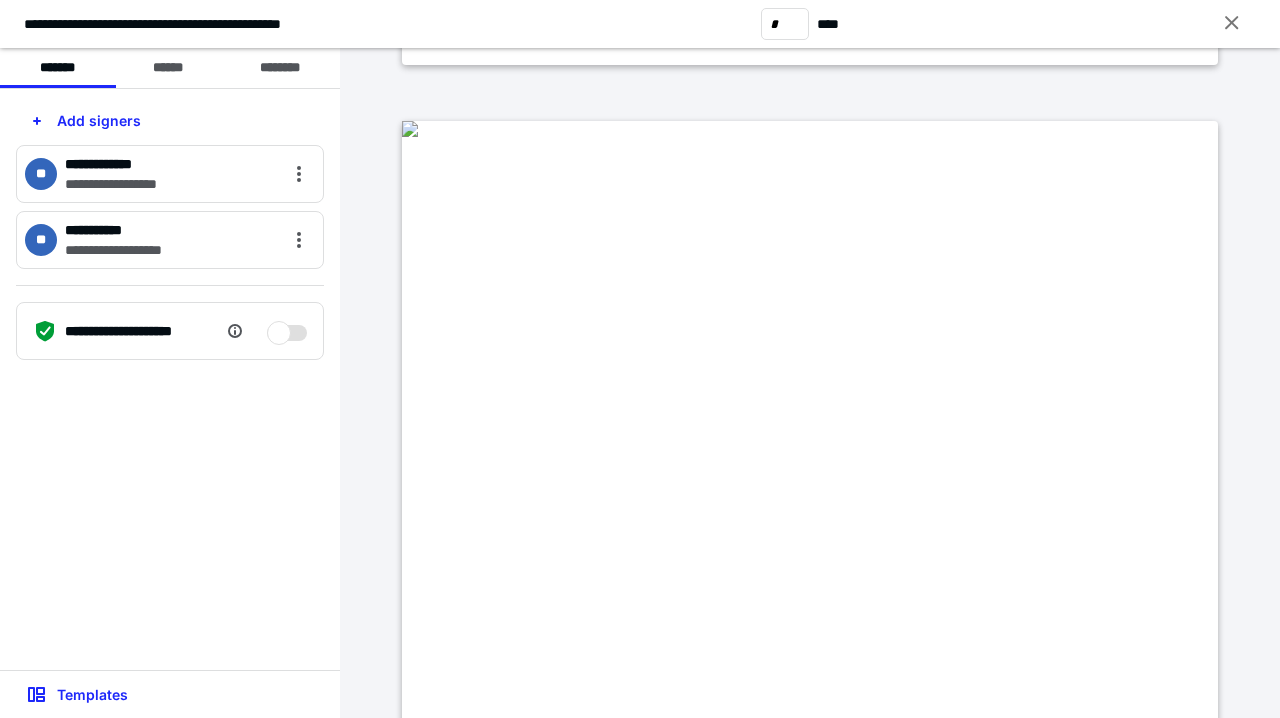 scroll, scrollTop: 1600, scrollLeft: 0, axis: vertical 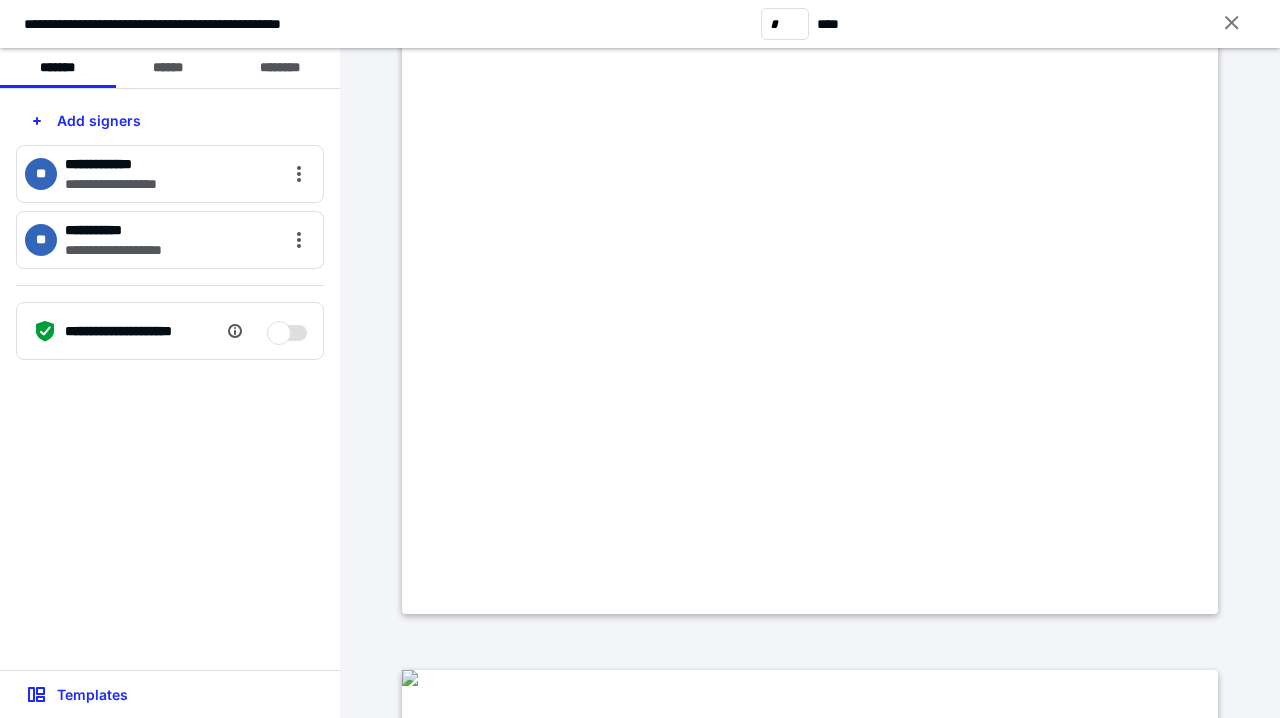 type on "*" 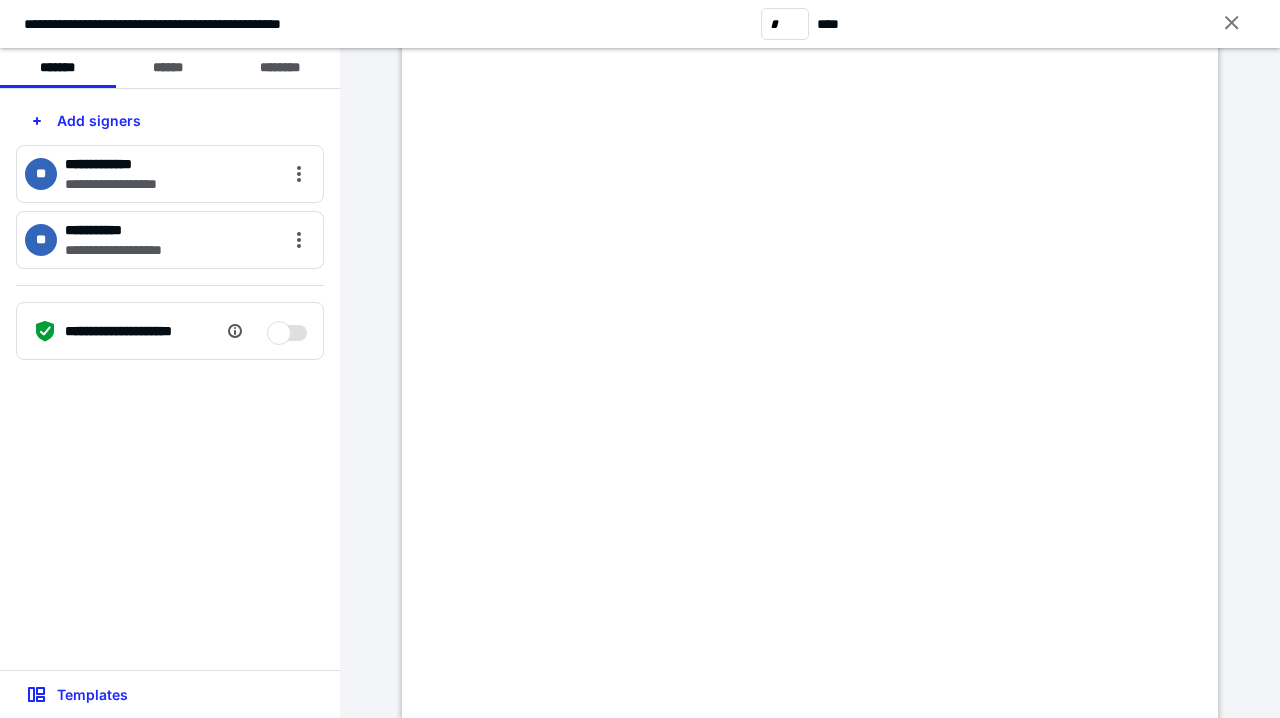 scroll, scrollTop: 5700, scrollLeft: 0, axis: vertical 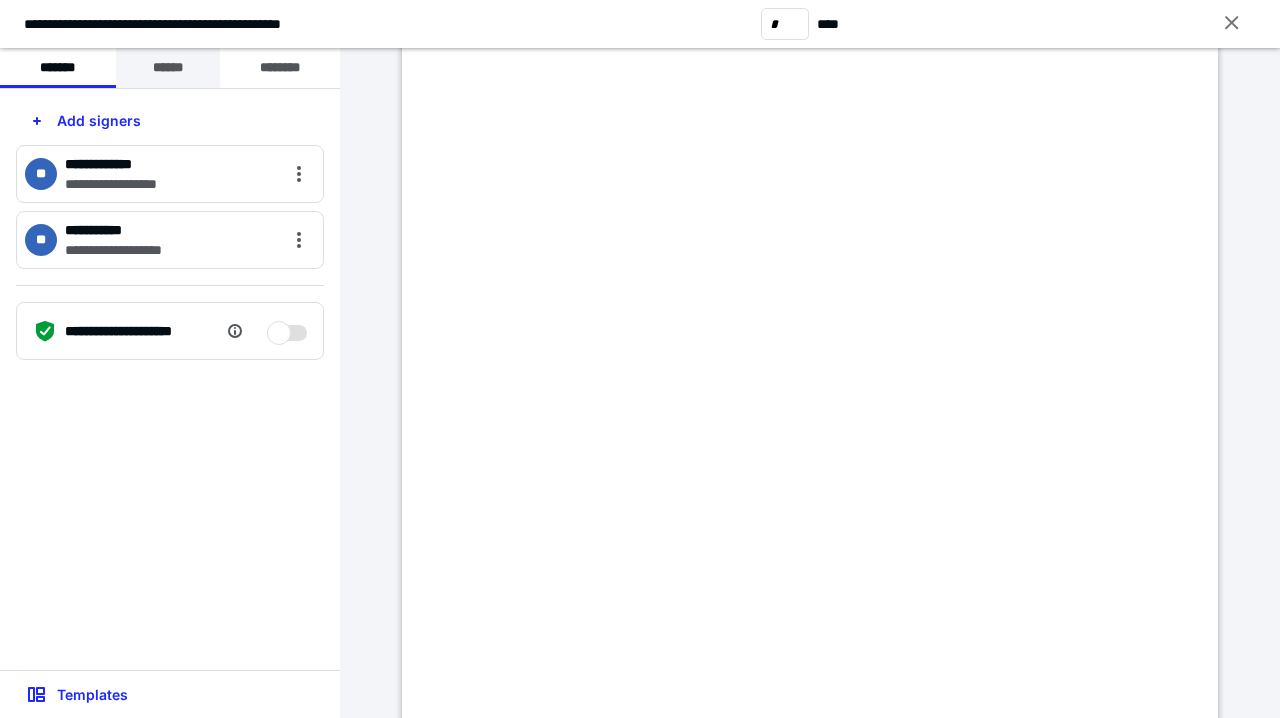 click on "******" at bounding box center (168, 68) 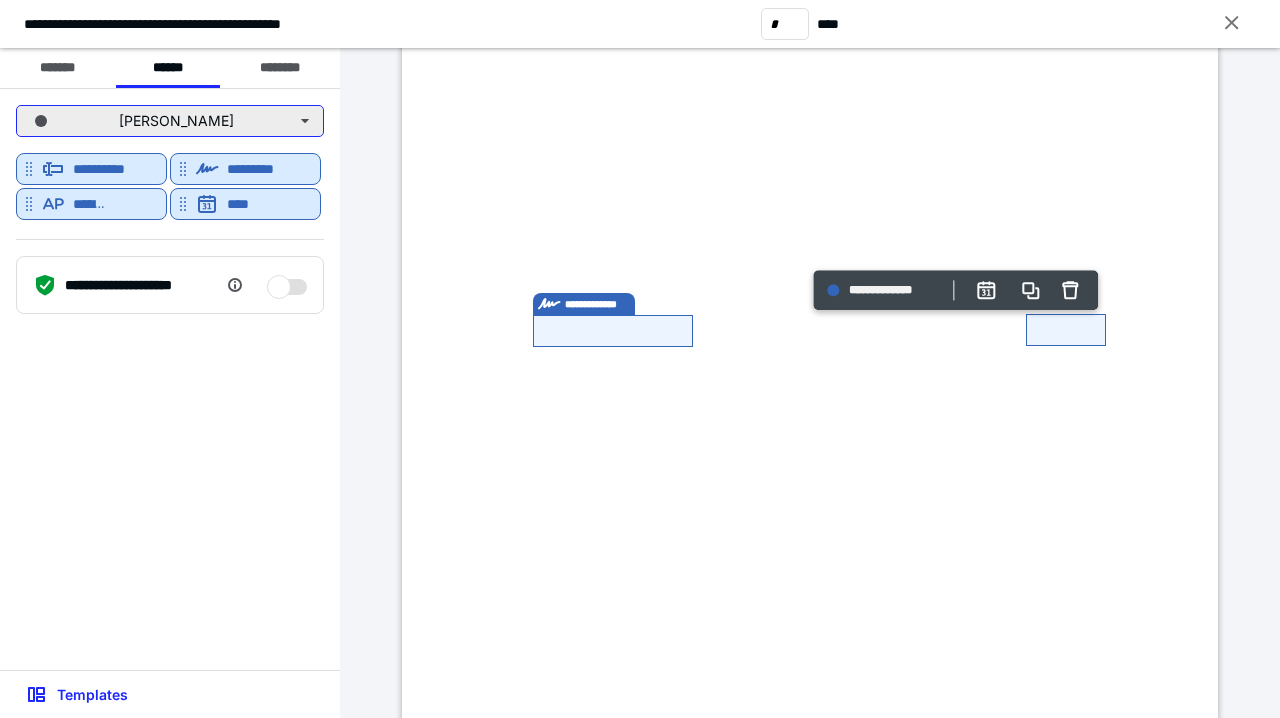 click on "[PERSON_NAME]" at bounding box center [170, 121] 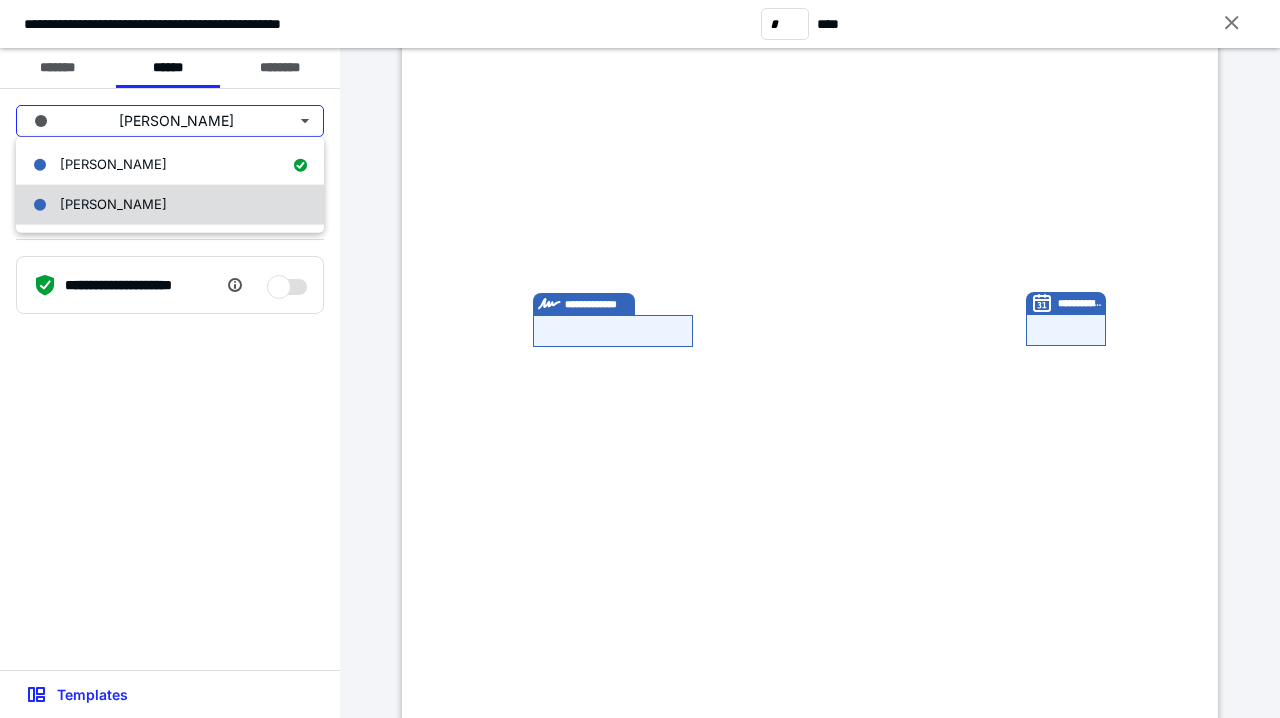 click on "[PERSON_NAME]" at bounding box center (170, 205) 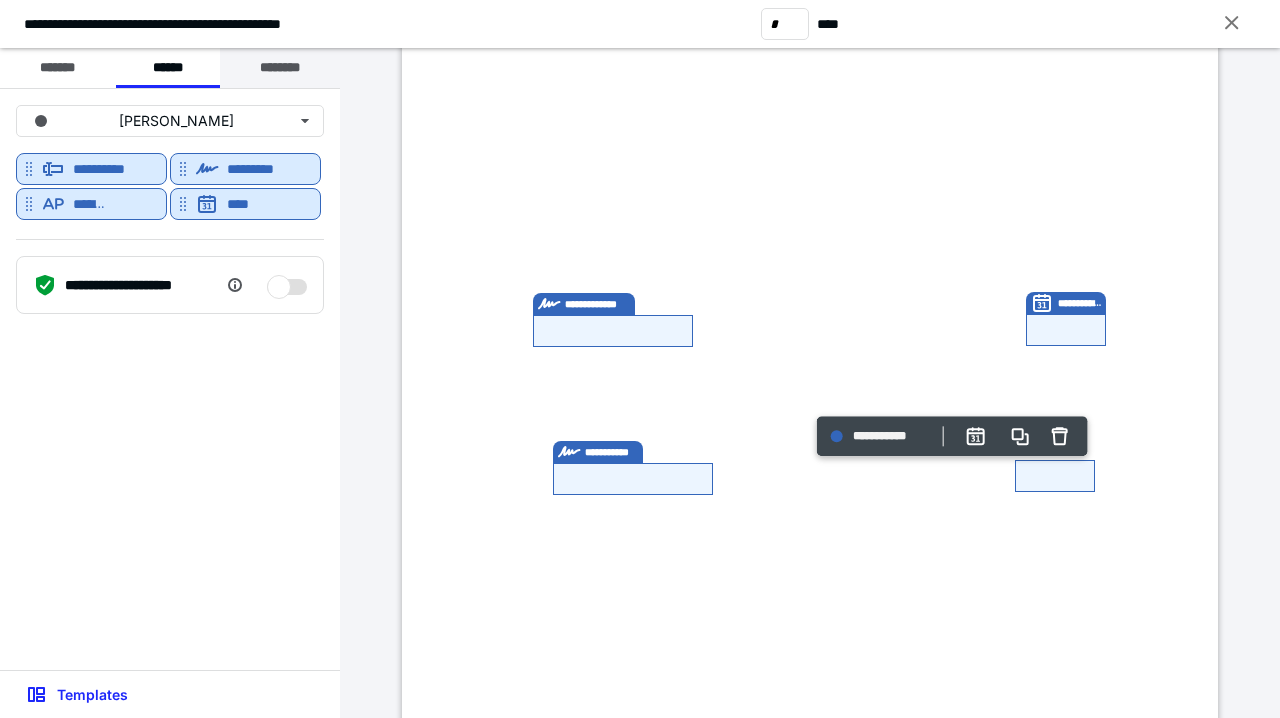 click on "********" at bounding box center (280, 68) 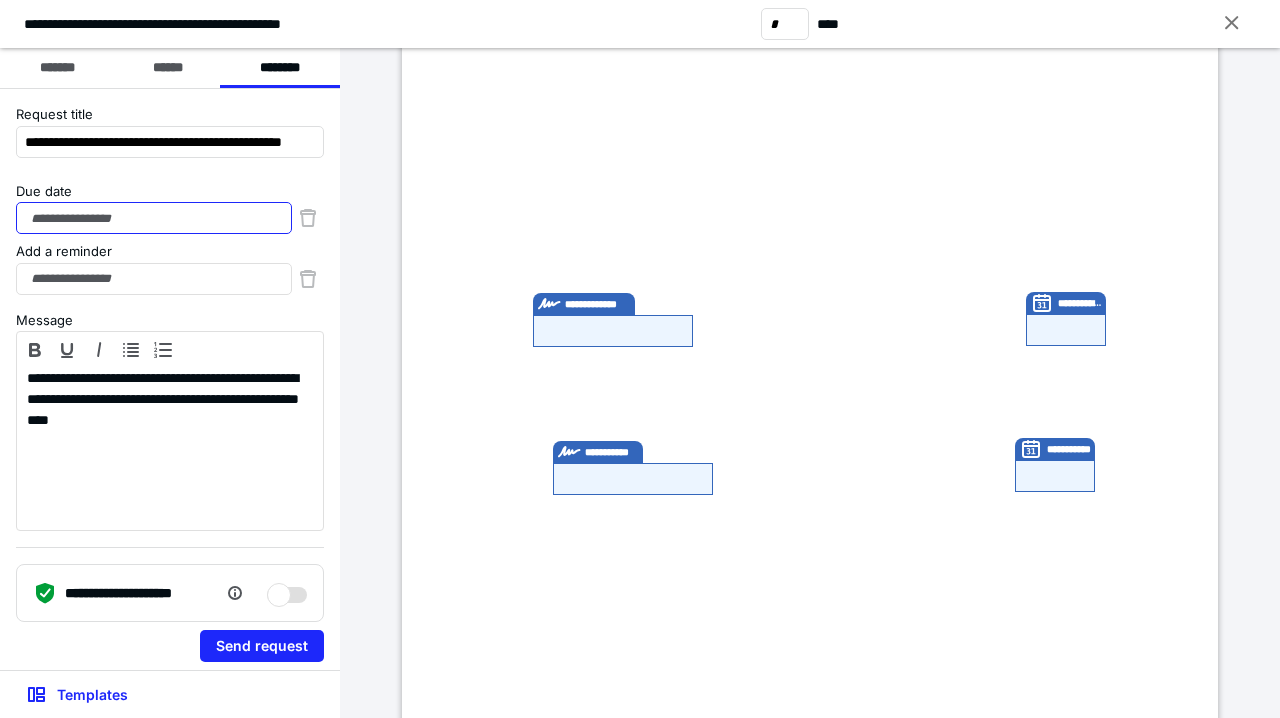 click on "Due date" at bounding box center [154, 218] 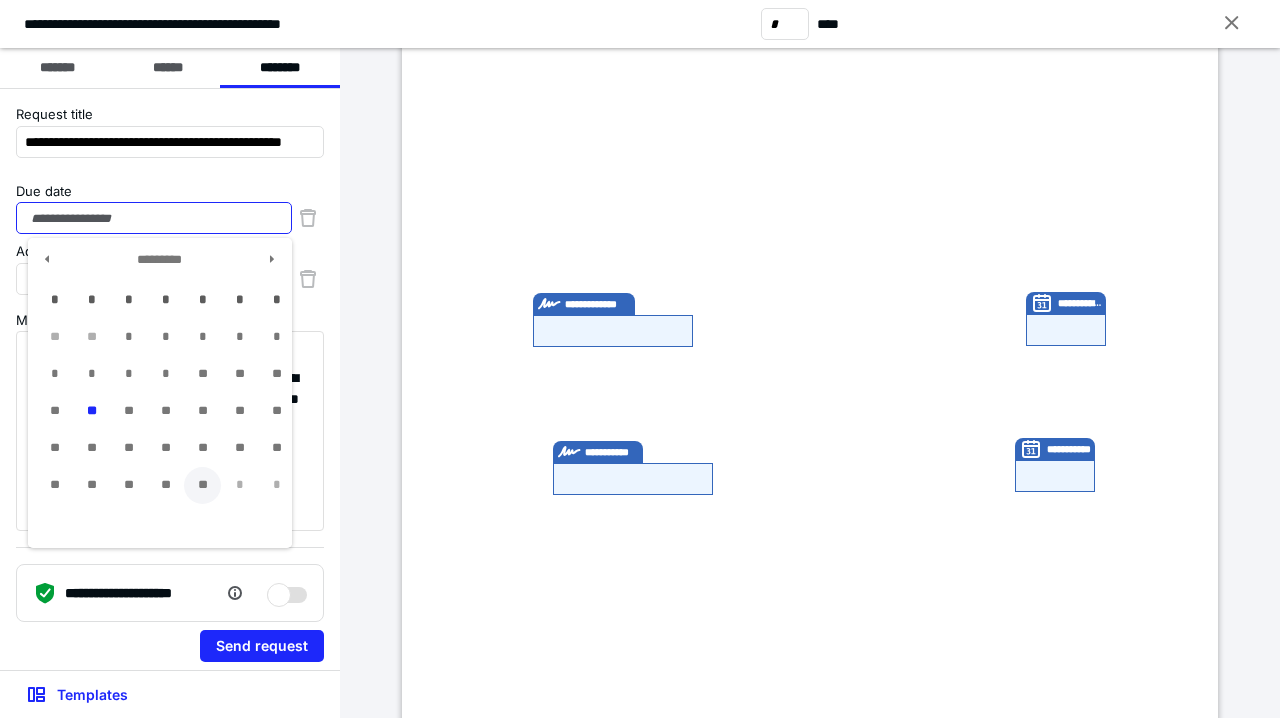 click on "**" at bounding box center (202, 485) 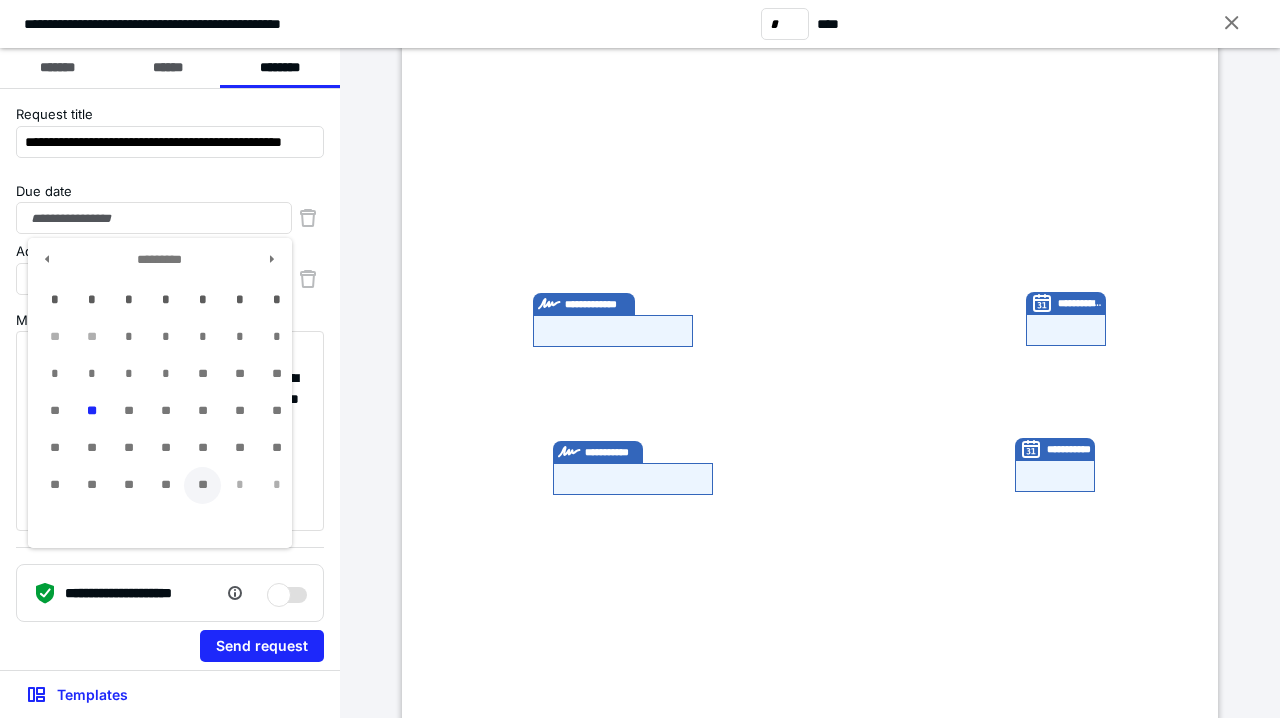 type on "**********" 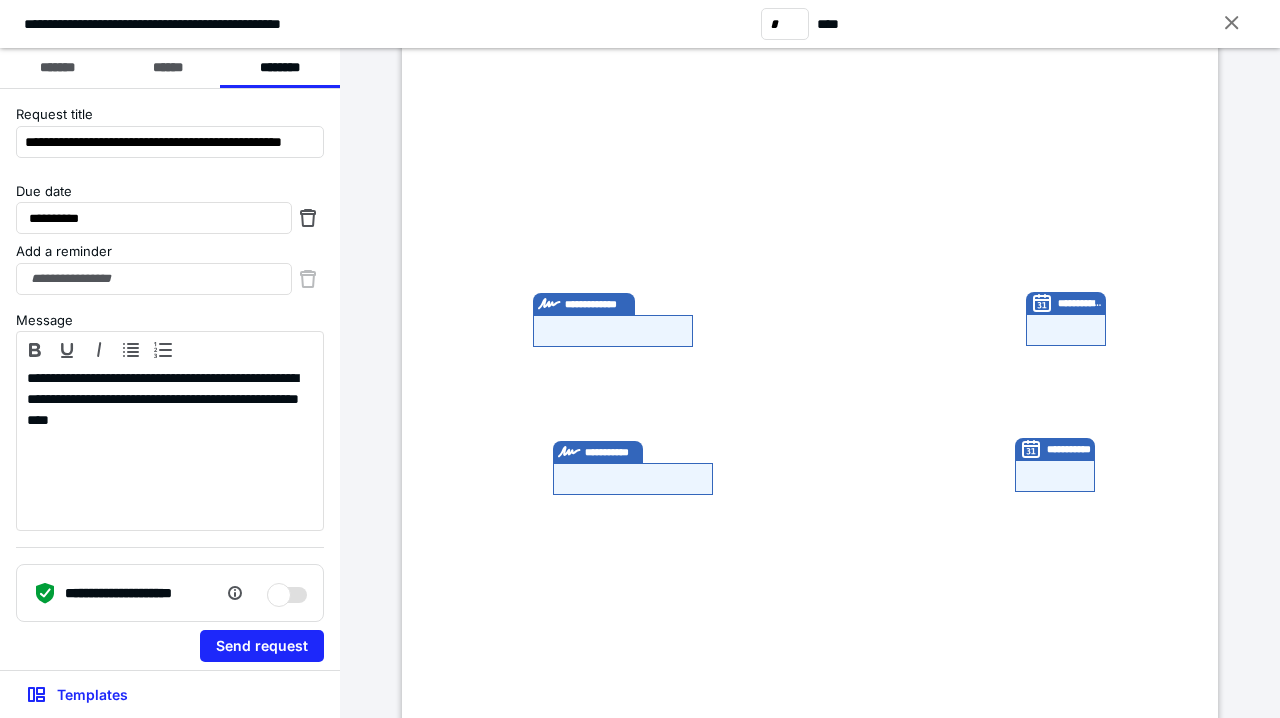 click on "**********" at bounding box center [170, 379] 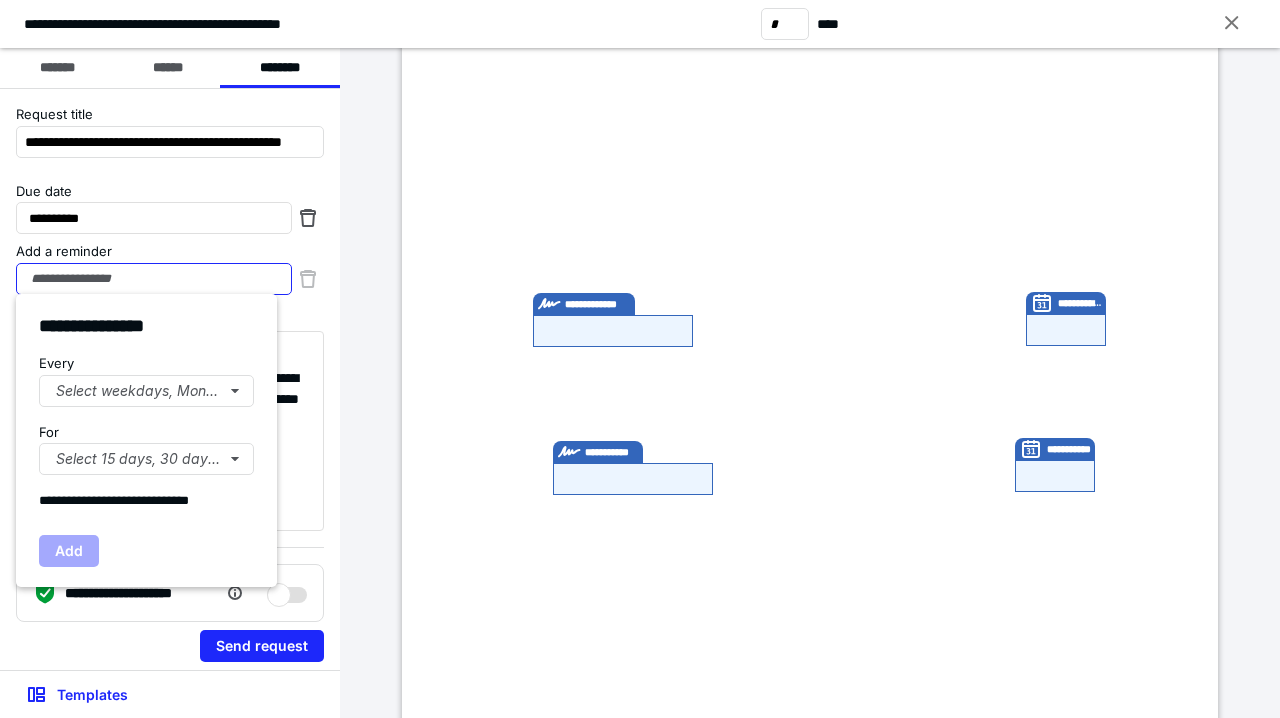 click on "Add a reminder" at bounding box center (154, 279) 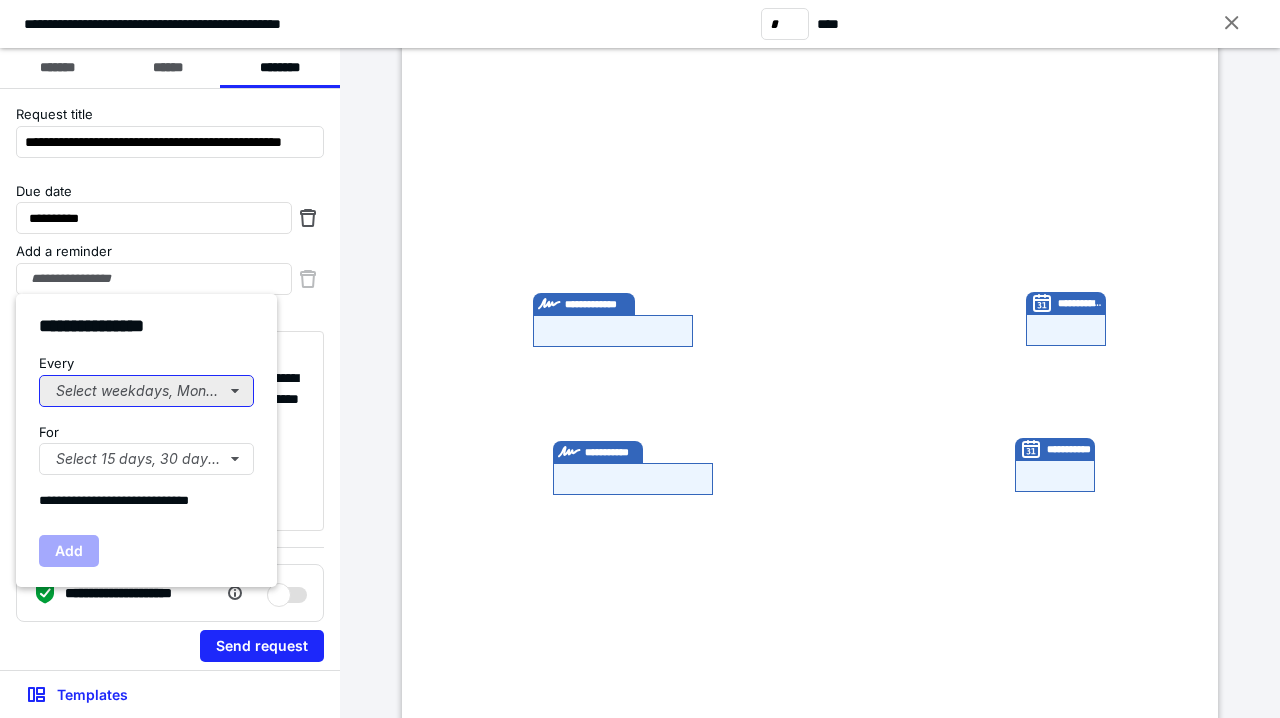 click on "Select weekdays, Mondays, or Tues..." at bounding box center [146, 391] 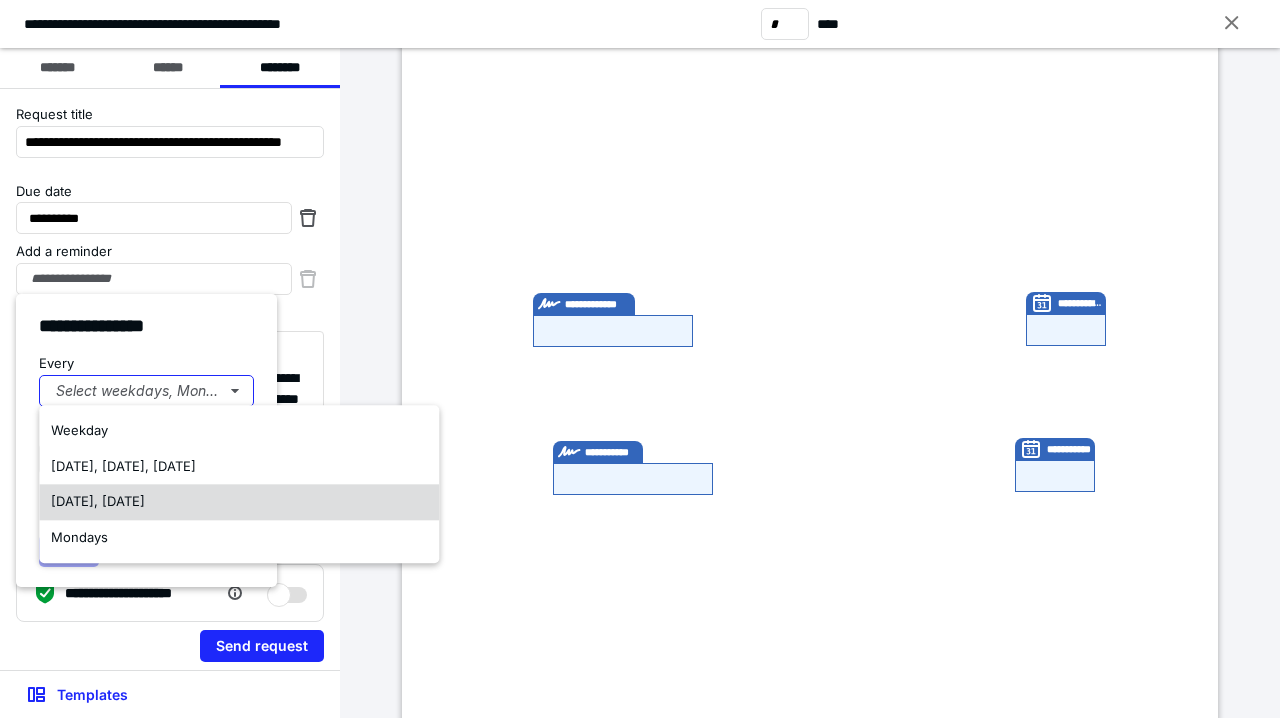 click on "[DATE], [DATE]" at bounding box center (239, 502) 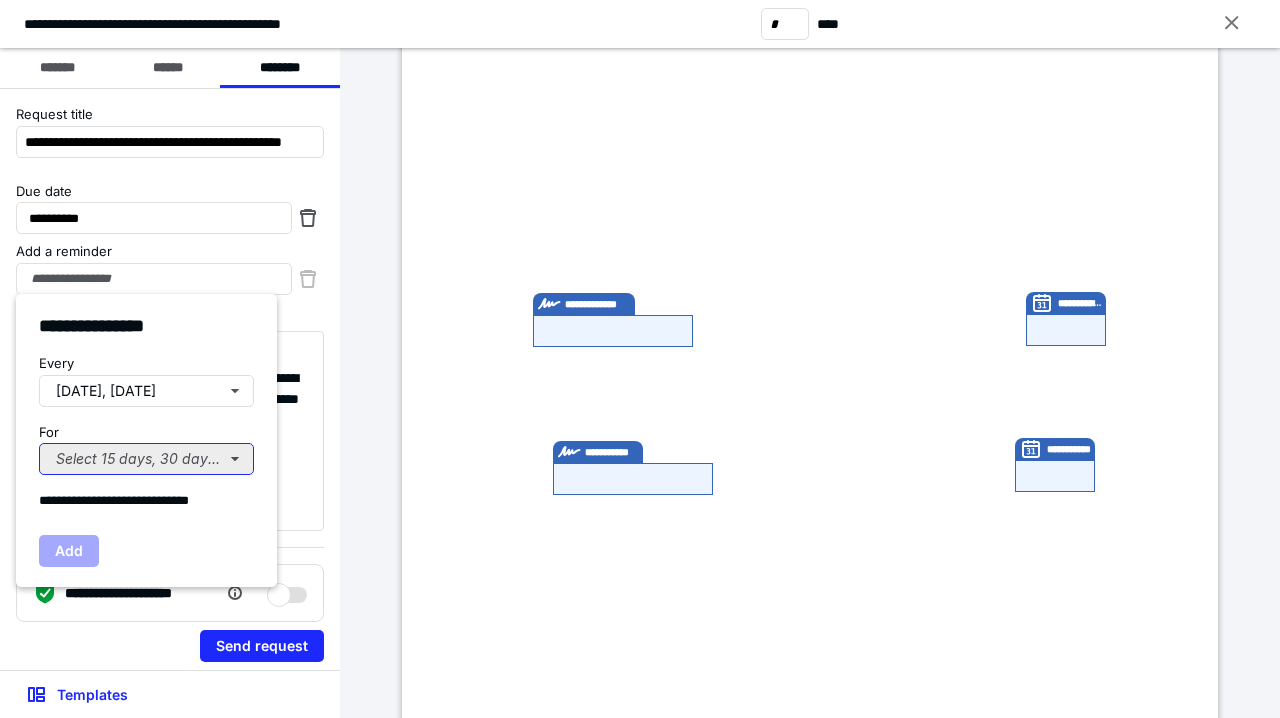 click on "Select 15 days, 30 days, or 45 days..." at bounding box center [146, 459] 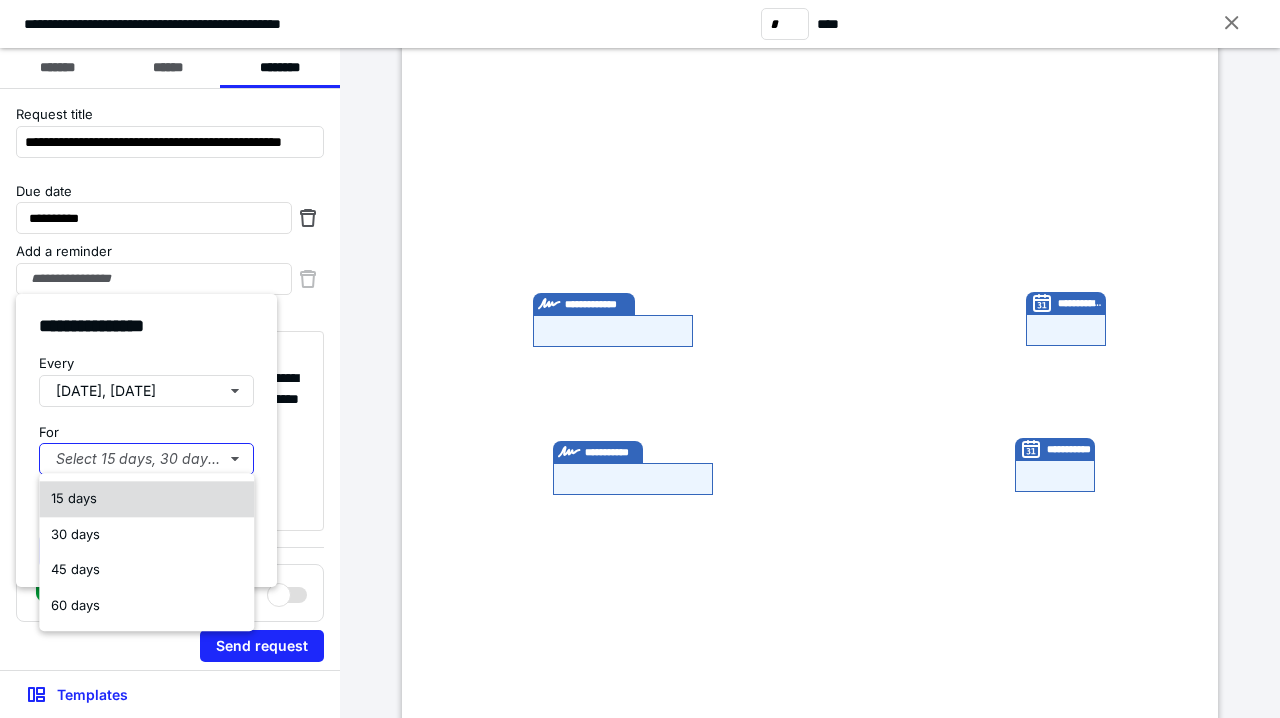 click on "15 days" at bounding box center [146, 499] 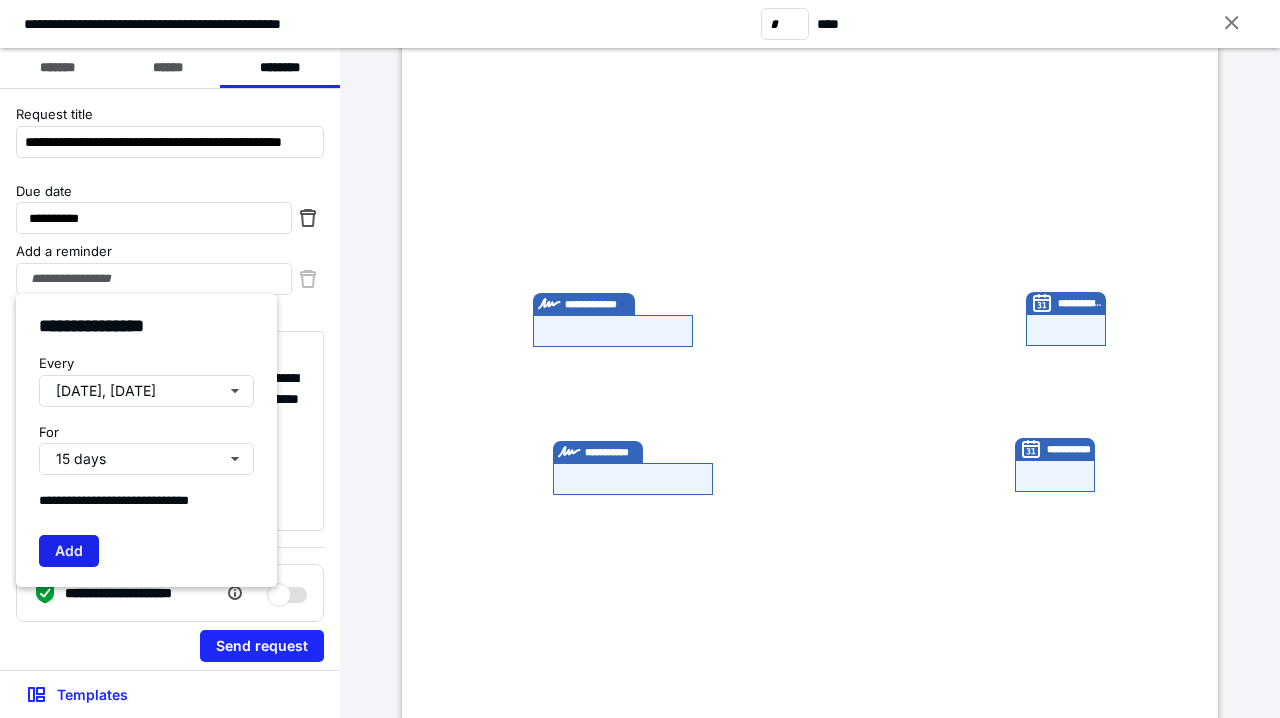 click on "Add" at bounding box center [69, 551] 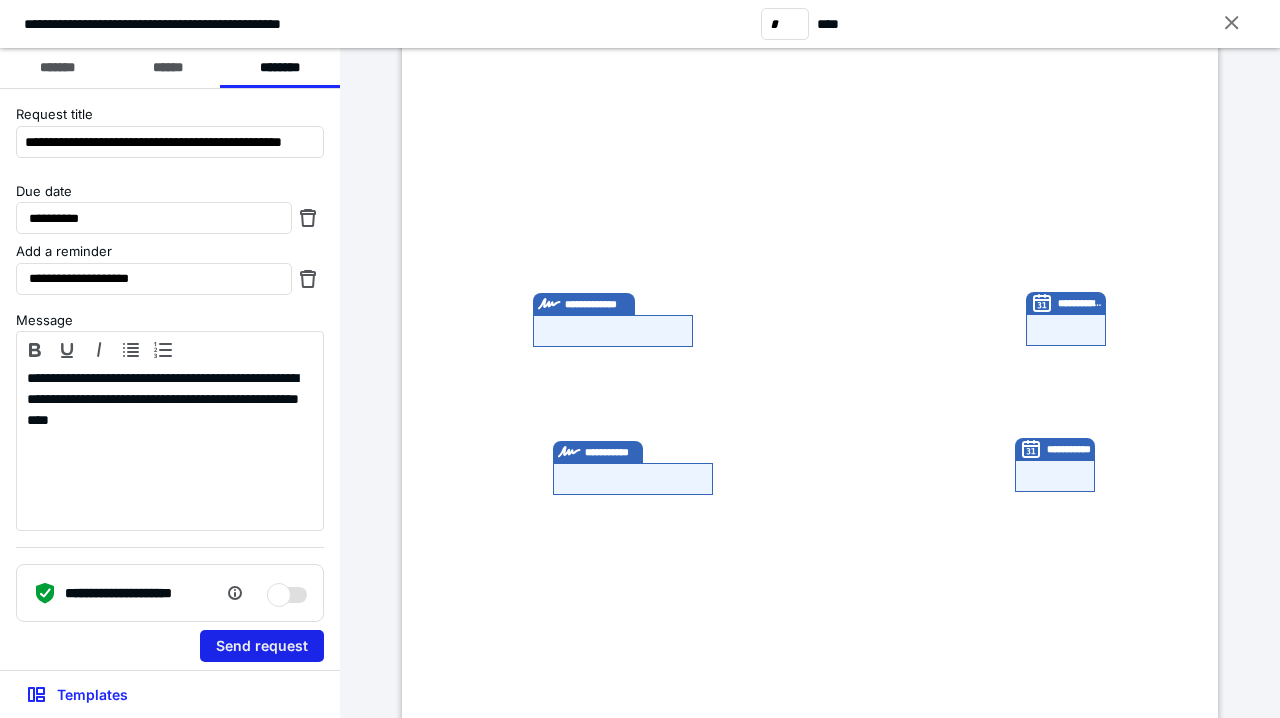 click on "Send request" at bounding box center [262, 646] 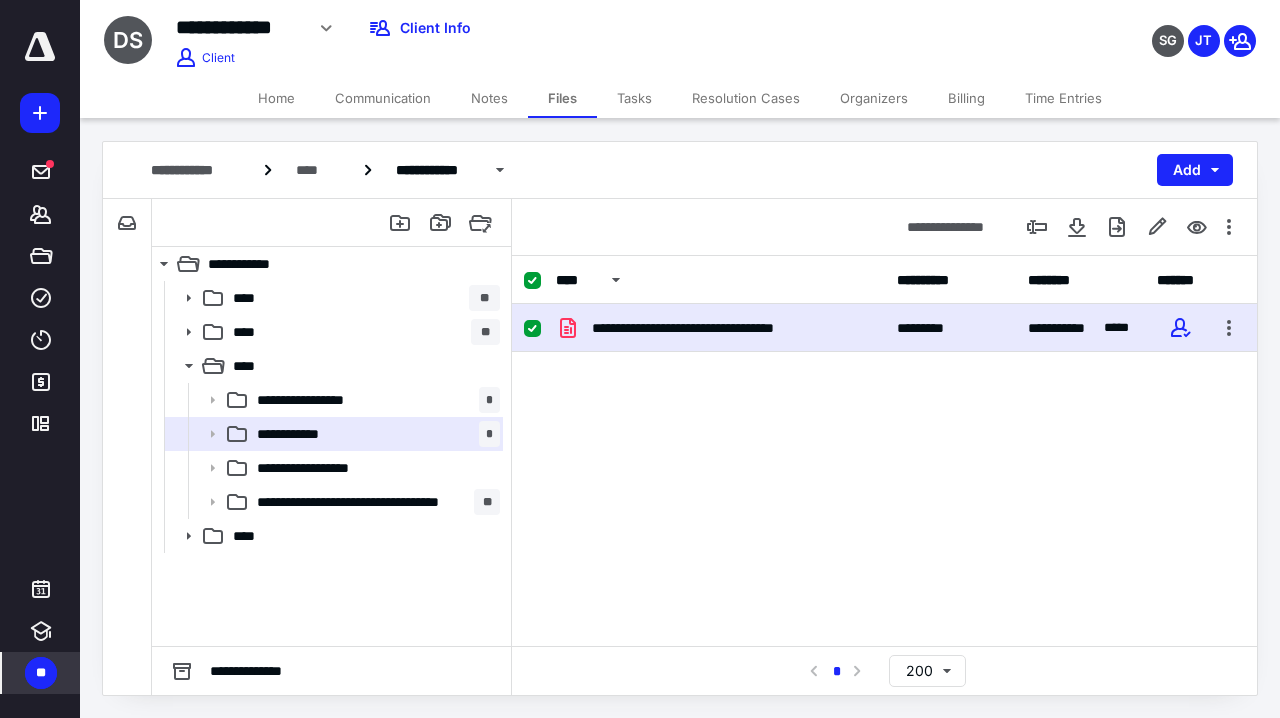 click on "Tasks" at bounding box center (634, 98) 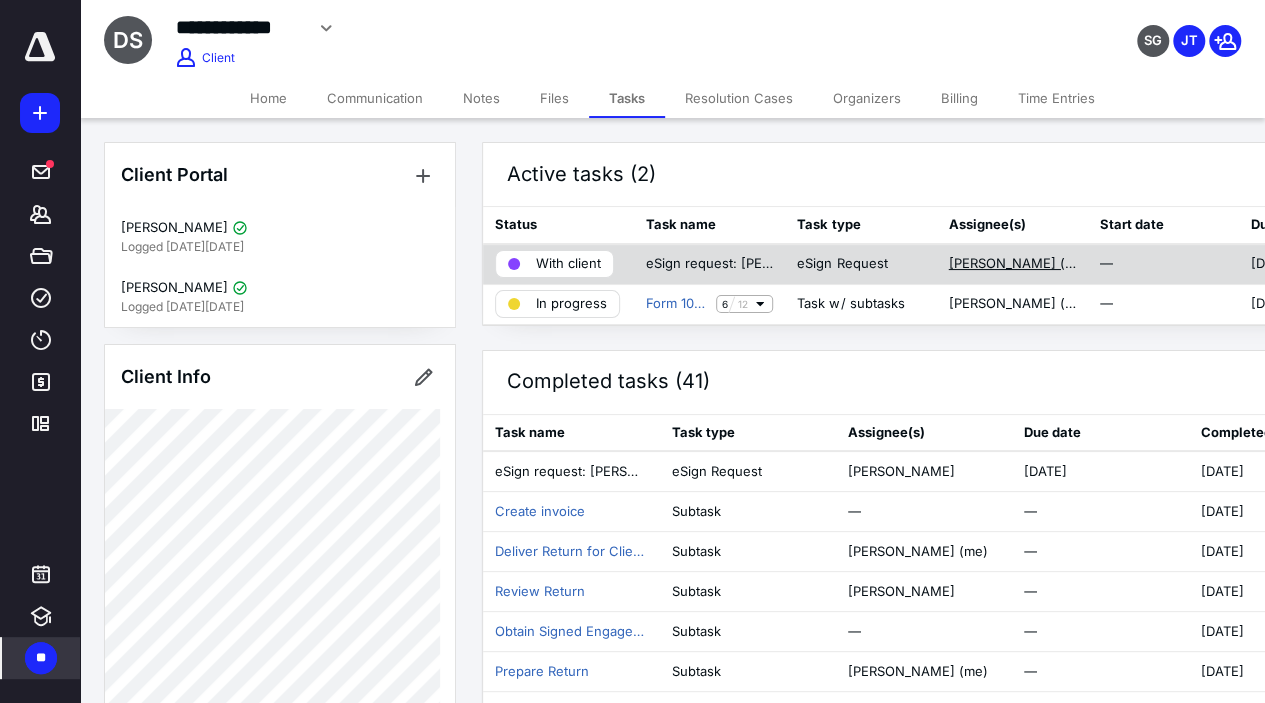 click on "[PERSON_NAME] (me)" at bounding box center (1011, 264) 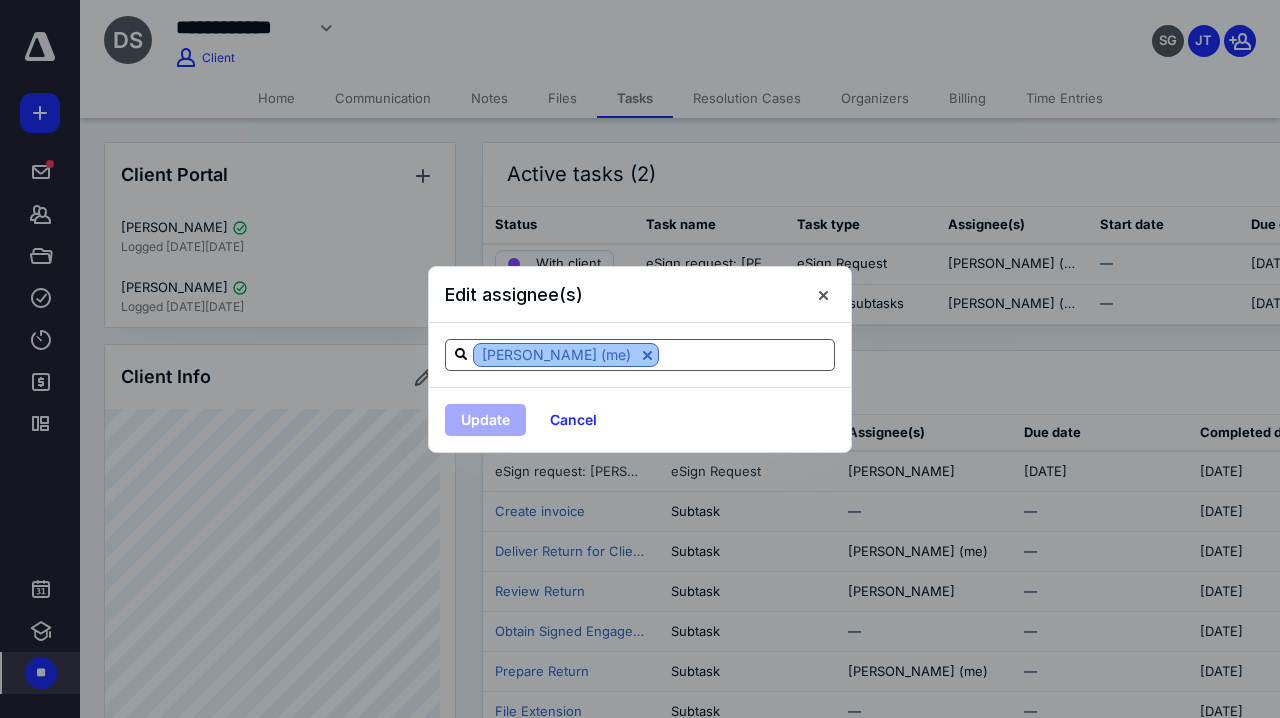 click at bounding box center (647, 355) 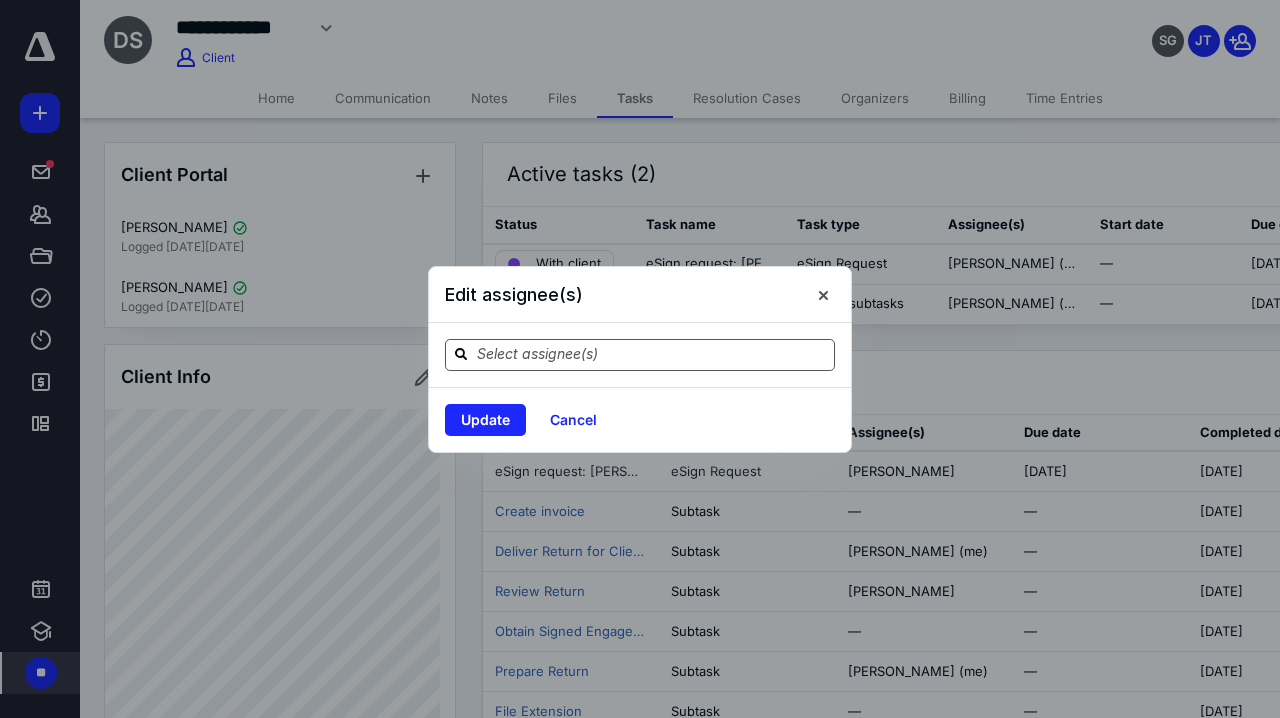 click at bounding box center [652, 354] 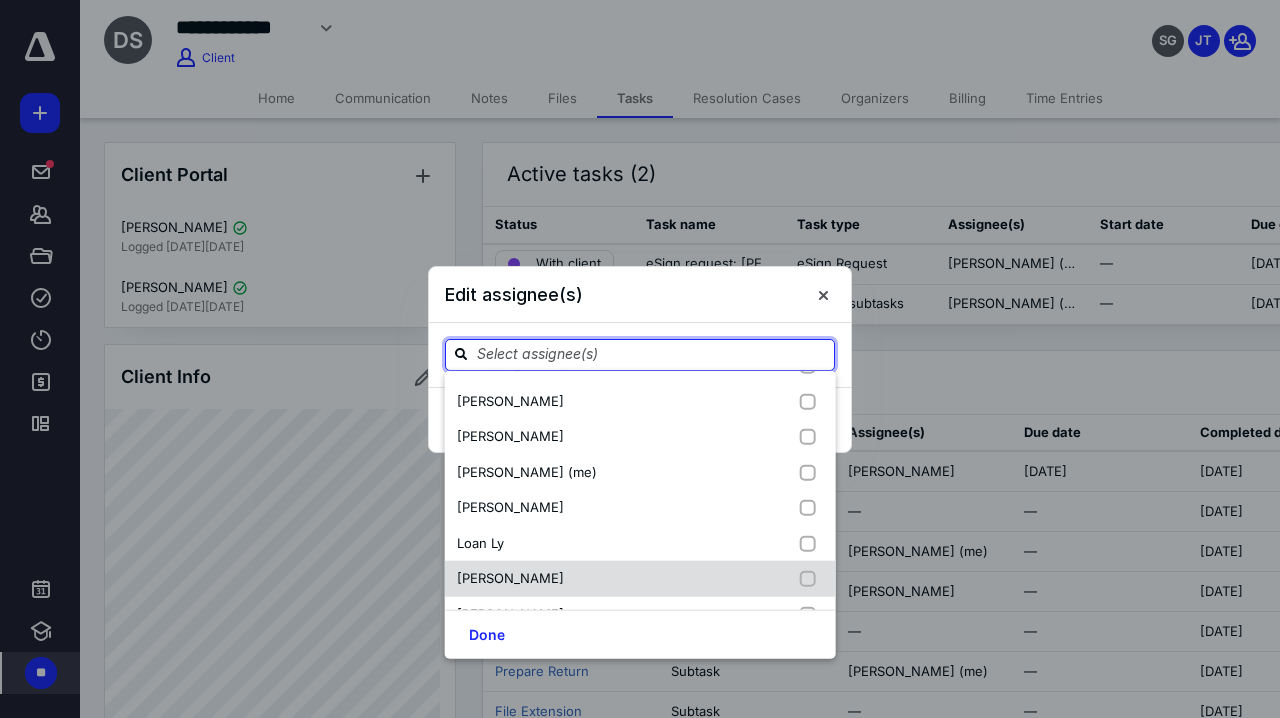 scroll, scrollTop: 60, scrollLeft: 0, axis: vertical 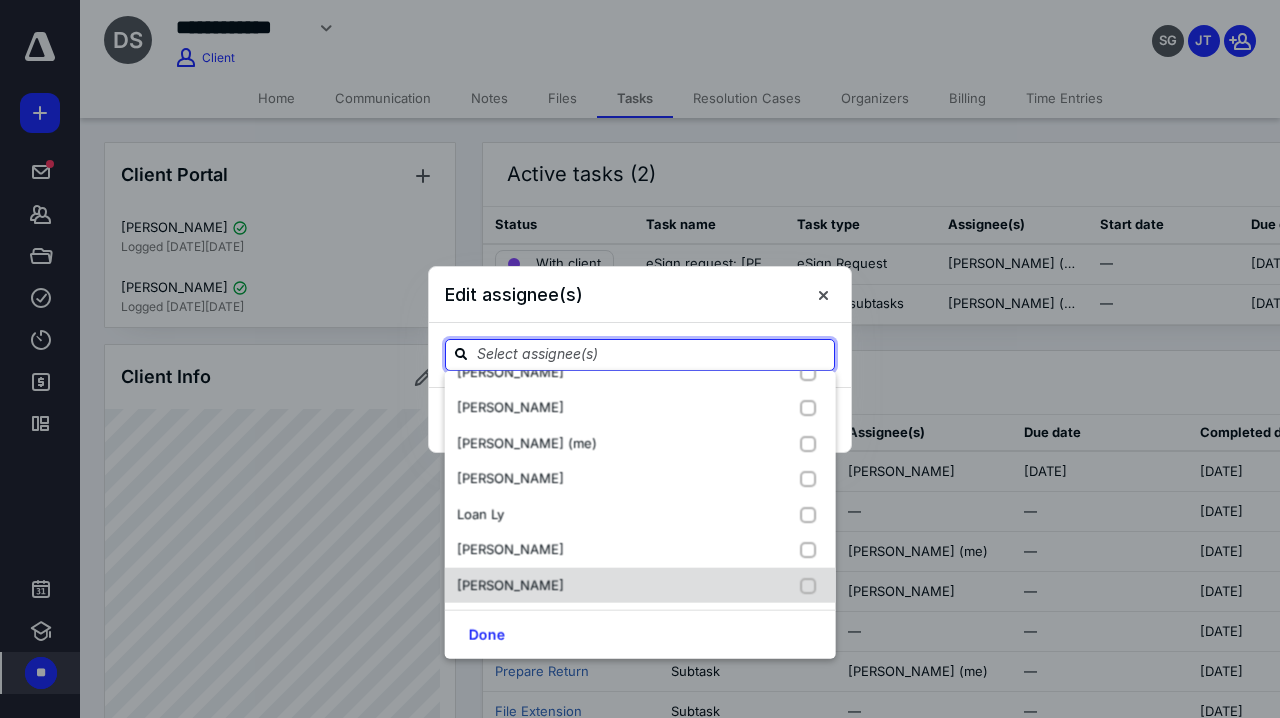 click on "[PERSON_NAME]" at bounding box center (514, 585) 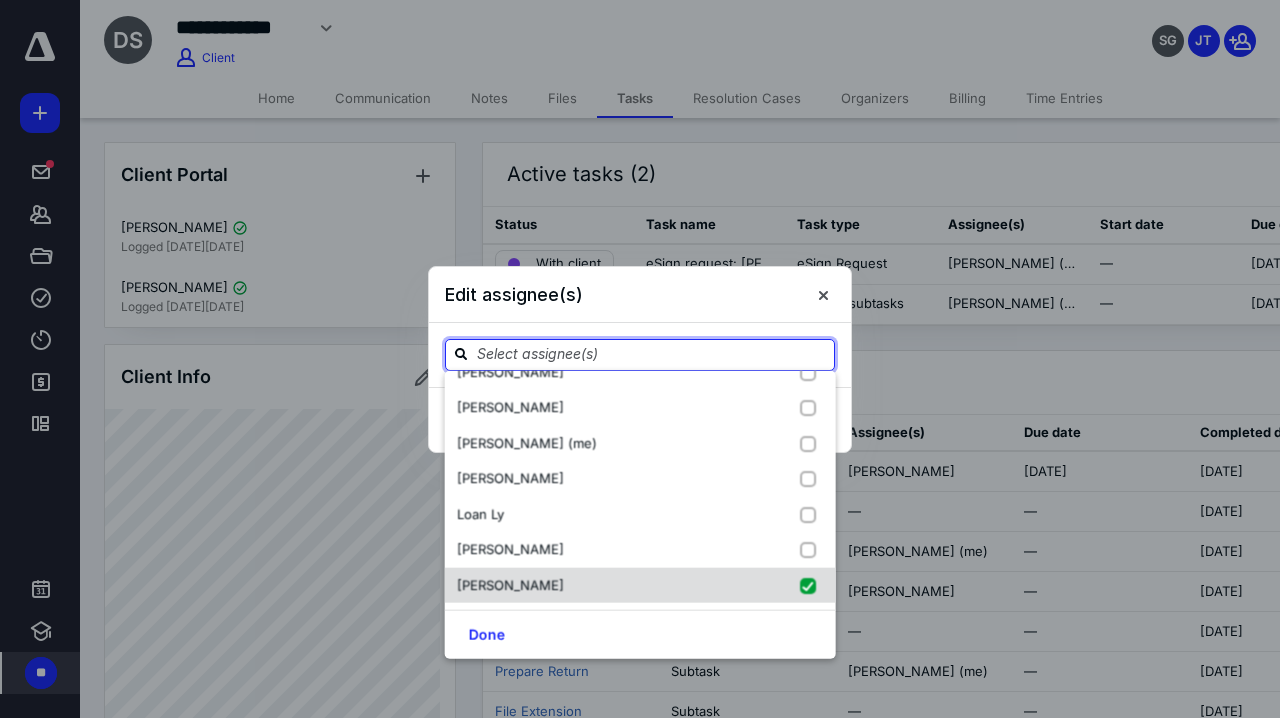 checkbox on "true" 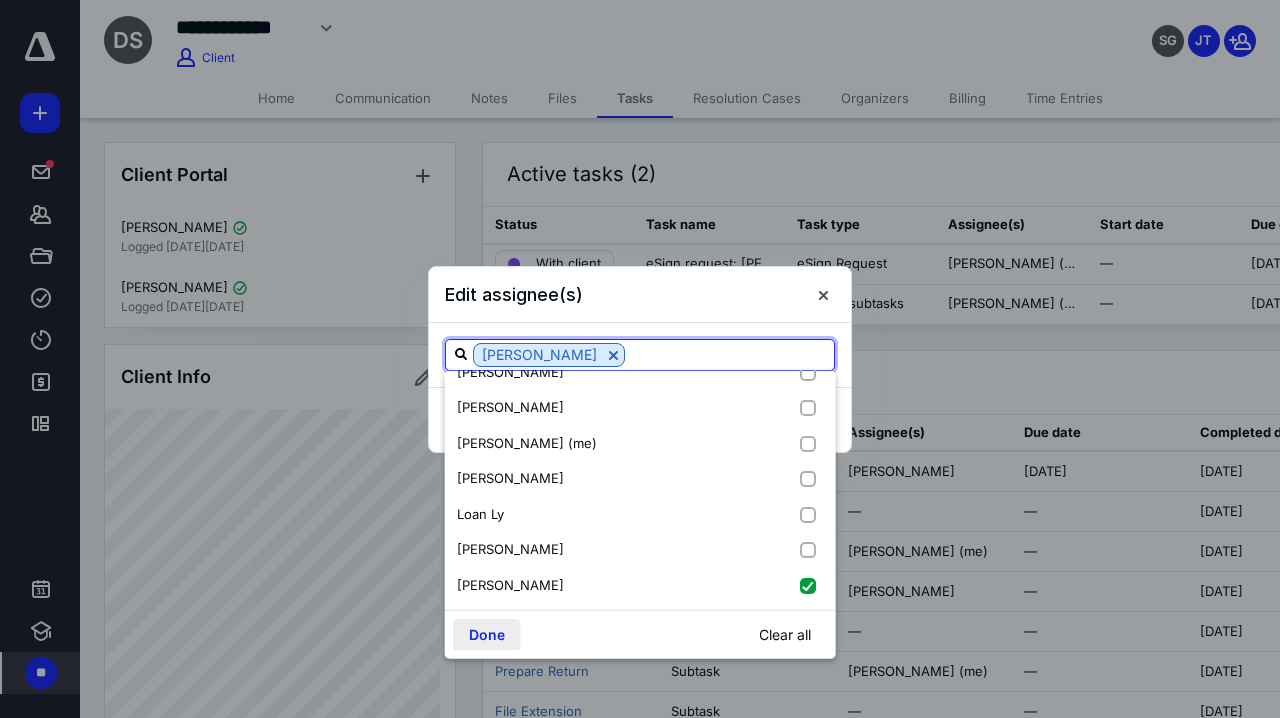 click on "Done" at bounding box center (487, 635) 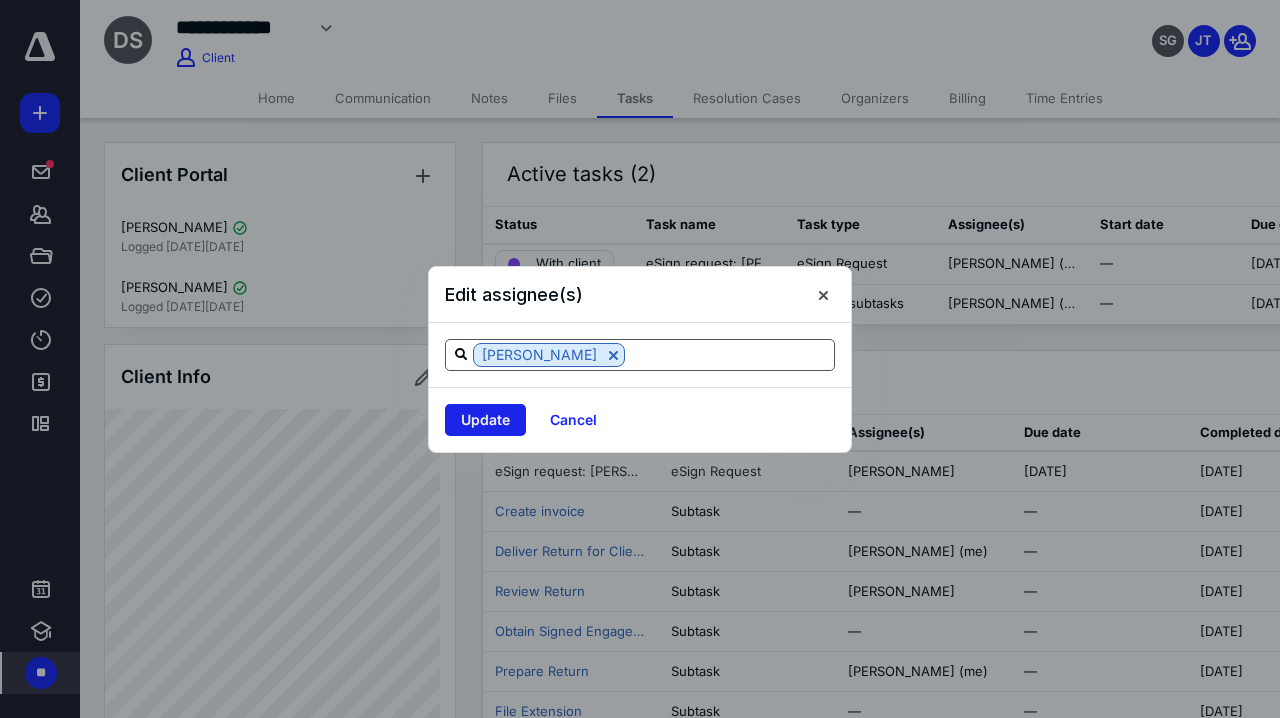 click on "Update" at bounding box center [485, 420] 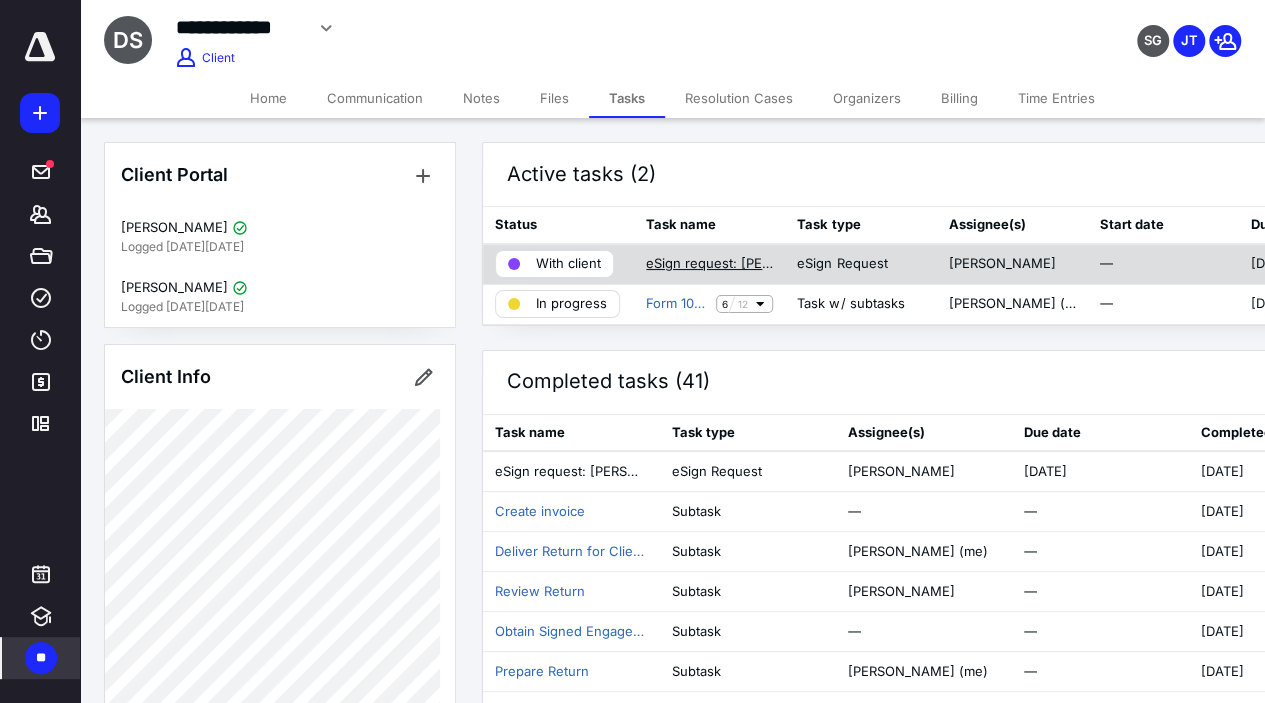 click on "eSign request: [PERSON_NAME] and Kathryn_2024 Tax Return.pdf" at bounding box center [709, 264] 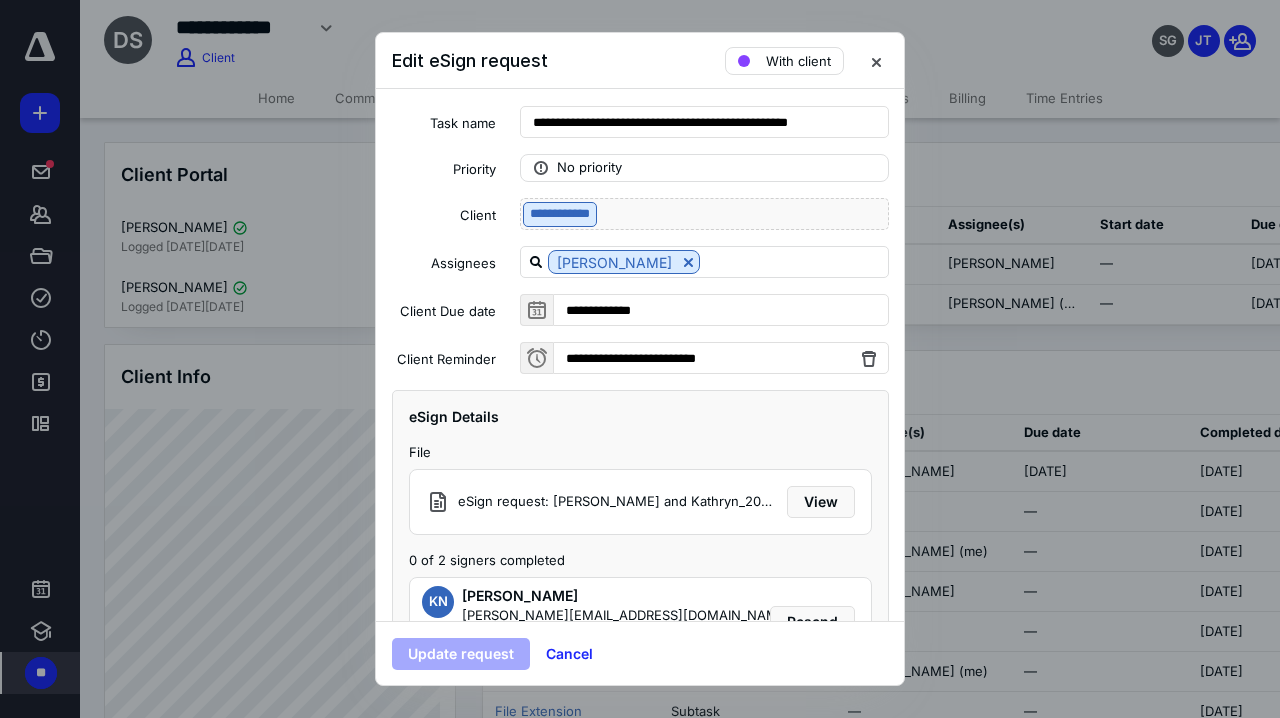 scroll, scrollTop: 112, scrollLeft: 0, axis: vertical 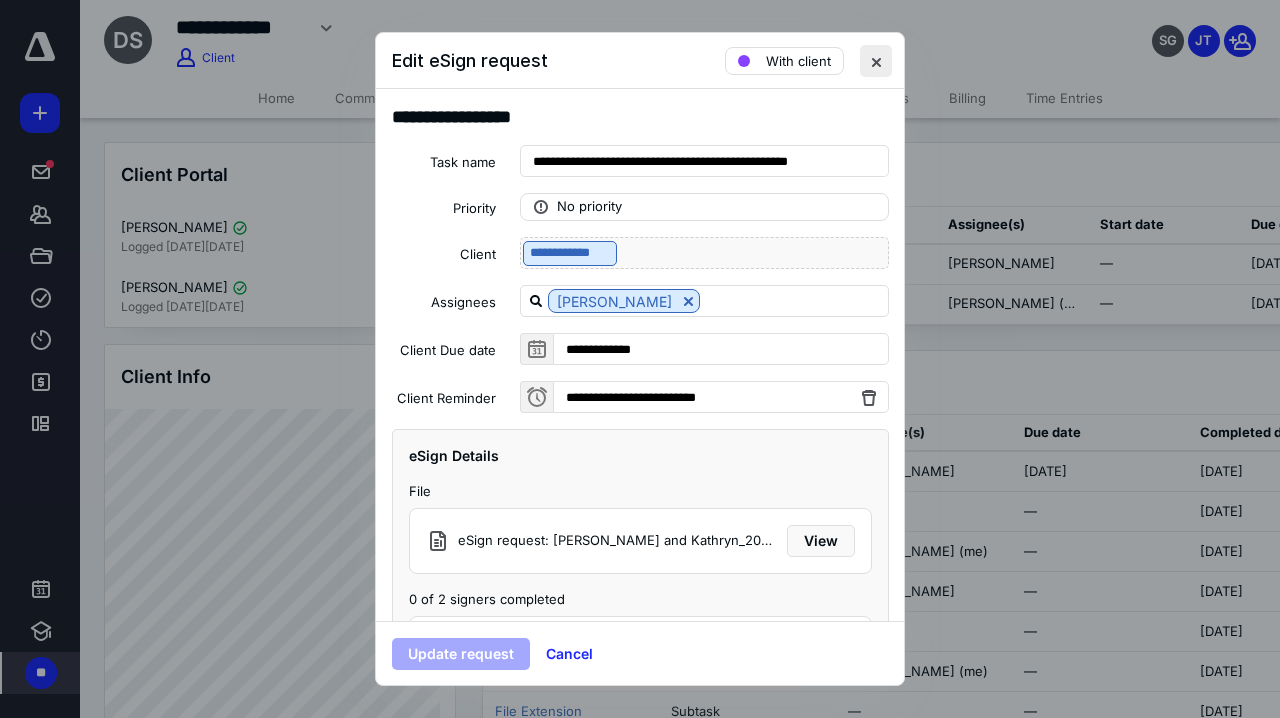 click at bounding box center [876, 61] 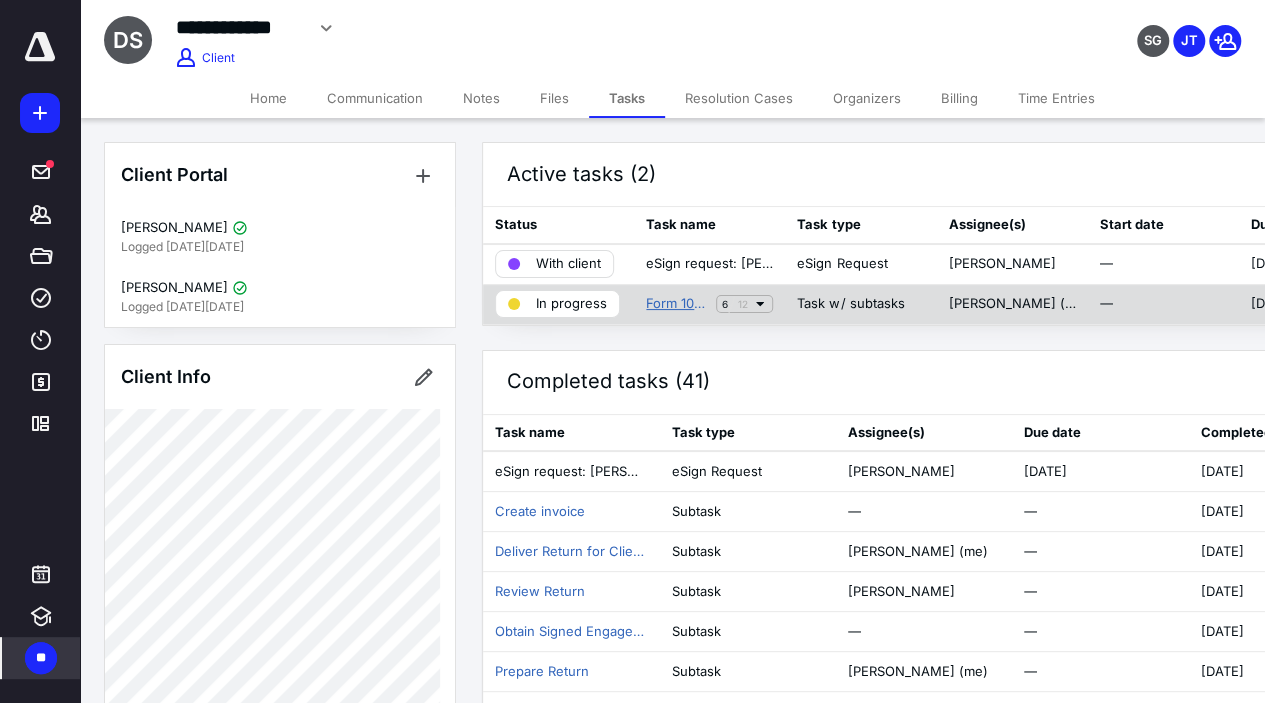 click on "Form 1040" at bounding box center [677, 304] 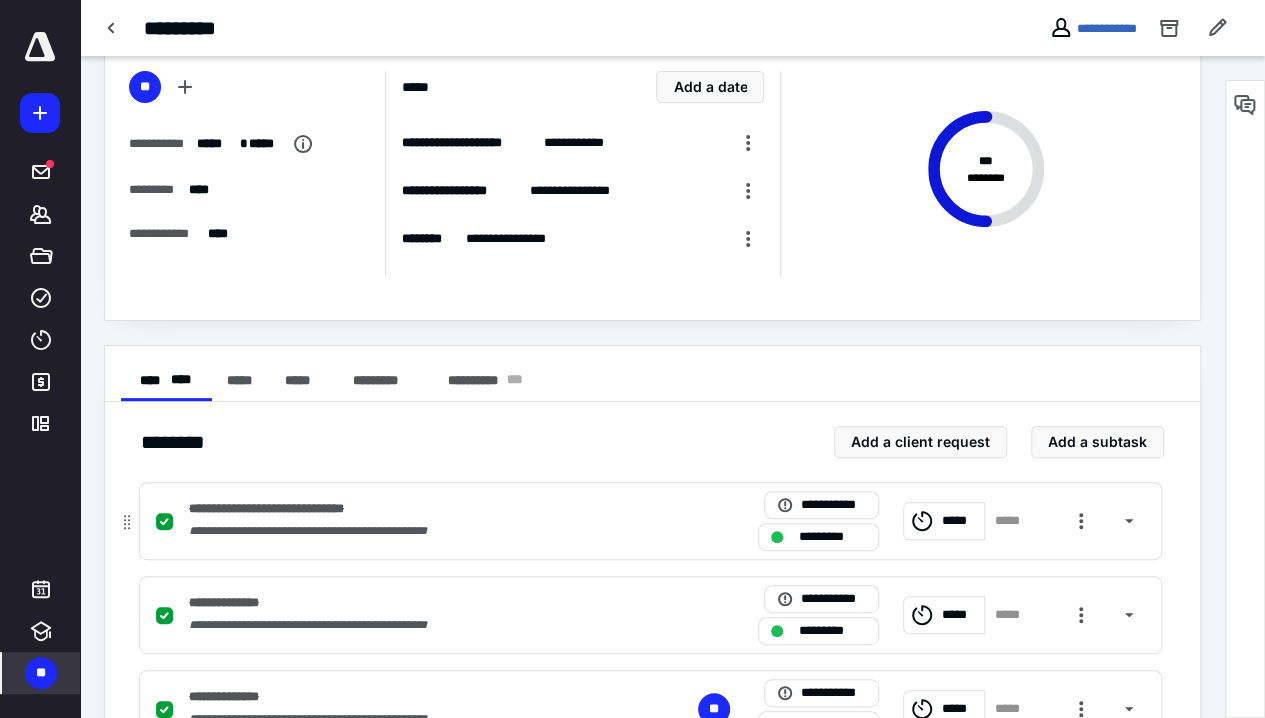 scroll, scrollTop: 600, scrollLeft: 0, axis: vertical 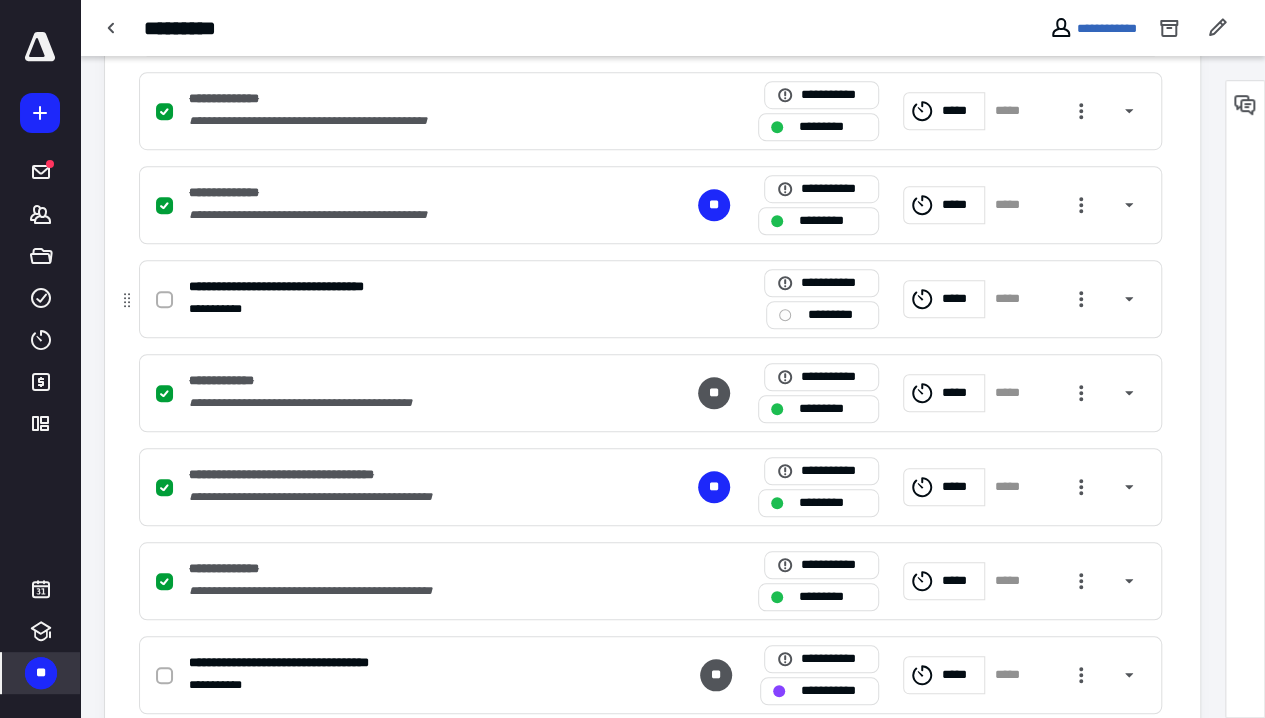 click at bounding box center (164, 300) 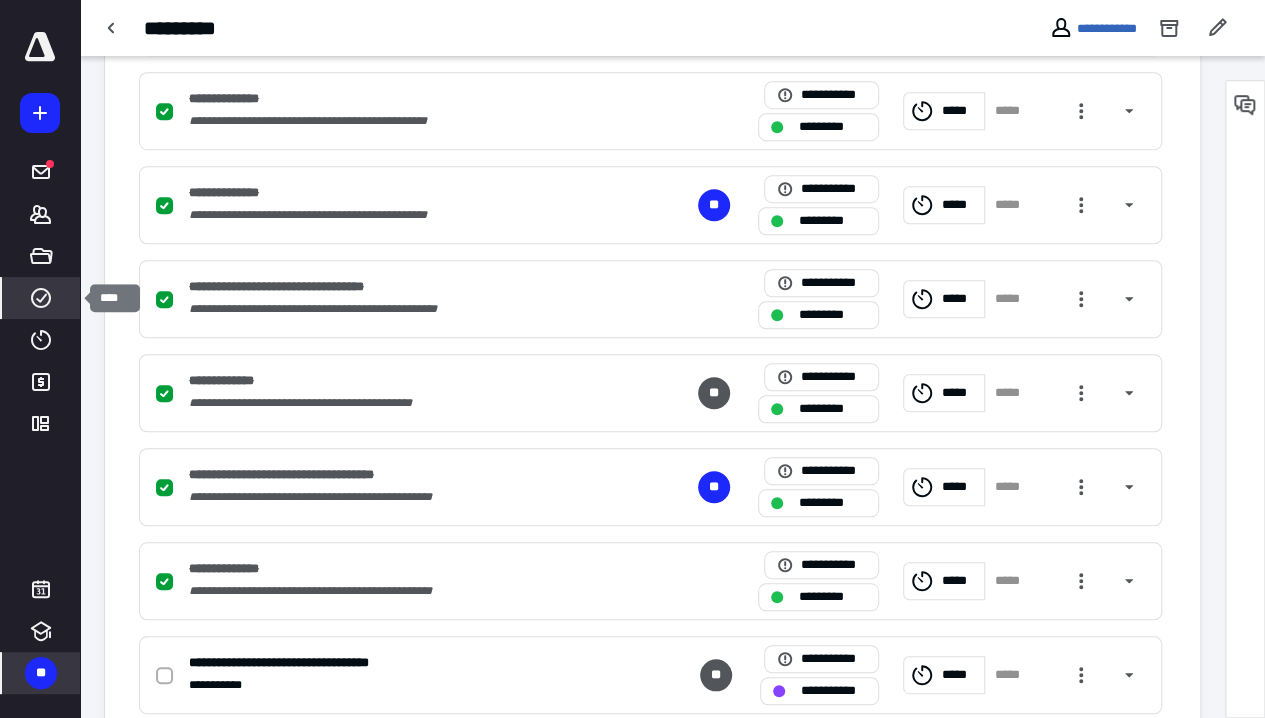 click 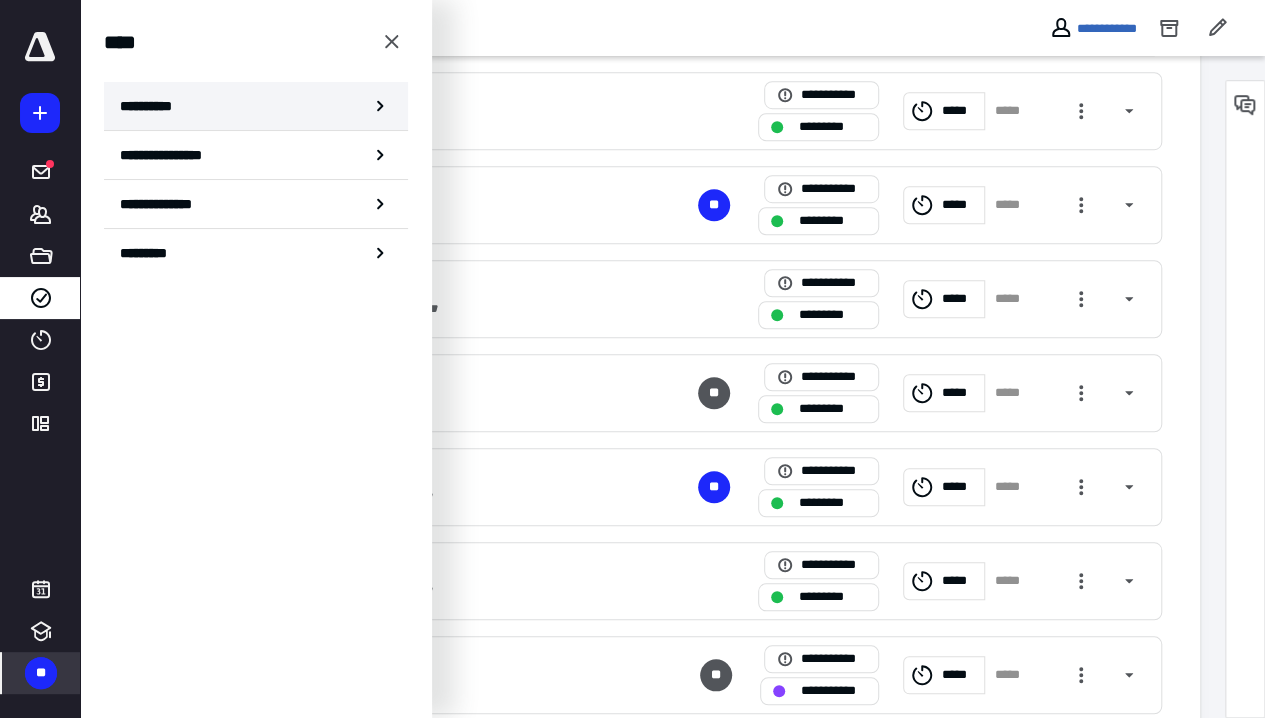 click on "**********" at bounding box center [256, 106] 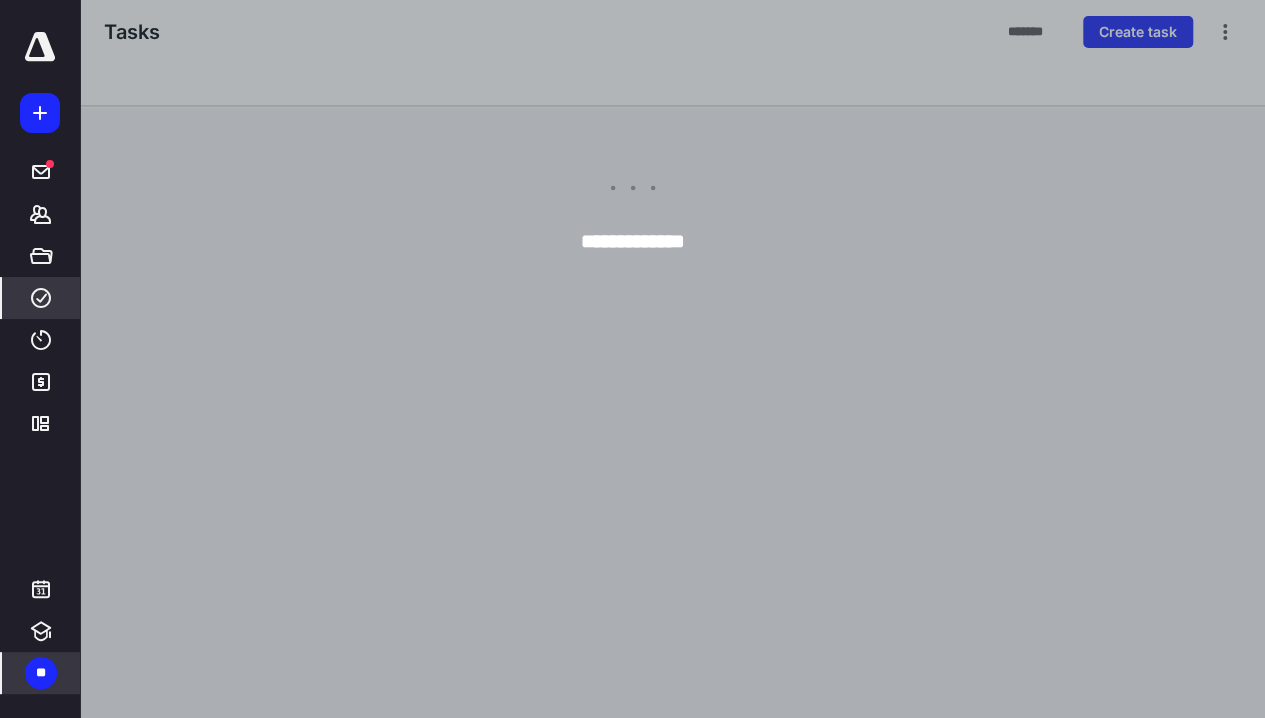 scroll, scrollTop: 0, scrollLeft: 0, axis: both 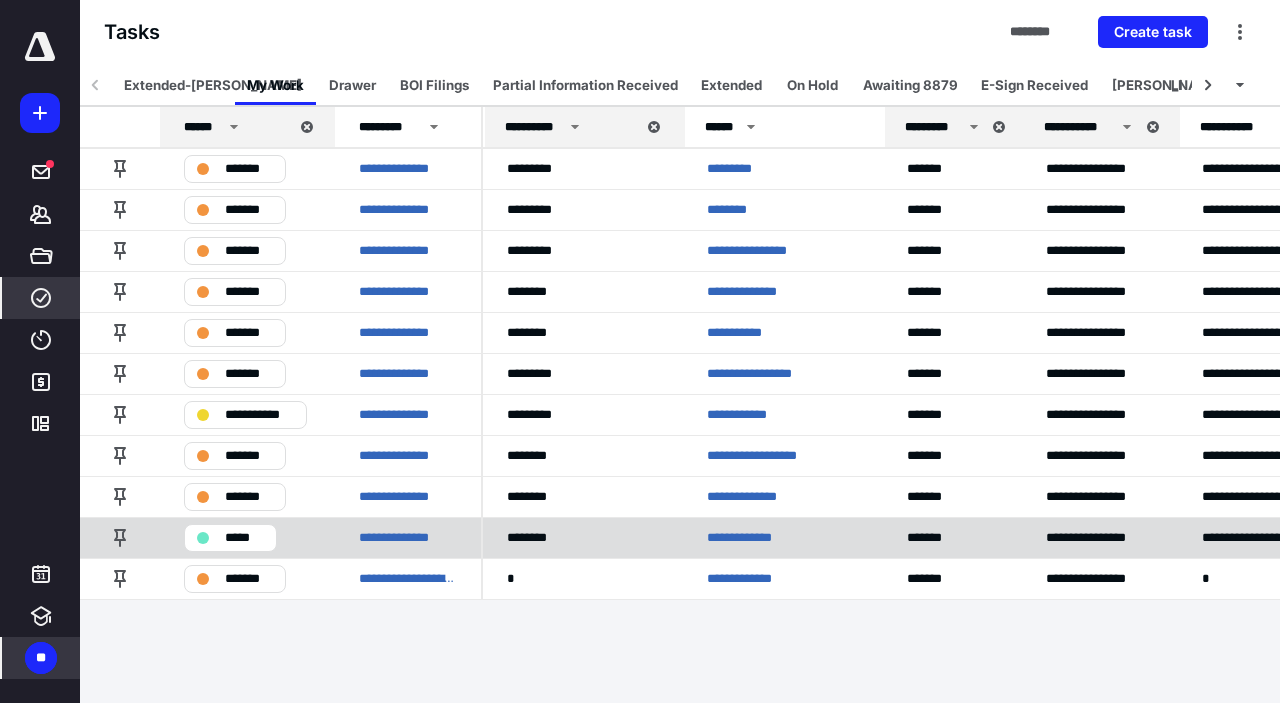 click on "**********" at bounding box center (752, 538) 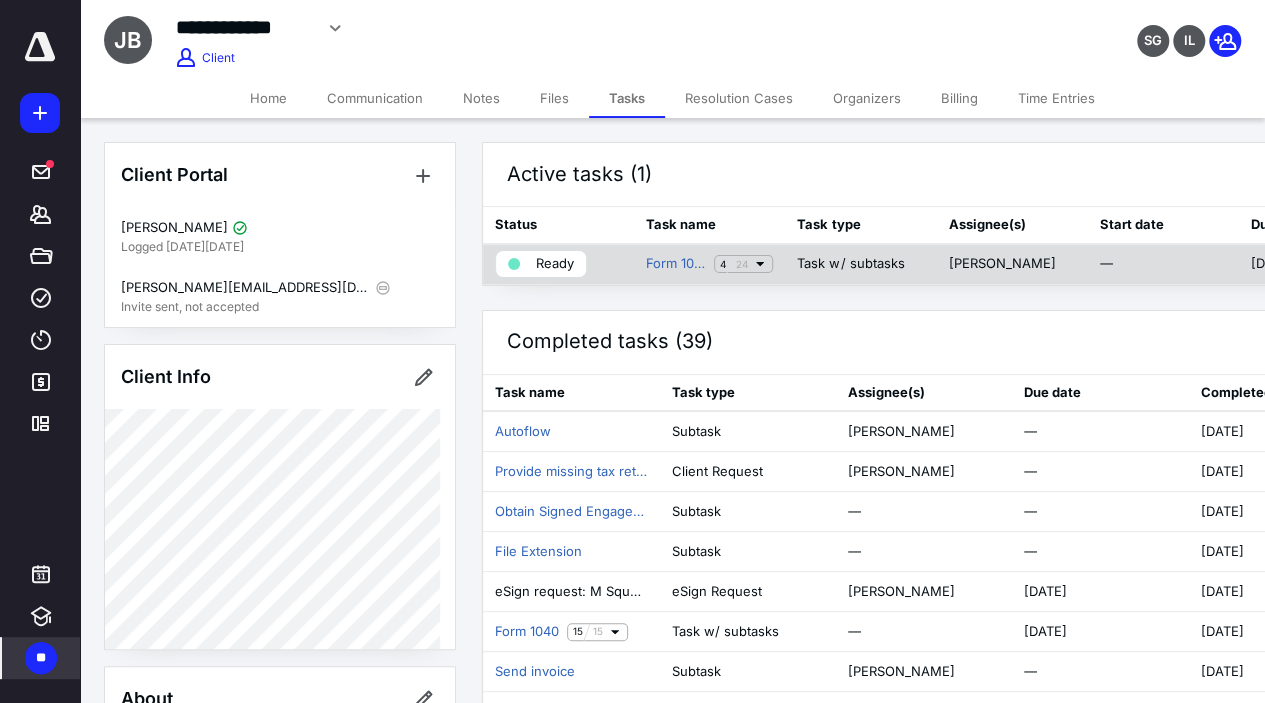 click on "Ready" at bounding box center [555, 264] 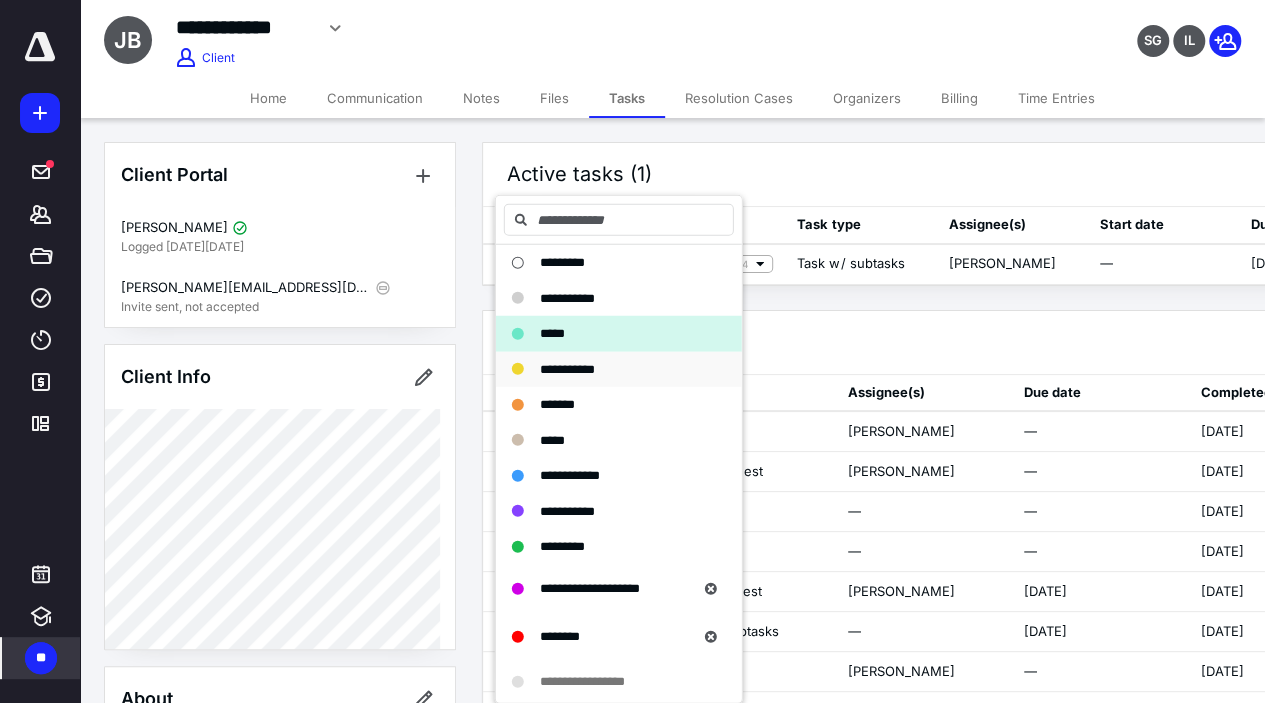 click on "**********" at bounding box center [567, 368] 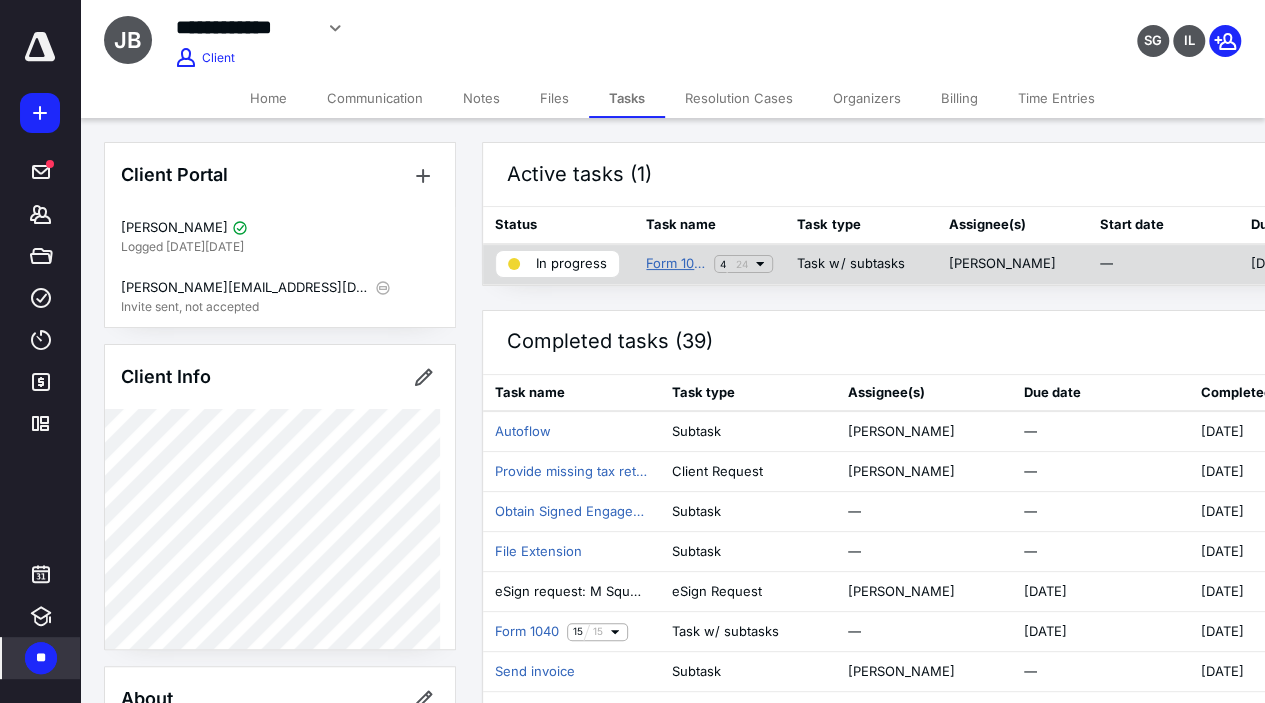 click on "Form 1040" at bounding box center (676, 264) 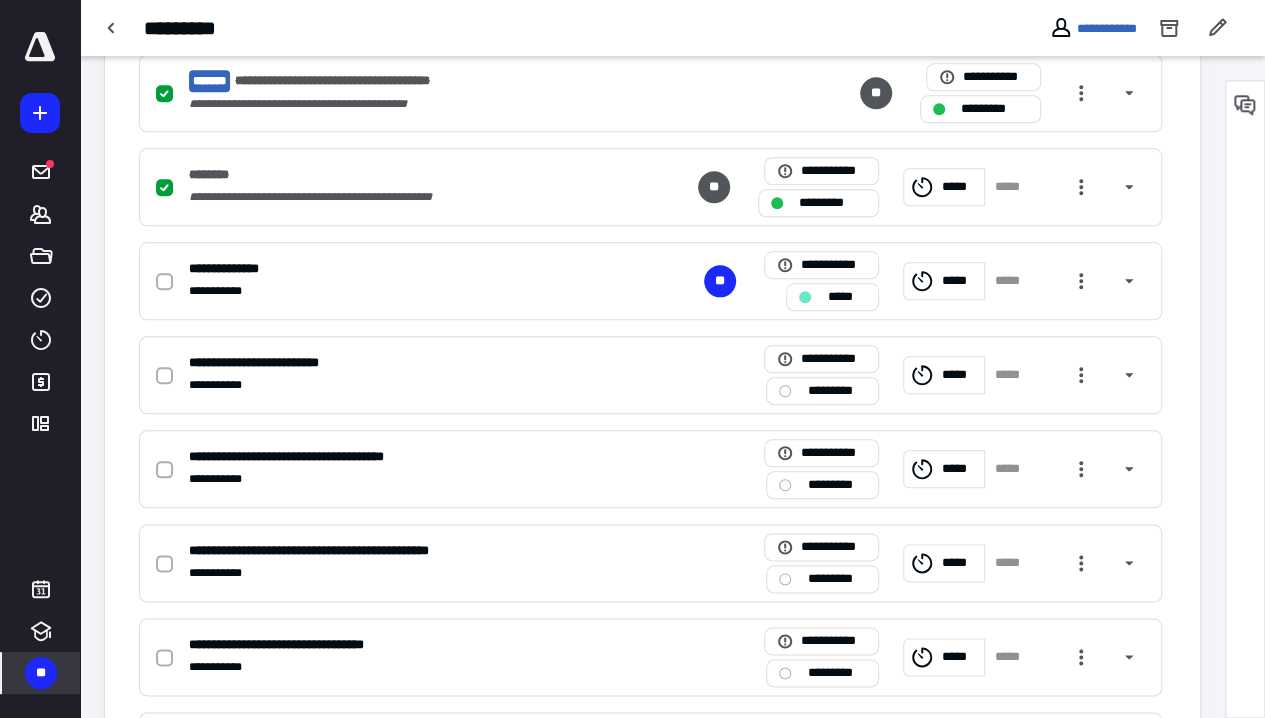 scroll, scrollTop: 700, scrollLeft: 0, axis: vertical 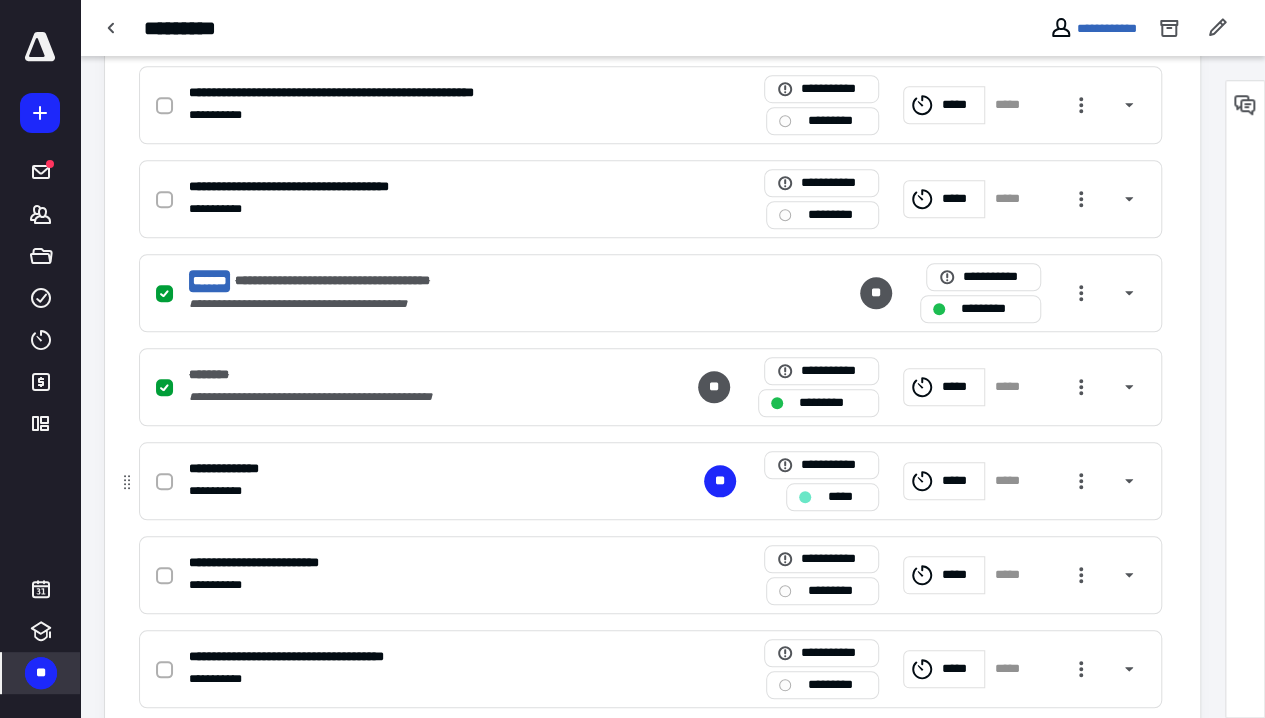 click on "*****" at bounding box center [846, 497] 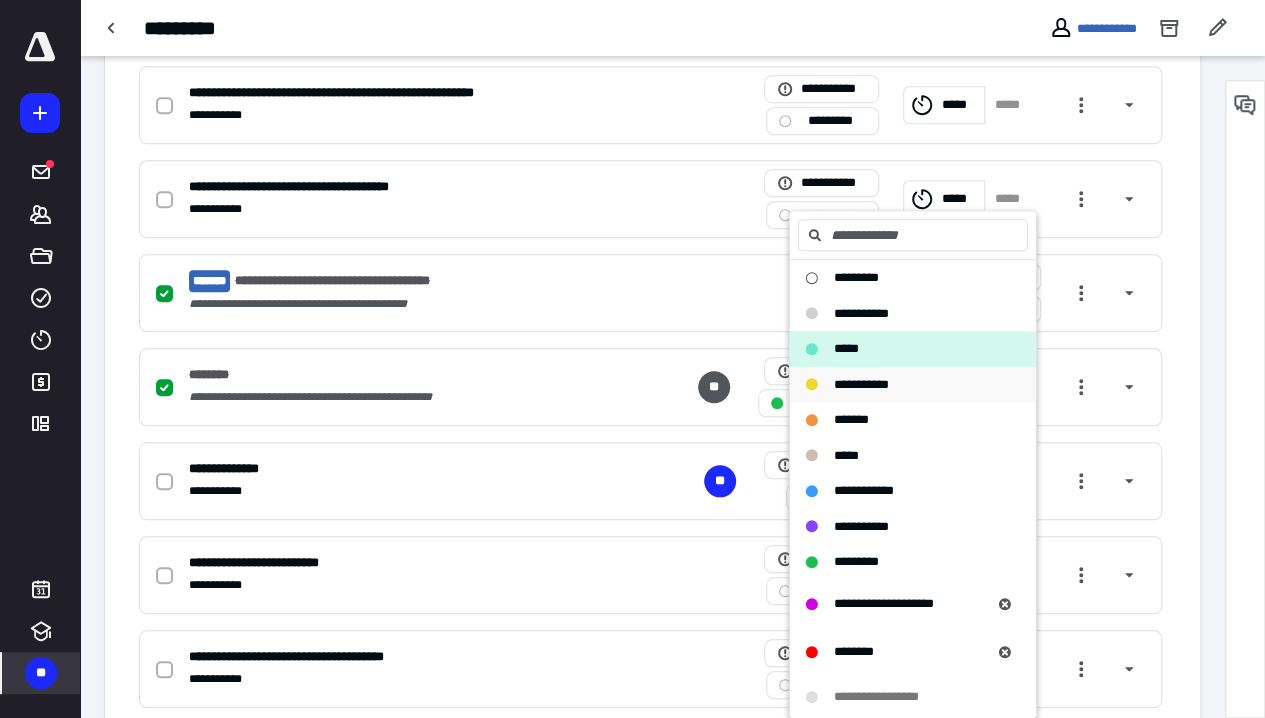 click on "**********" at bounding box center (913, 385) 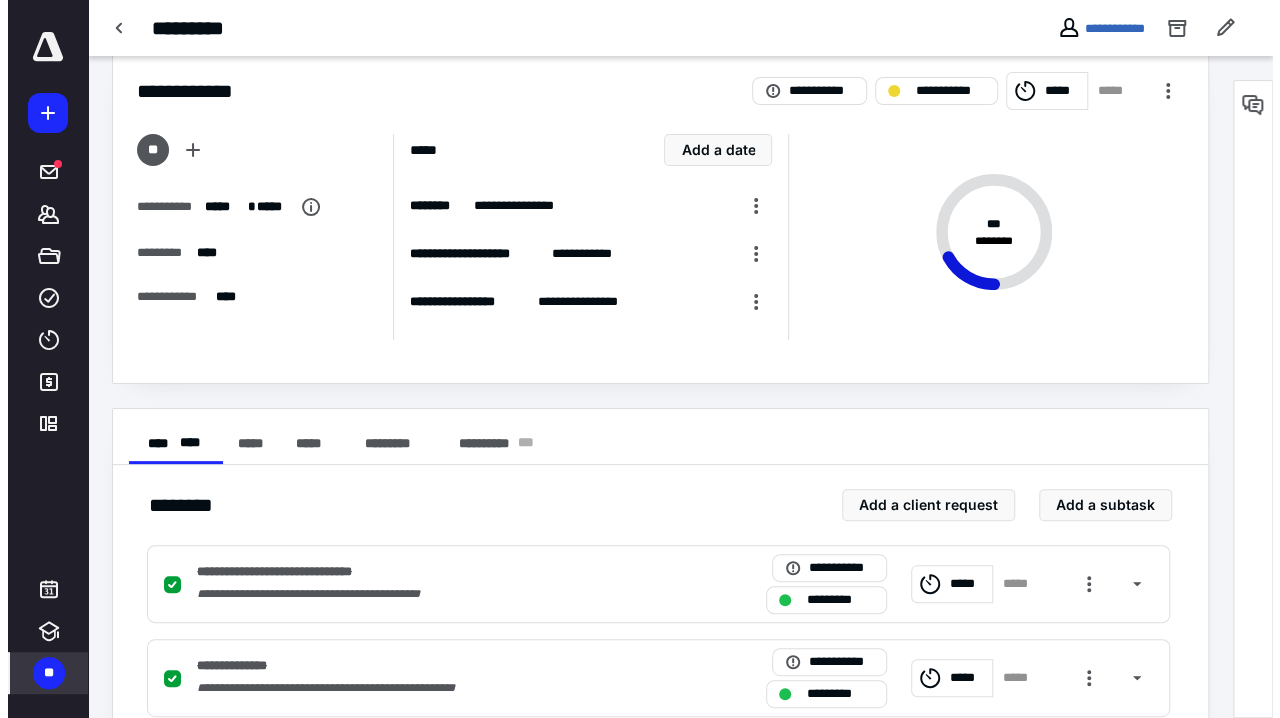 scroll, scrollTop: 0, scrollLeft: 0, axis: both 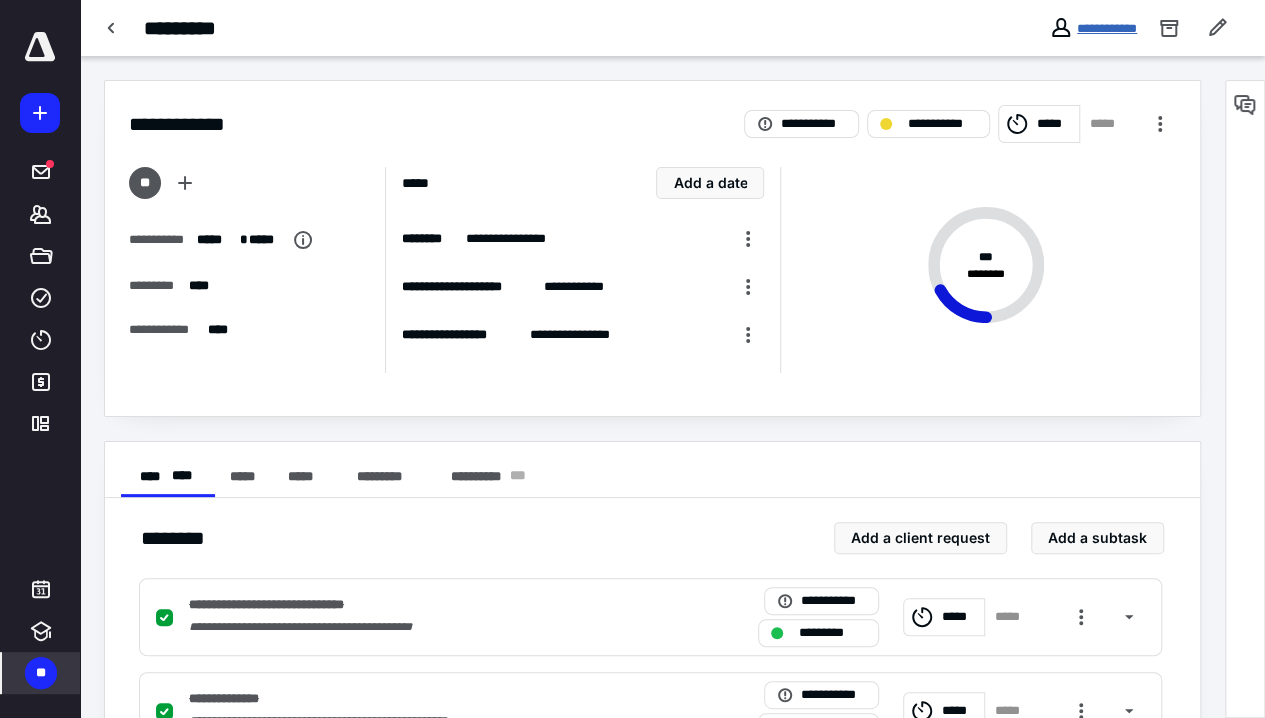 click on "**********" at bounding box center [1107, 28] 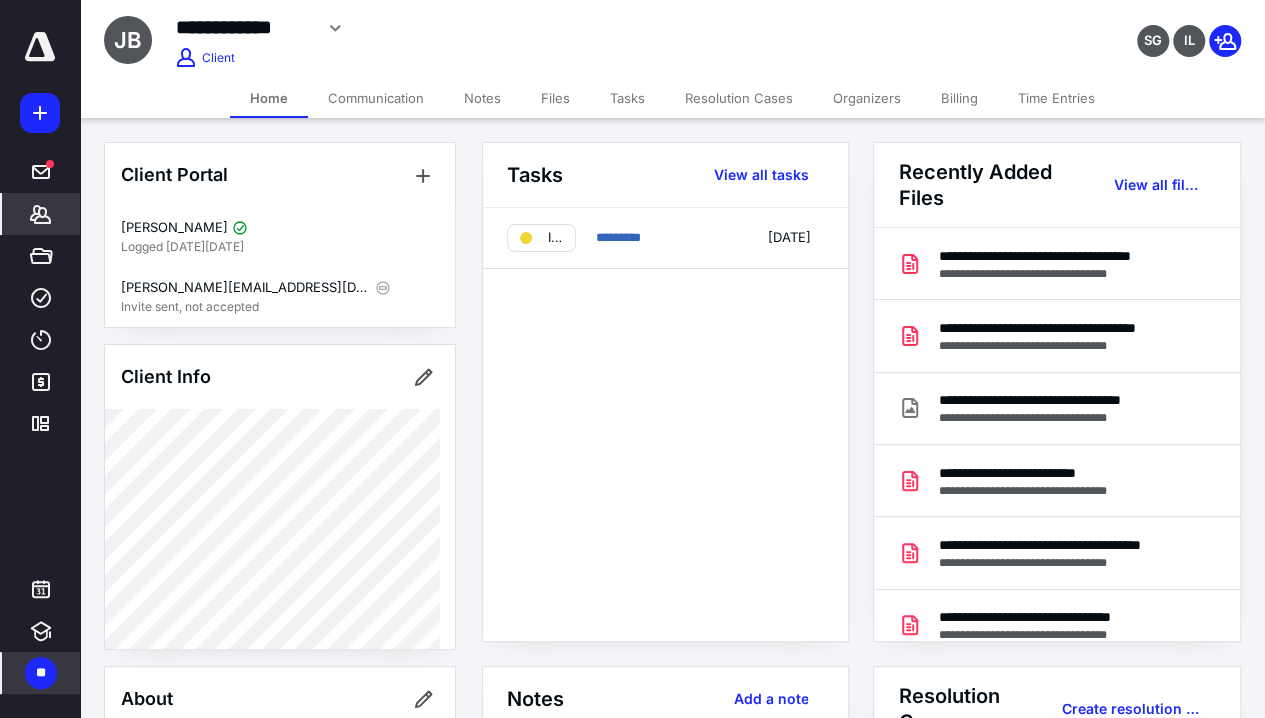 click on "Tasks" at bounding box center (627, 98) 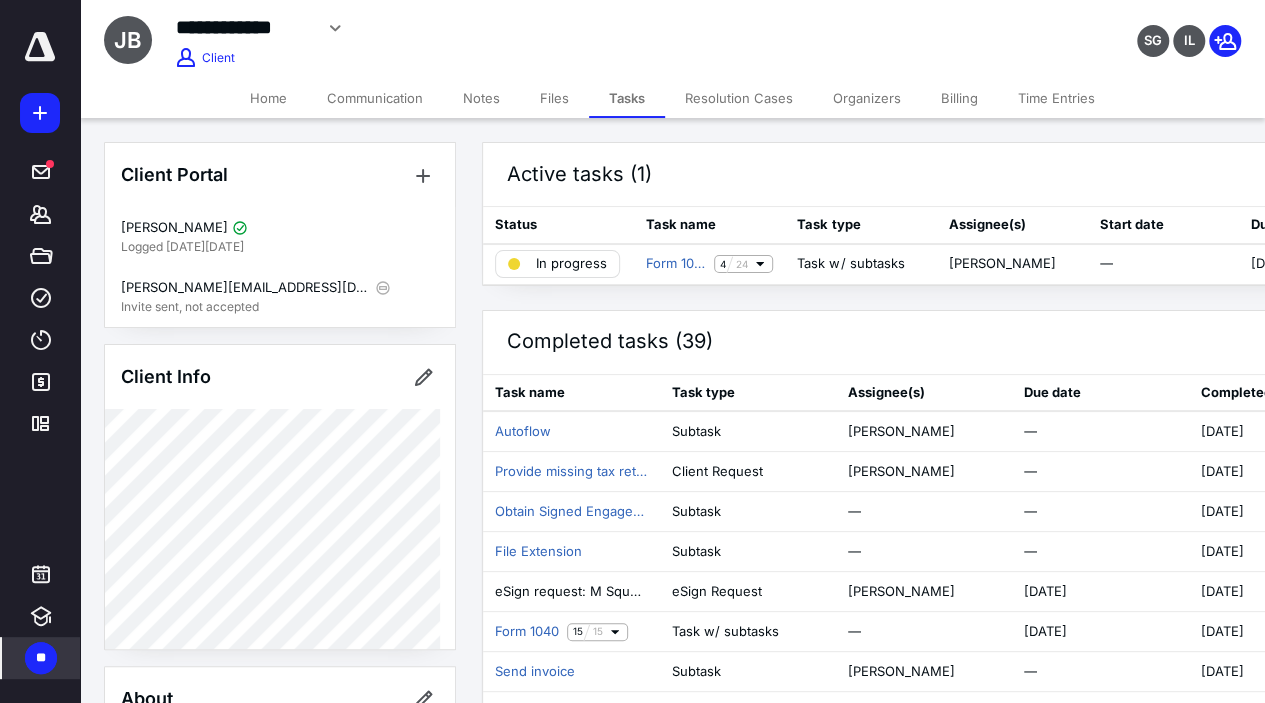 click on "Files" at bounding box center [554, 98] 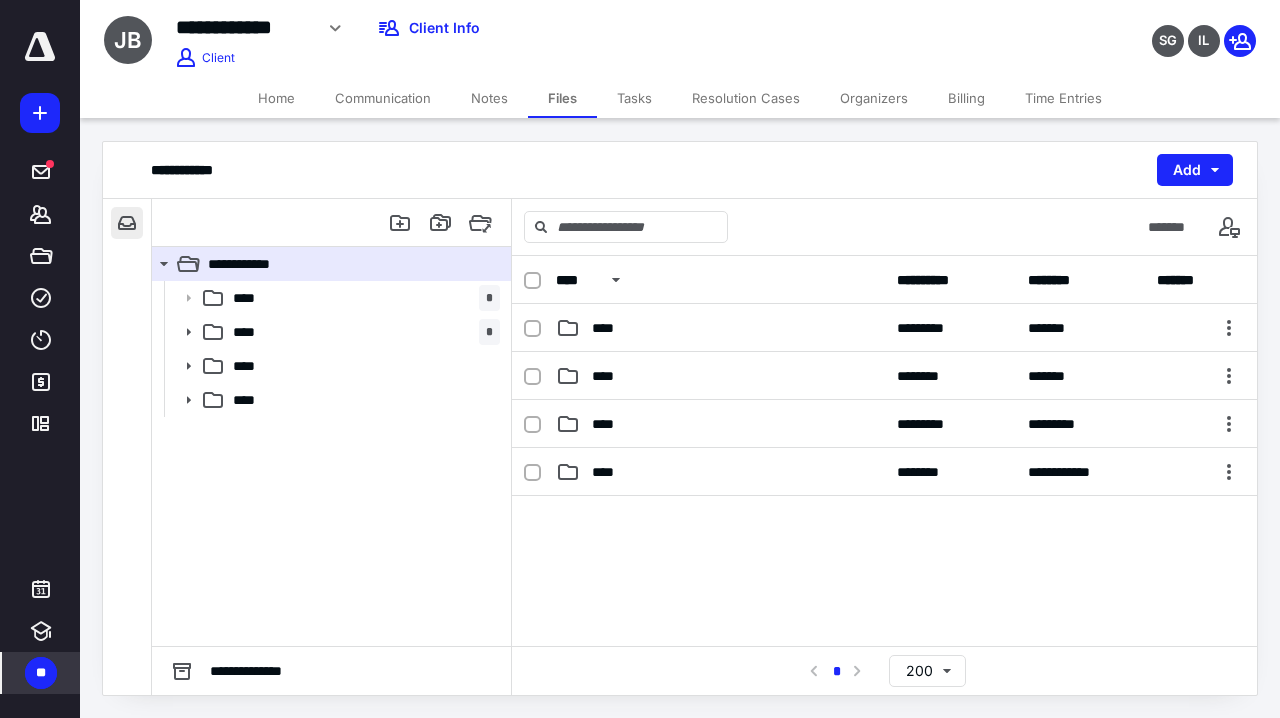 click at bounding box center (127, 223) 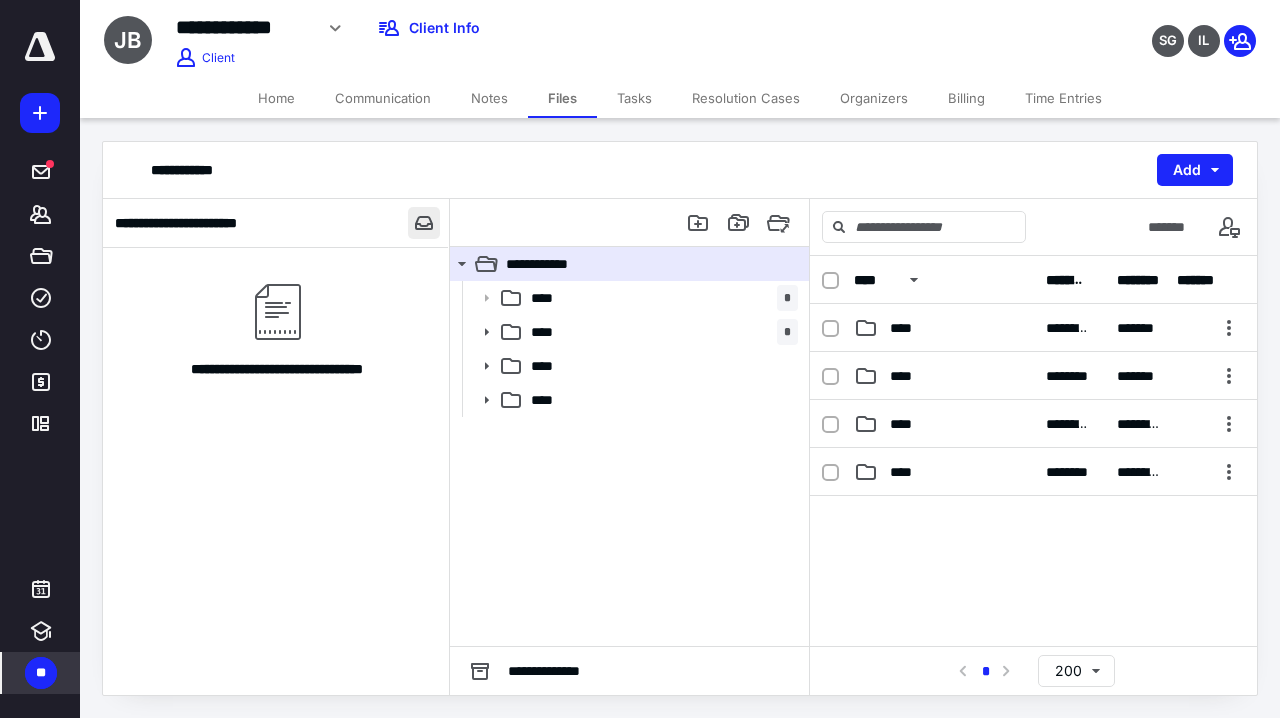 click at bounding box center (424, 223) 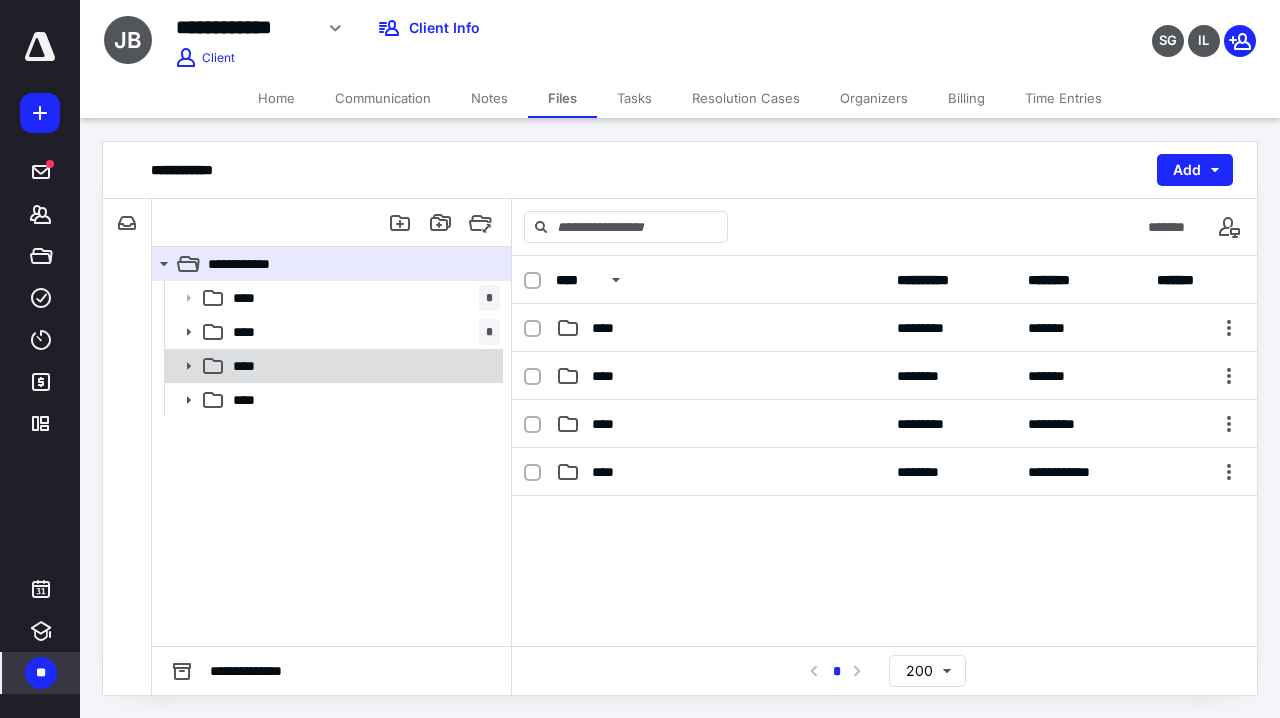 click 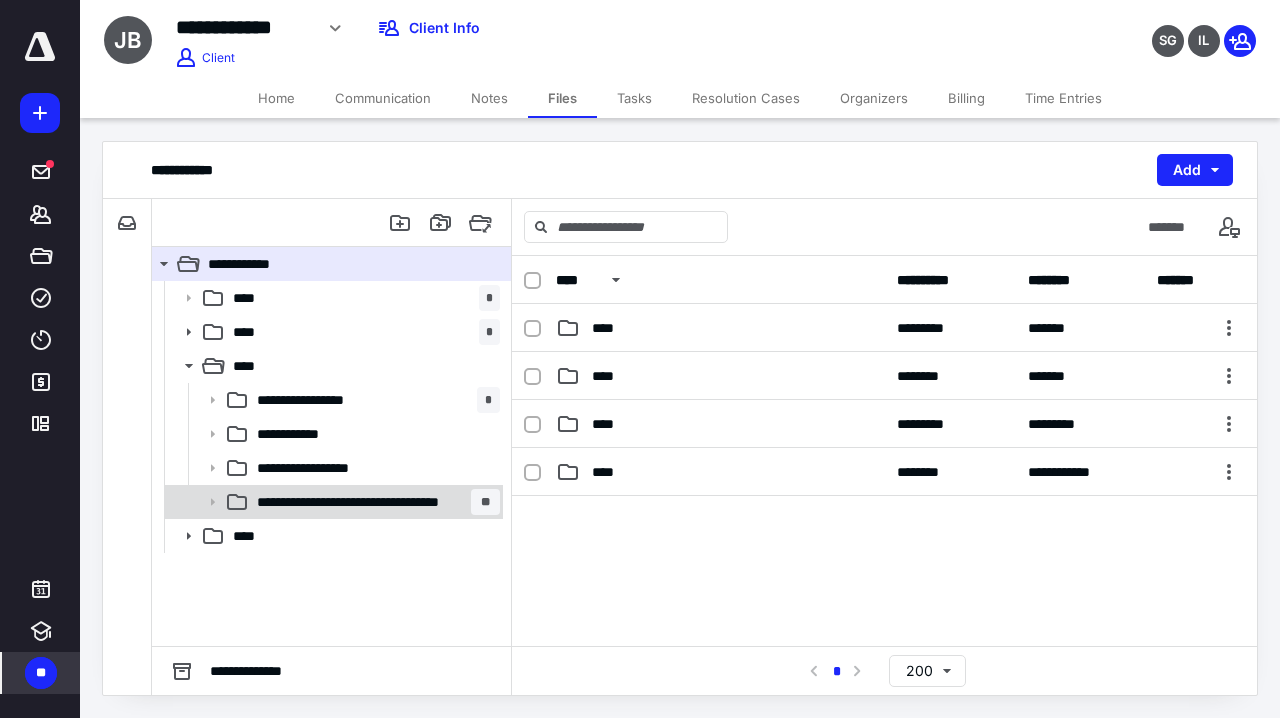 click 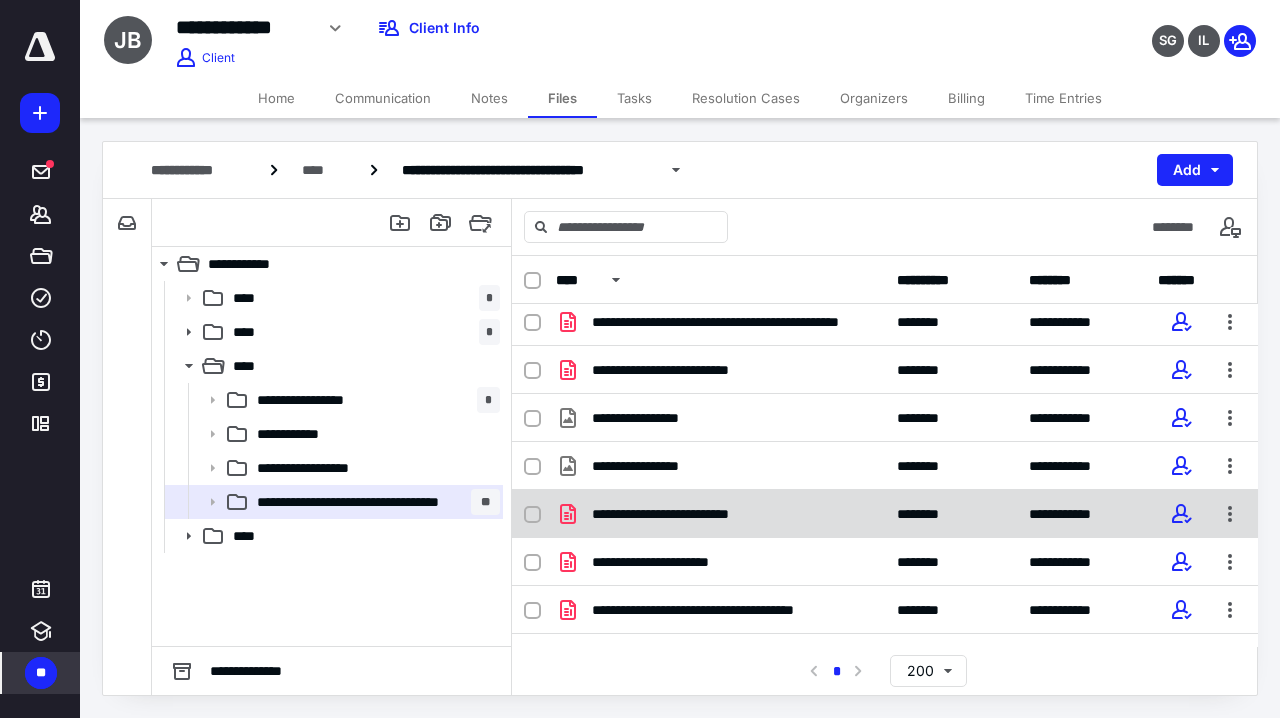 scroll, scrollTop: 0, scrollLeft: 0, axis: both 